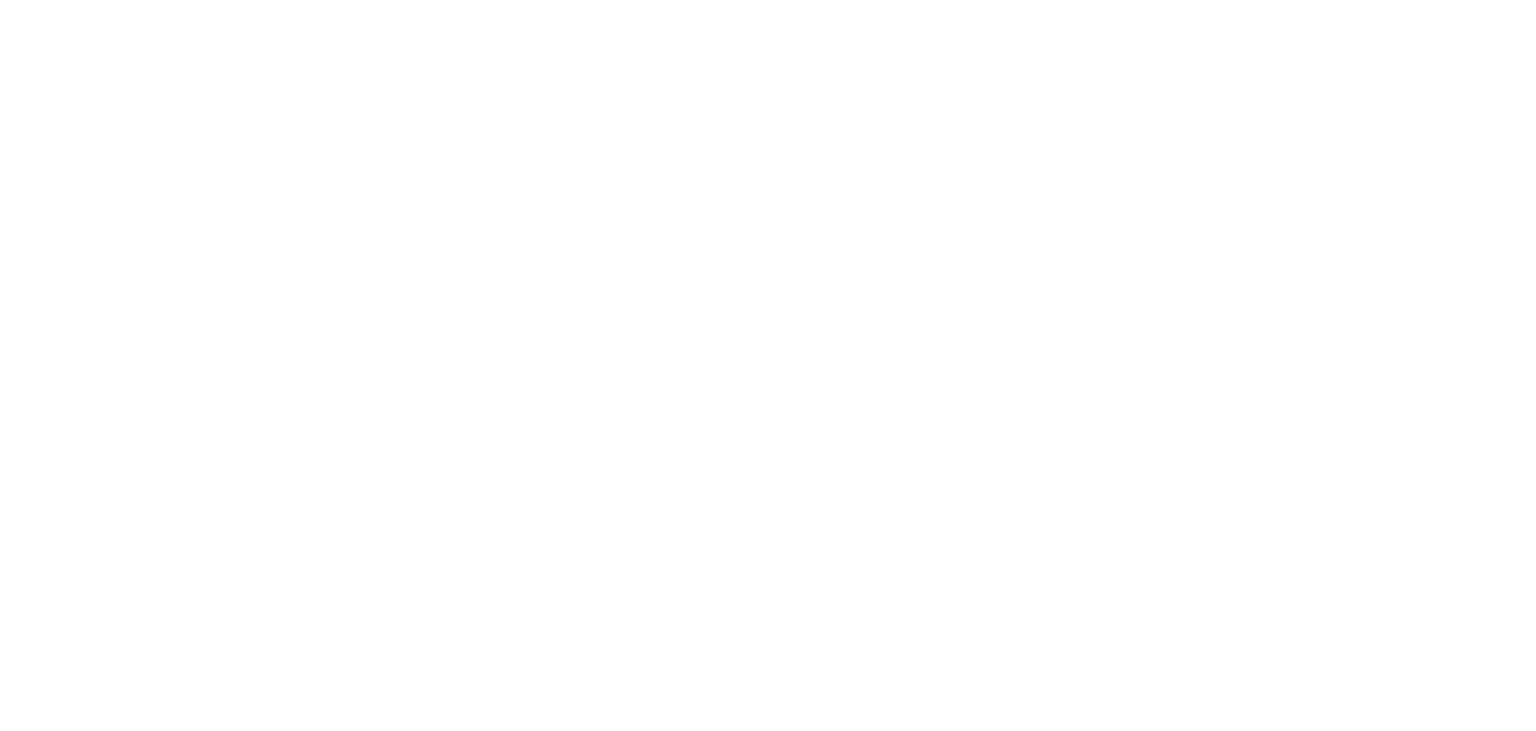 scroll, scrollTop: 0, scrollLeft: 0, axis: both 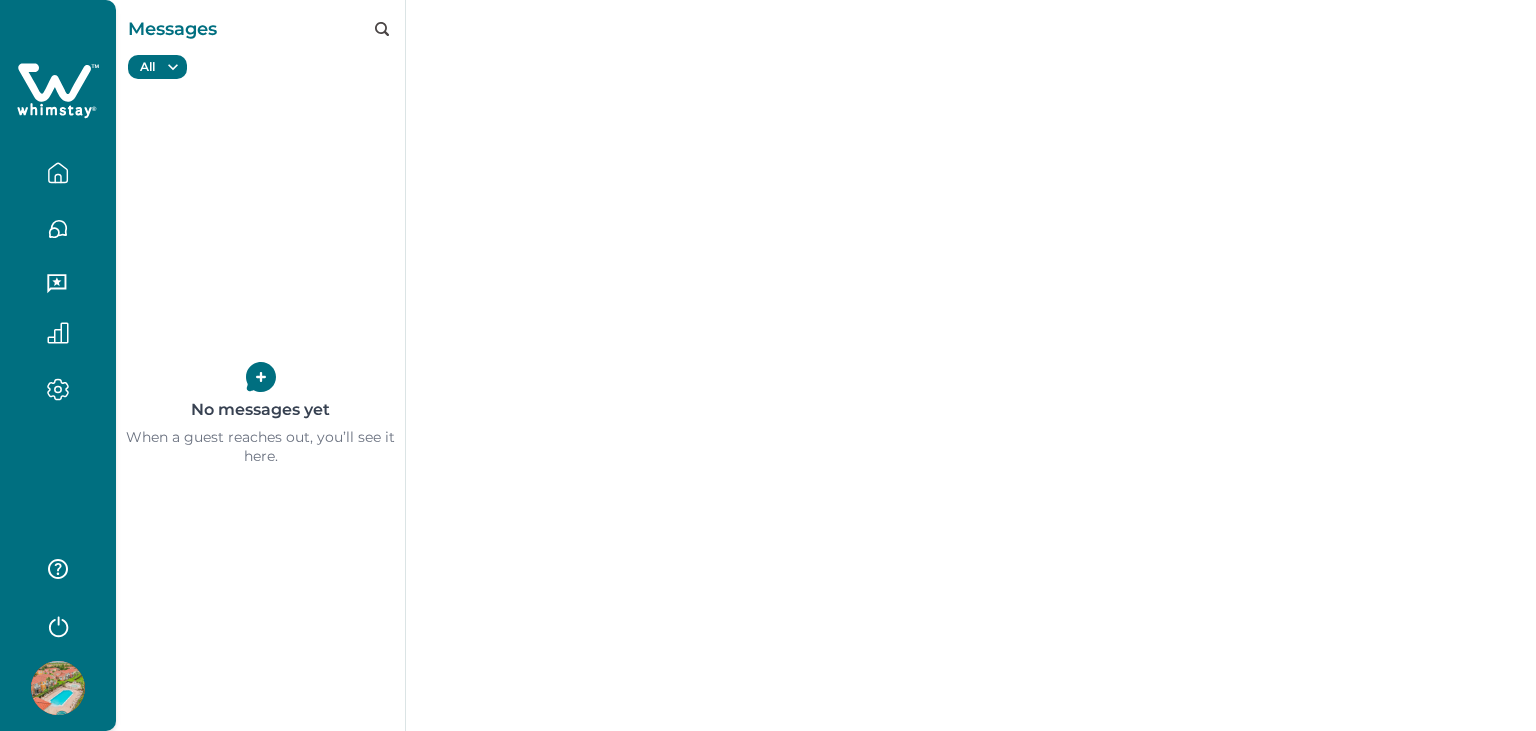 click at bounding box center [58, 688] 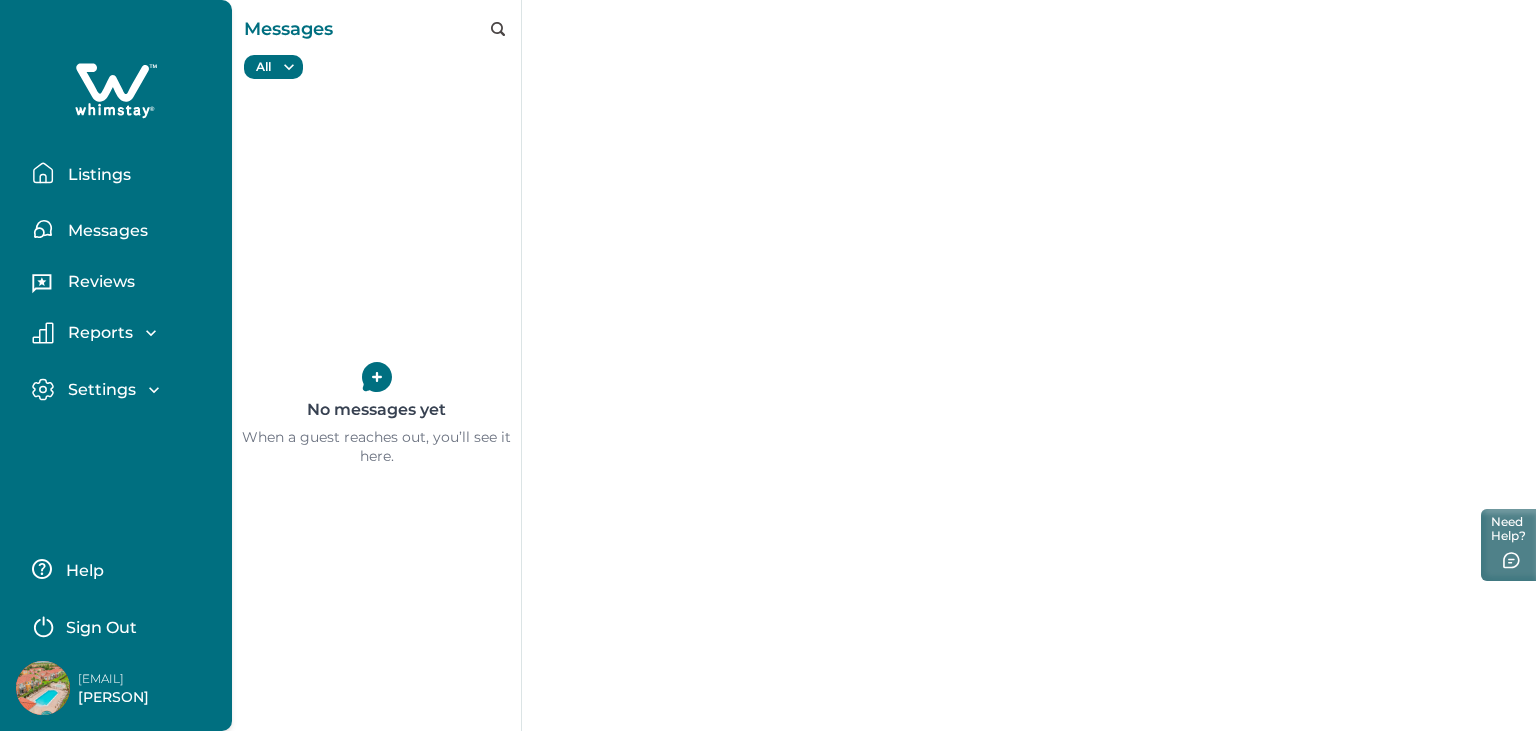 click on "Listings" at bounding box center (96, 175) 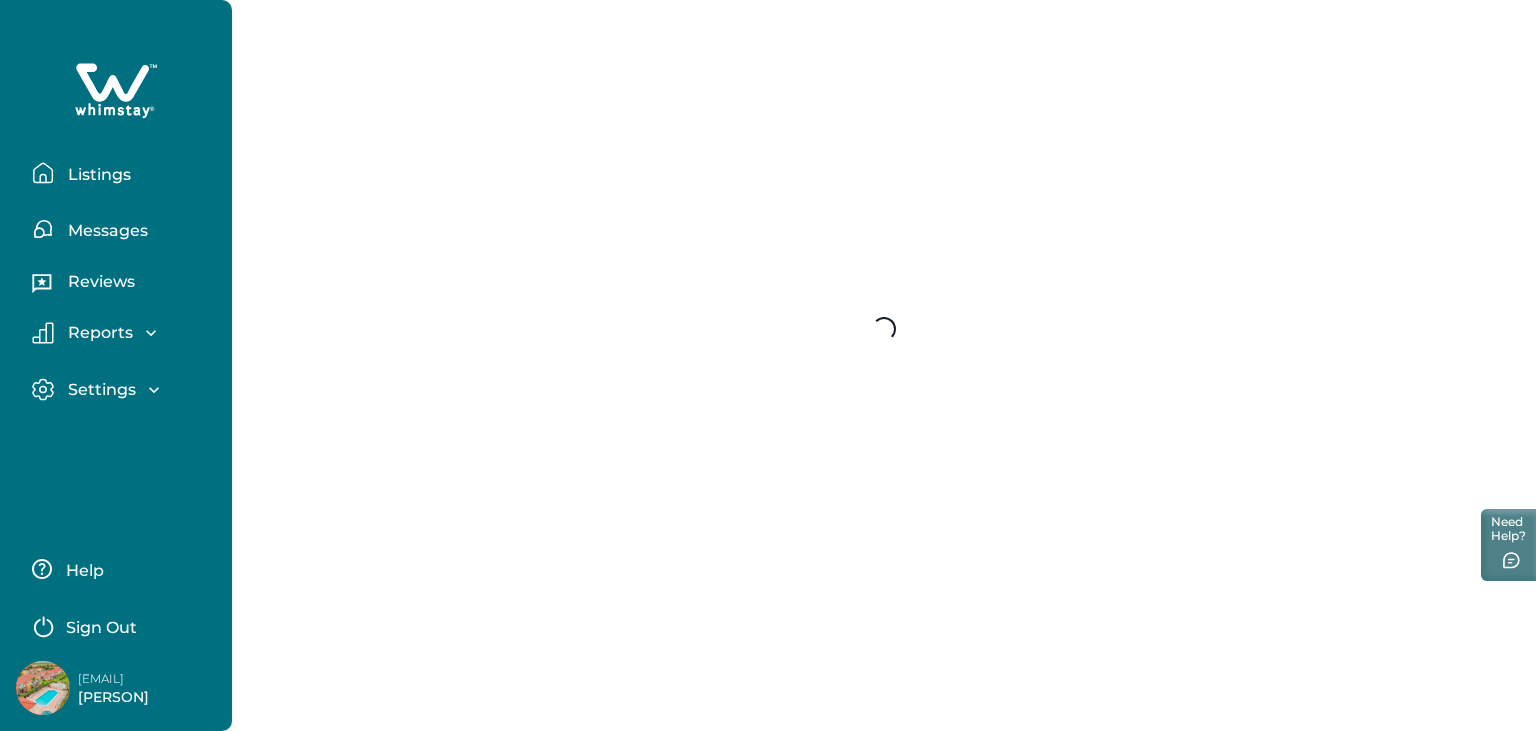 click on "Listings" at bounding box center [96, 175] 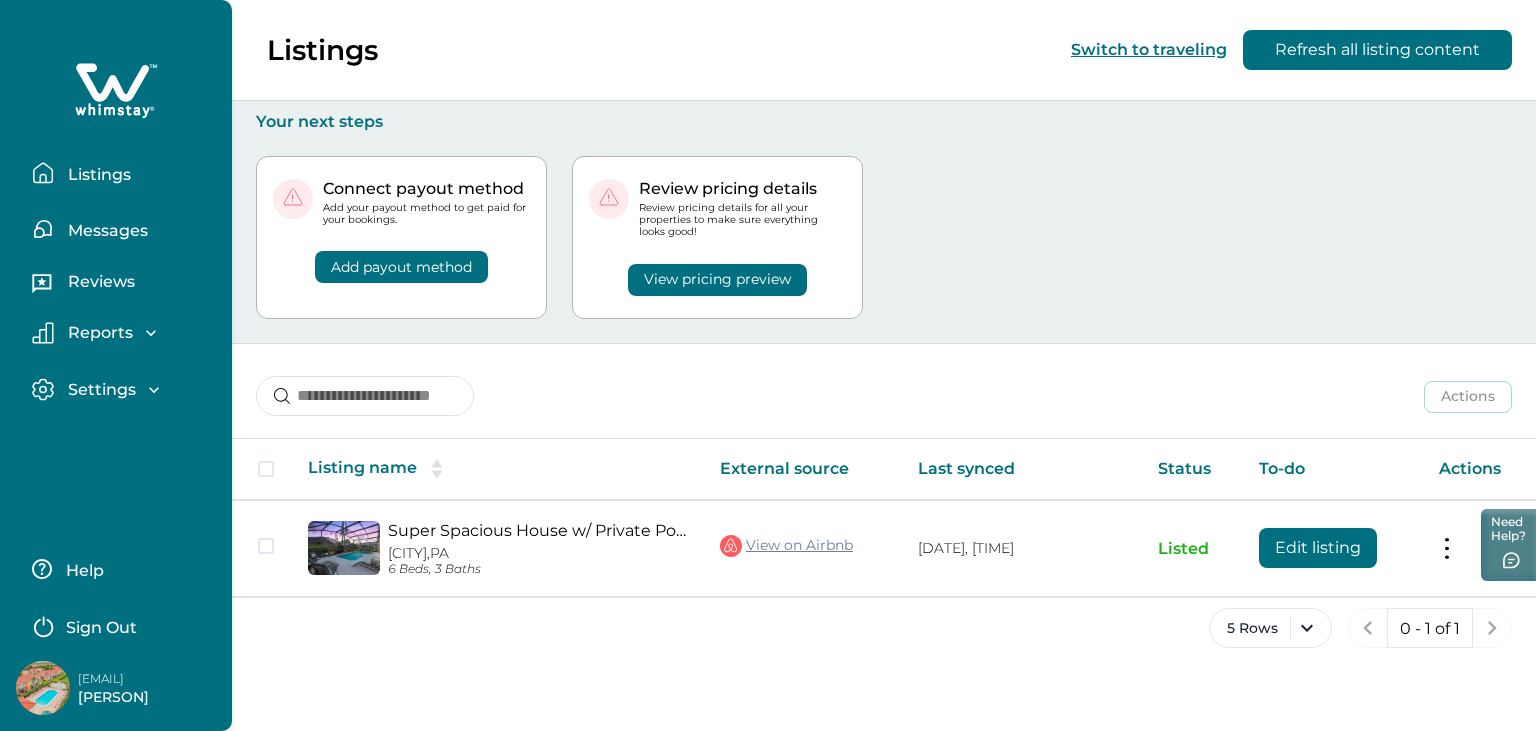 click on "Sign Out" at bounding box center [101, 628] 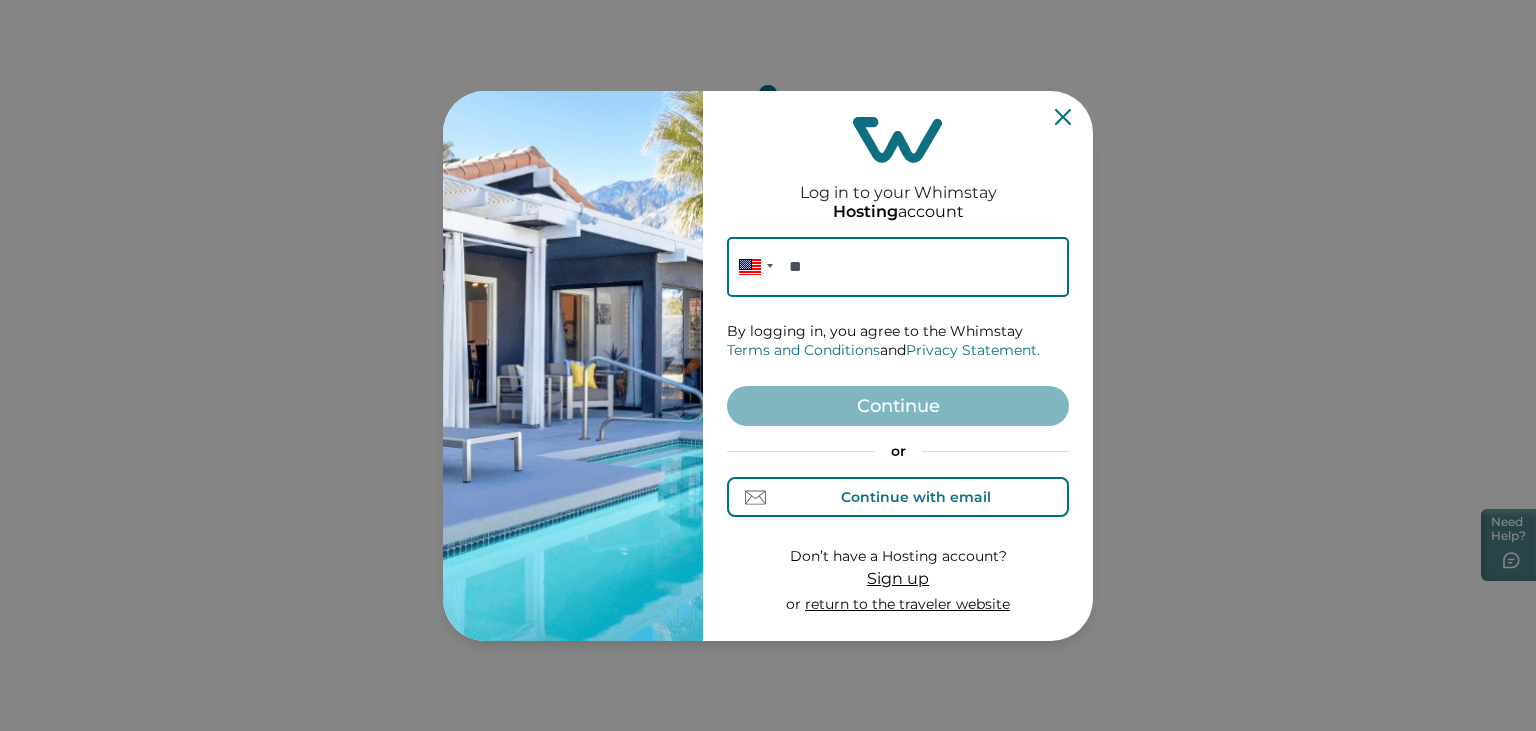 click on "Continue with email" at bounding box center (916, 497) 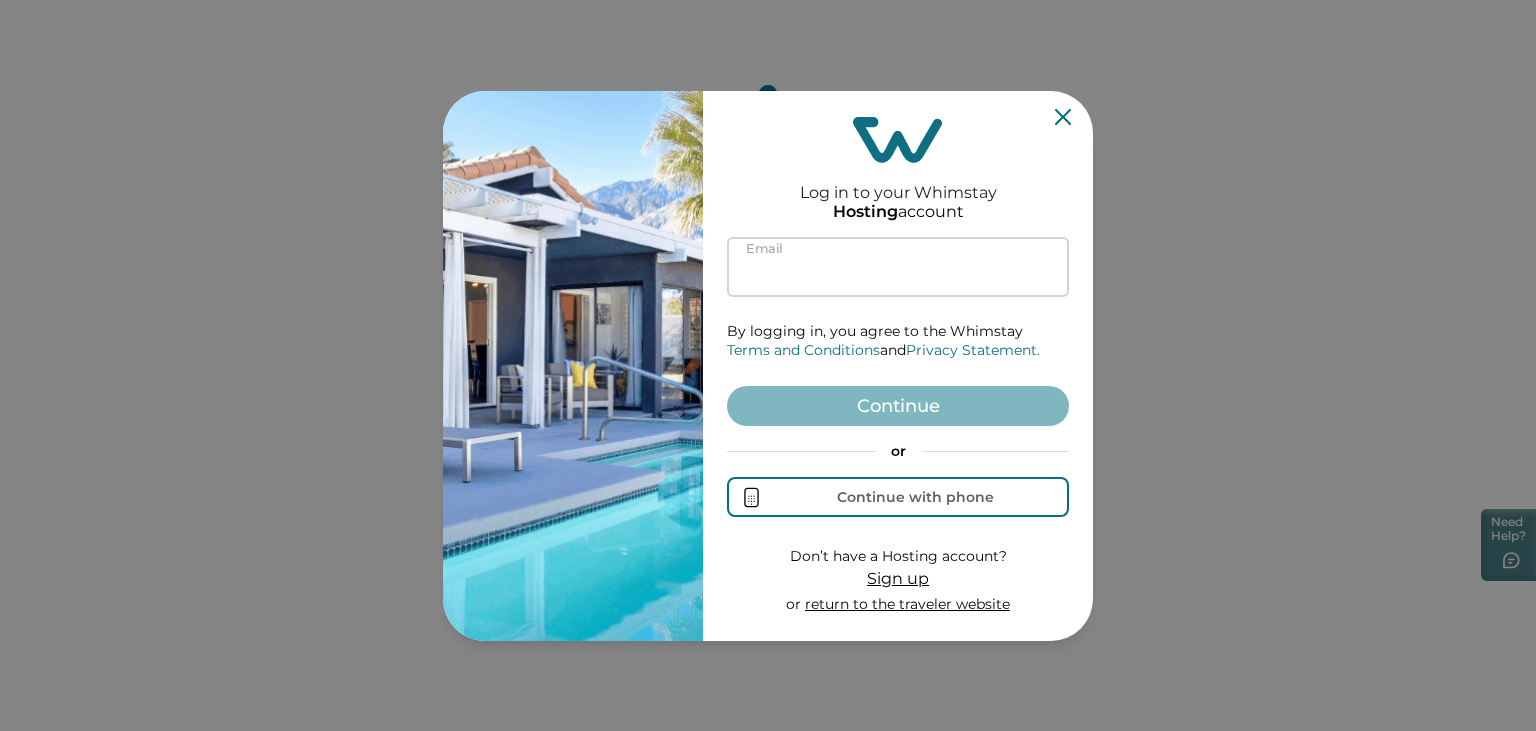 click at bounding box center [898, 267] 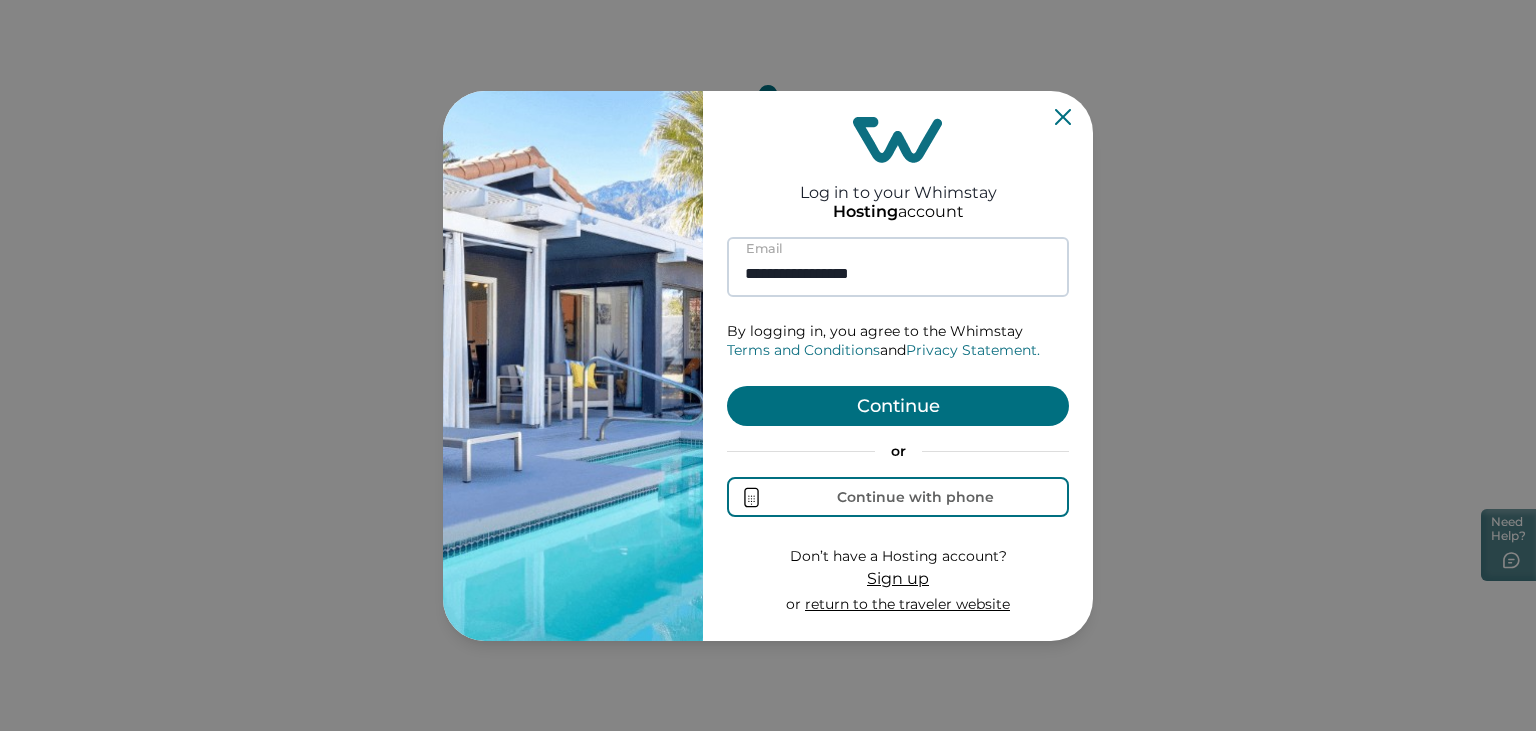 type on "**********" 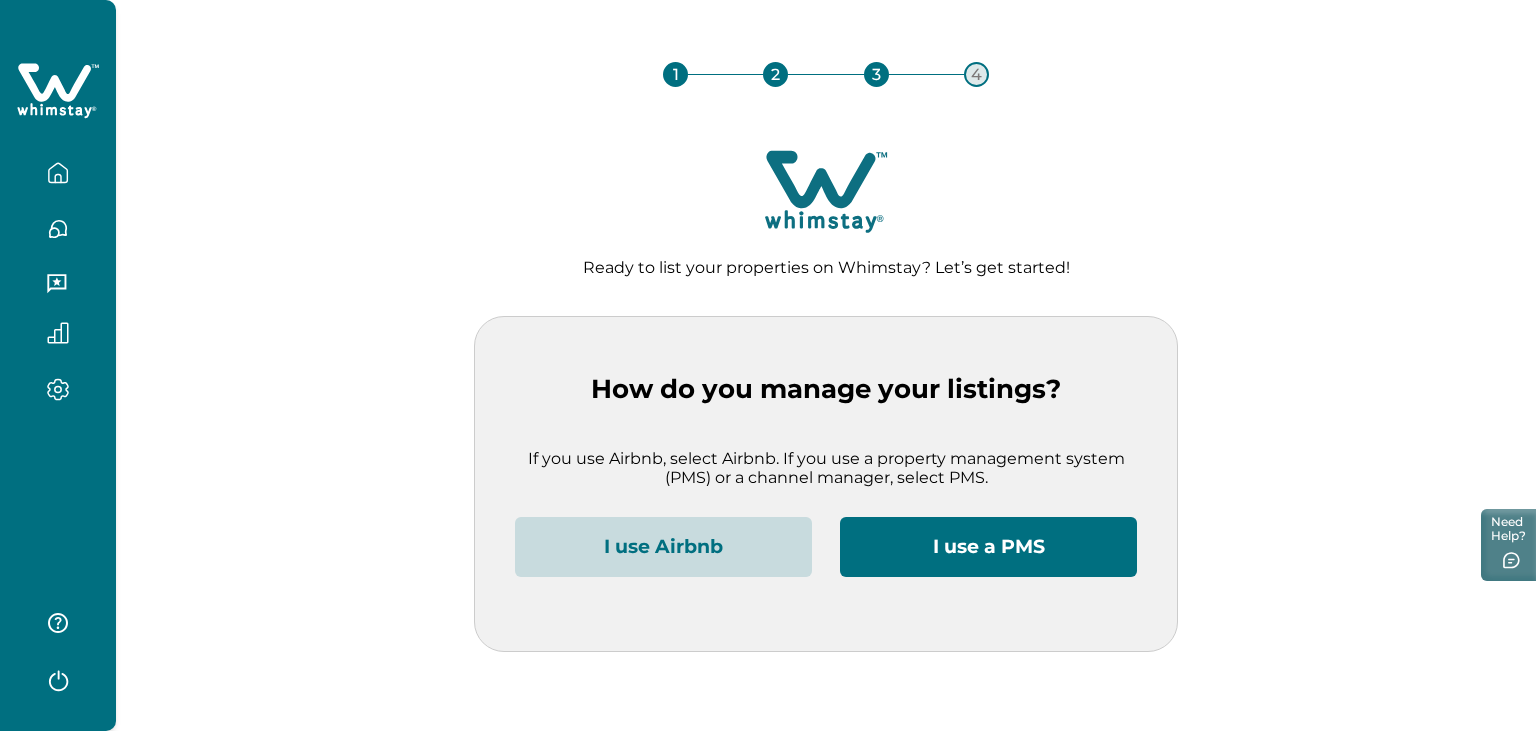 click 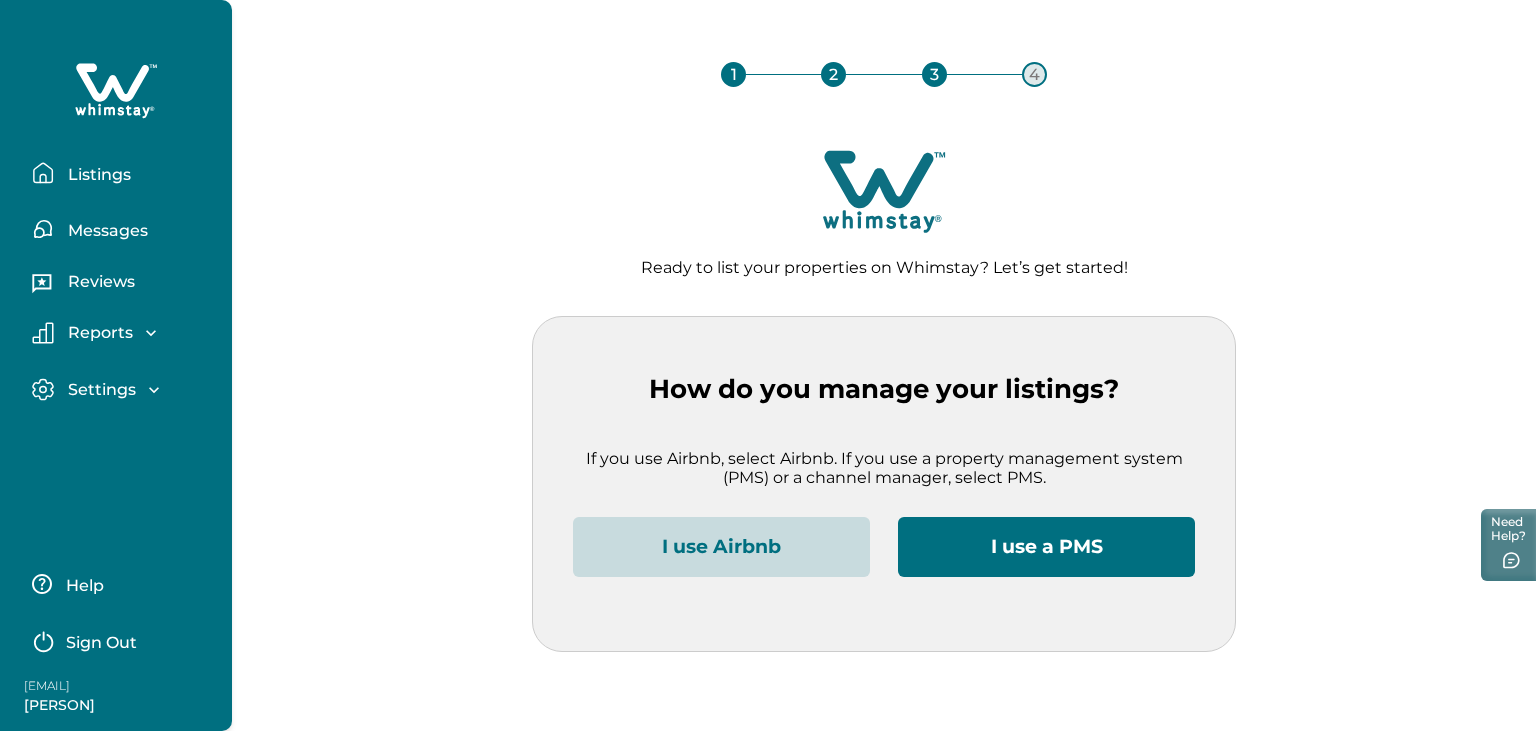 click on "Help   Sign Out rbo51@yopmail.com rbo50 Testuser" at bounding box center [116, 639] 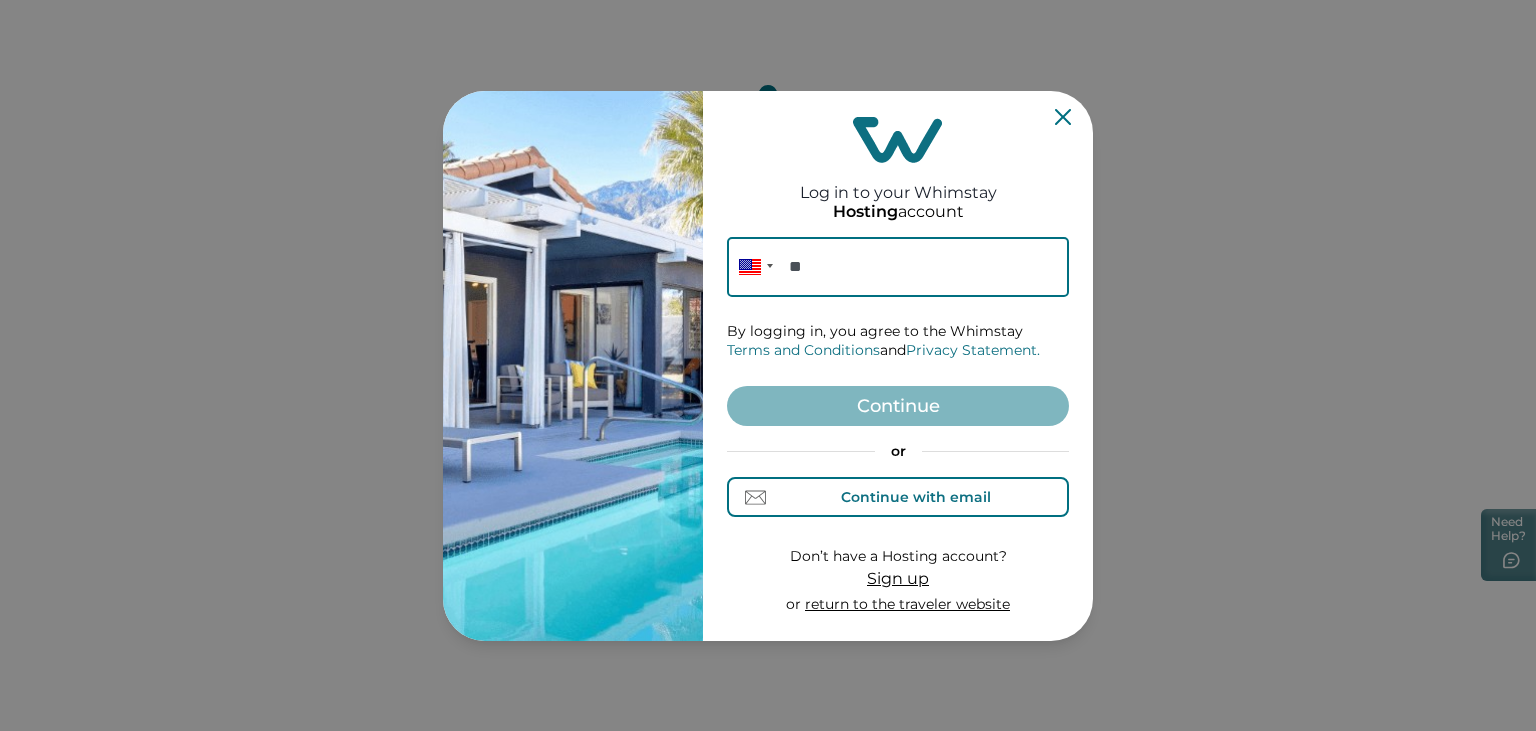 click on "Continue with email" at bounding box center (916, 497) 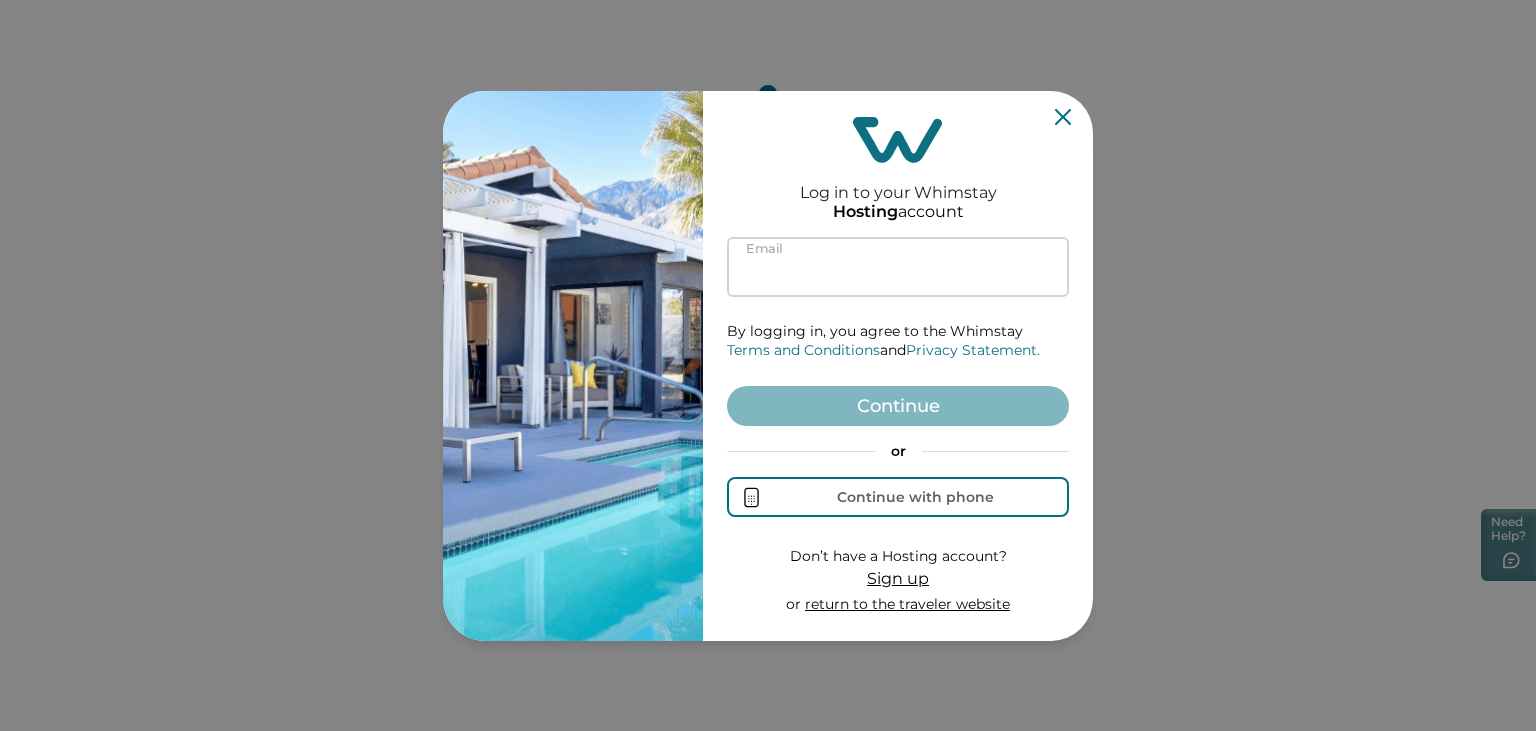 click at bounding box center [898, 267] 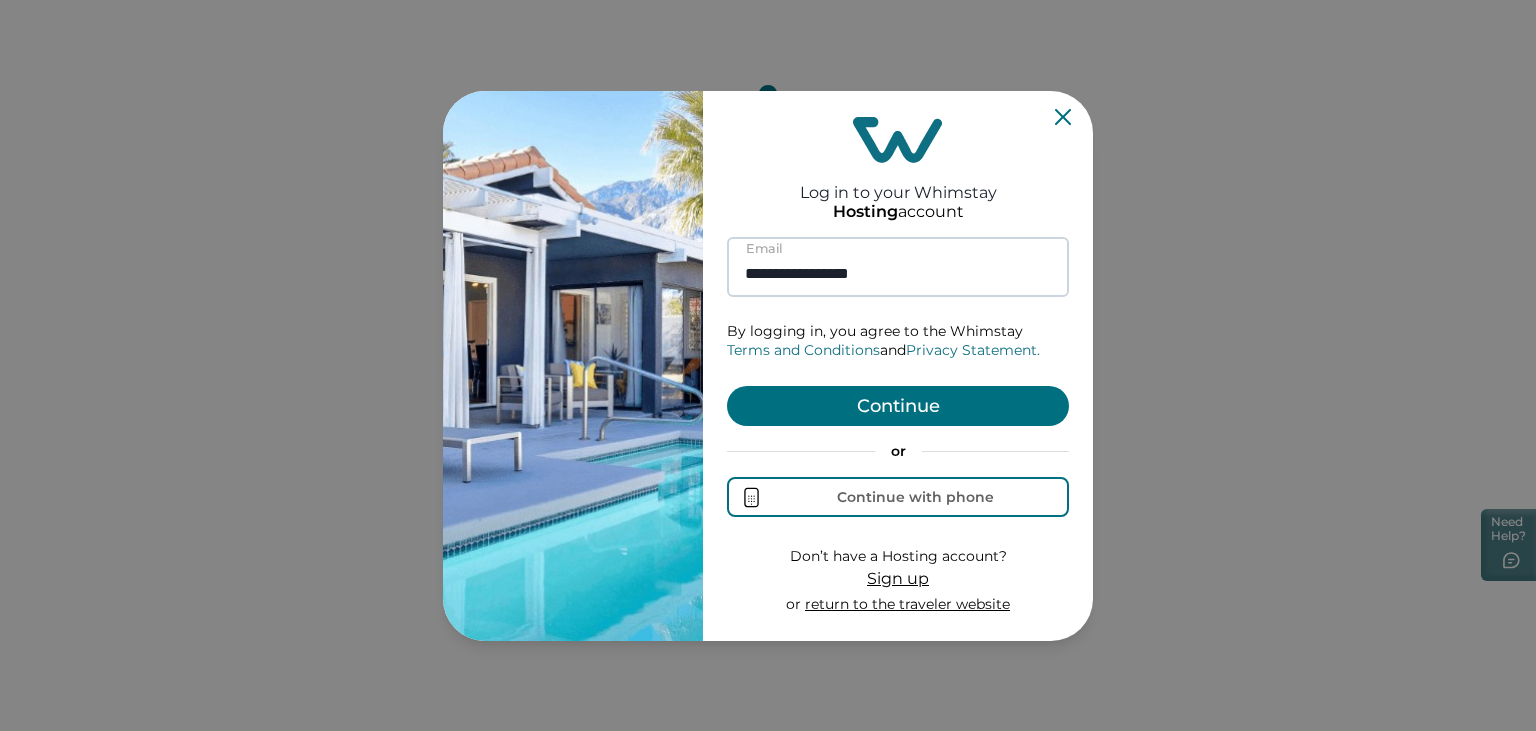 type on "**********" 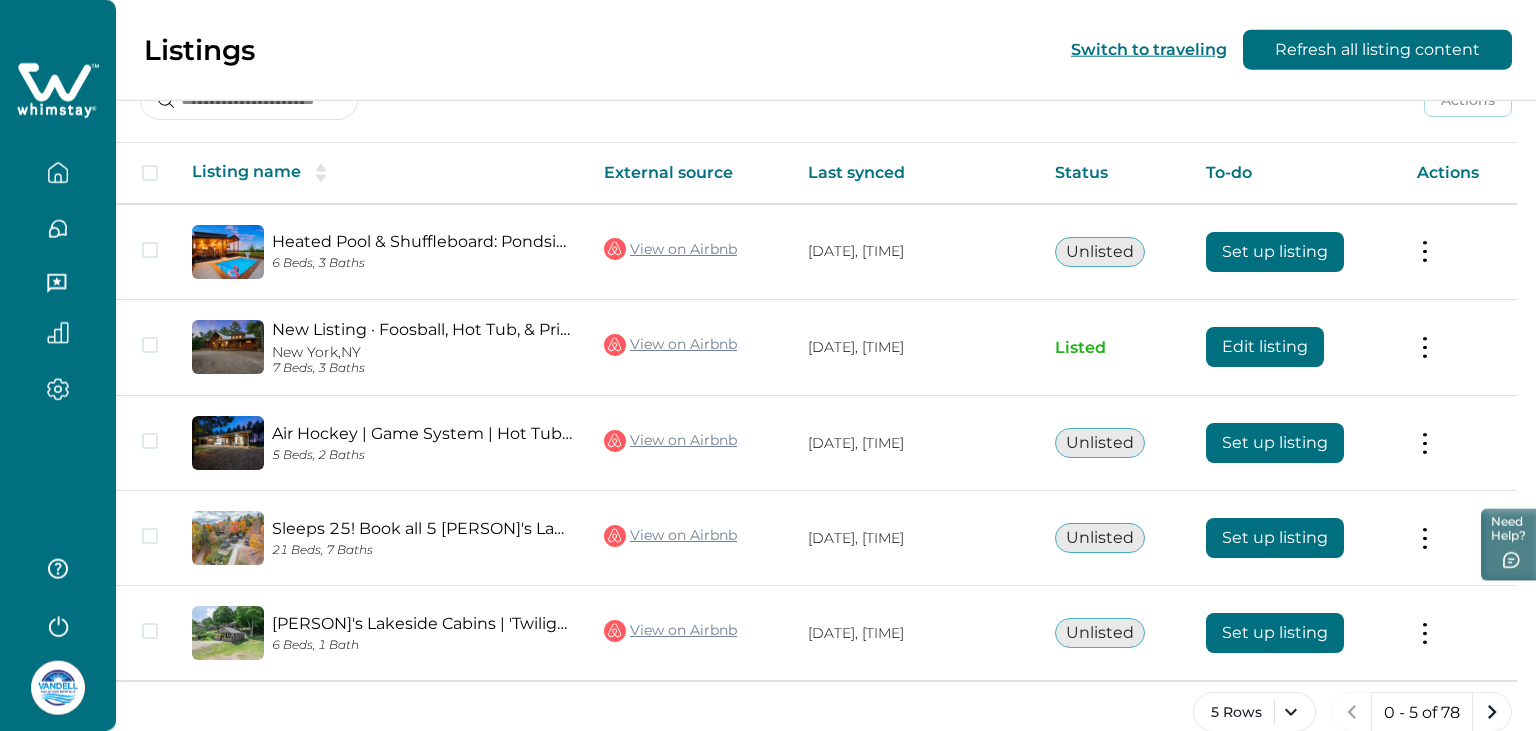 scroll, scrollTop: 326, scrollLeft: 0, axis: vertical 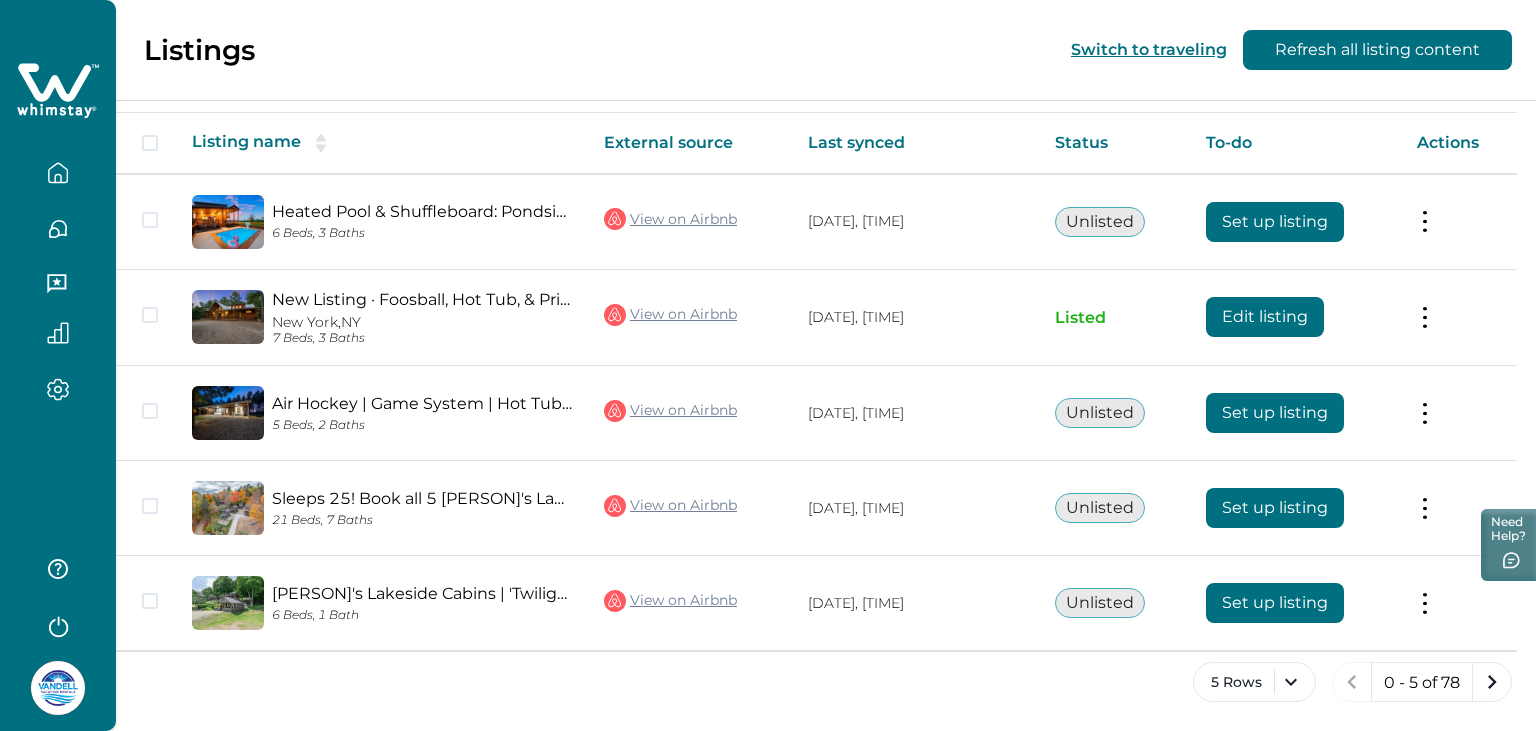 click at bounding box center [58, 688] 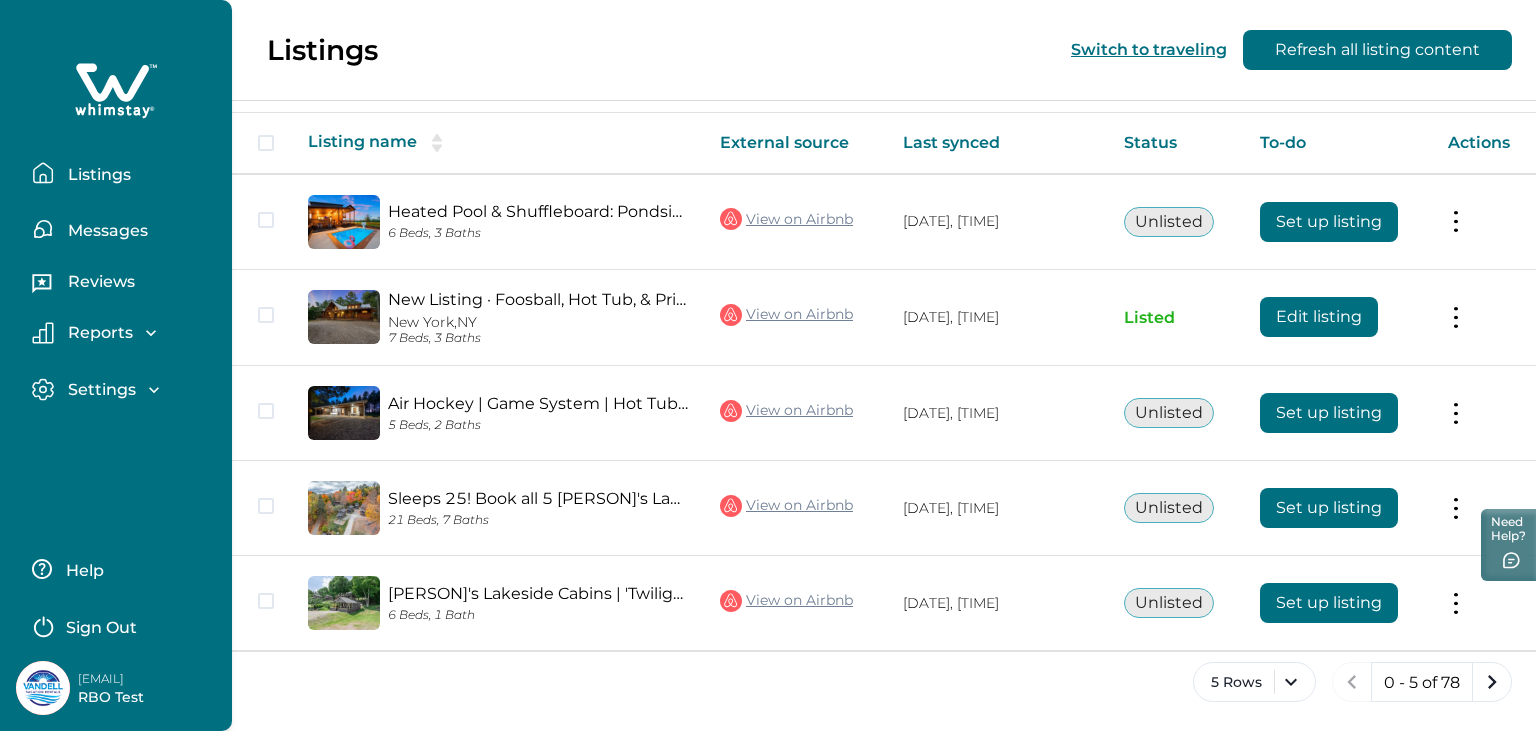 click at bounding box center [43, 688] 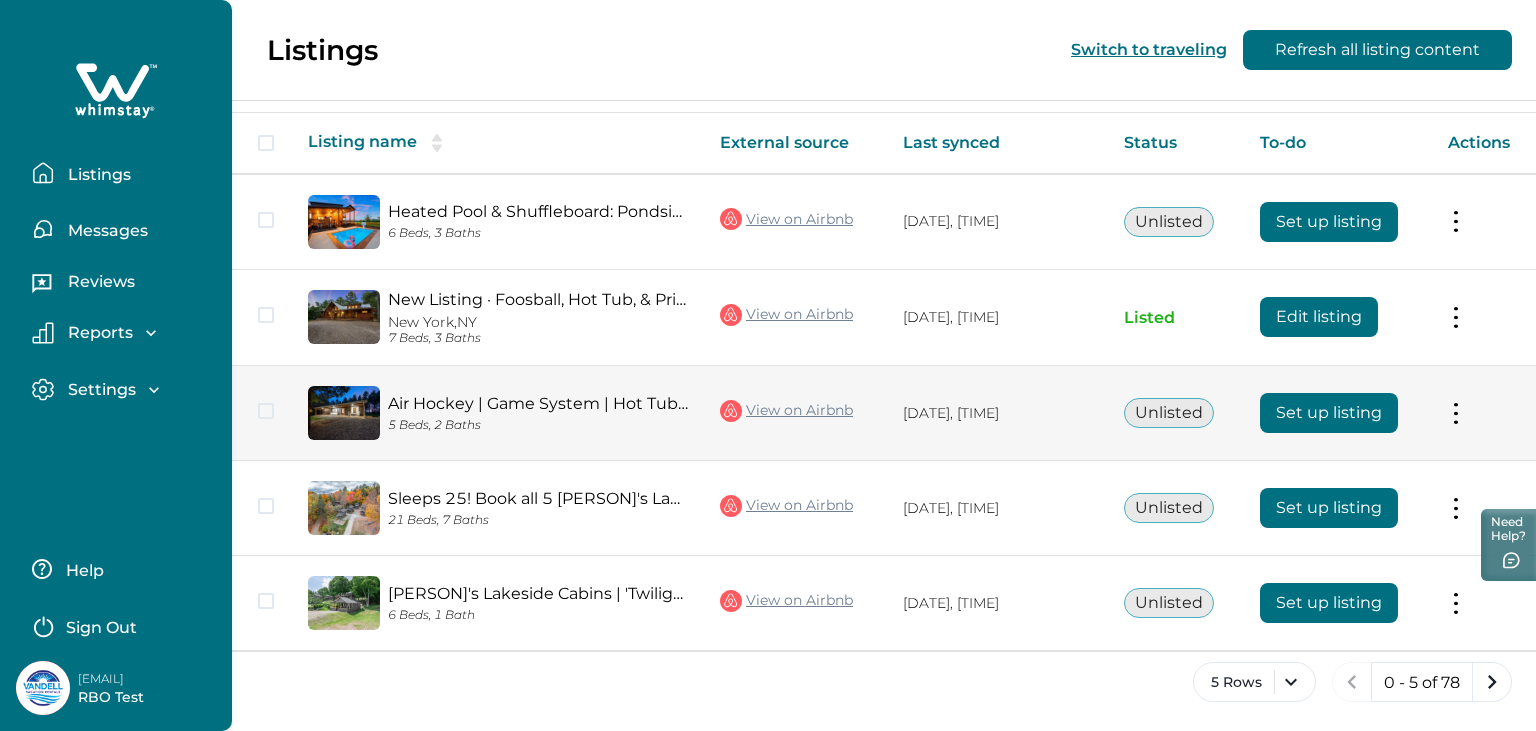 click on "Set up listing" at bounding box center [1329, 413] 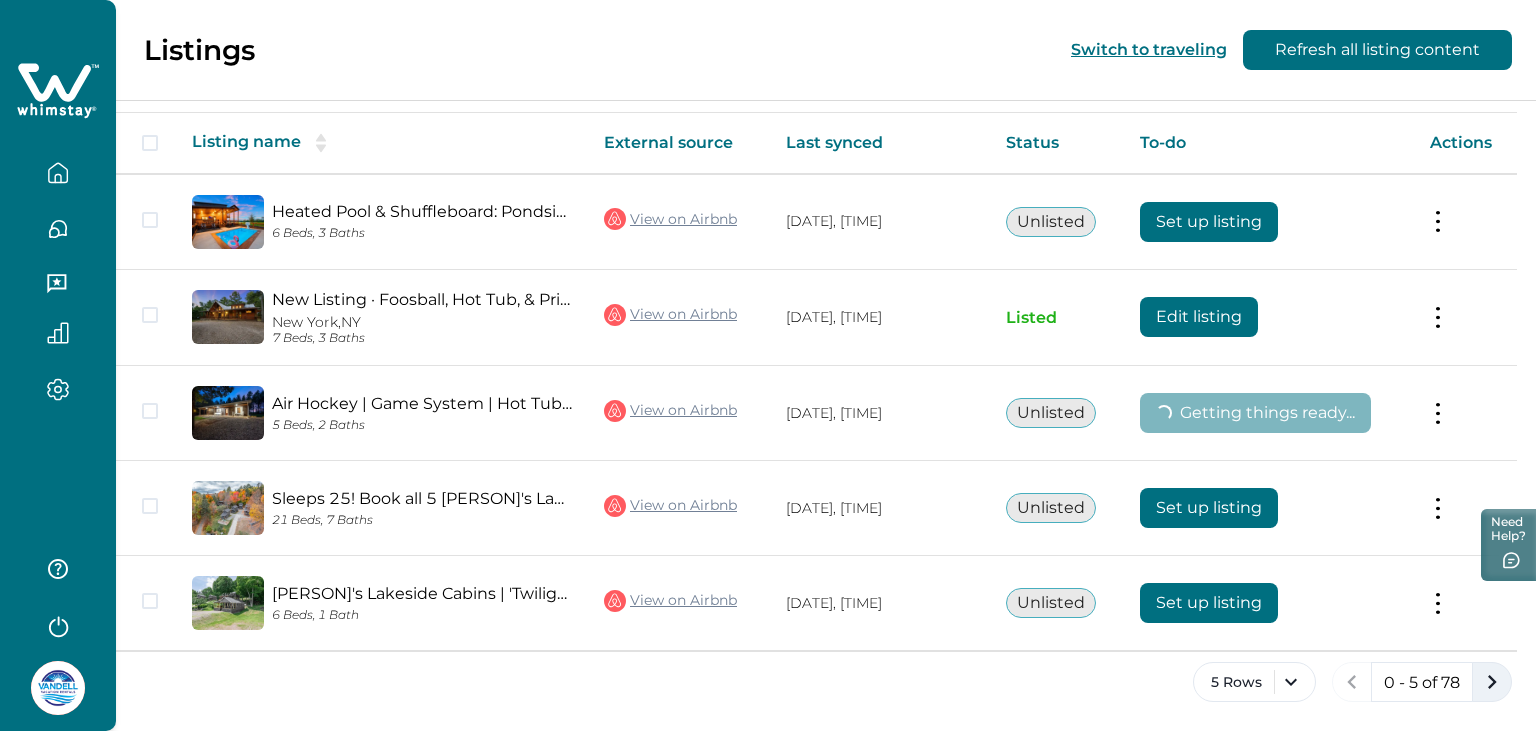 click 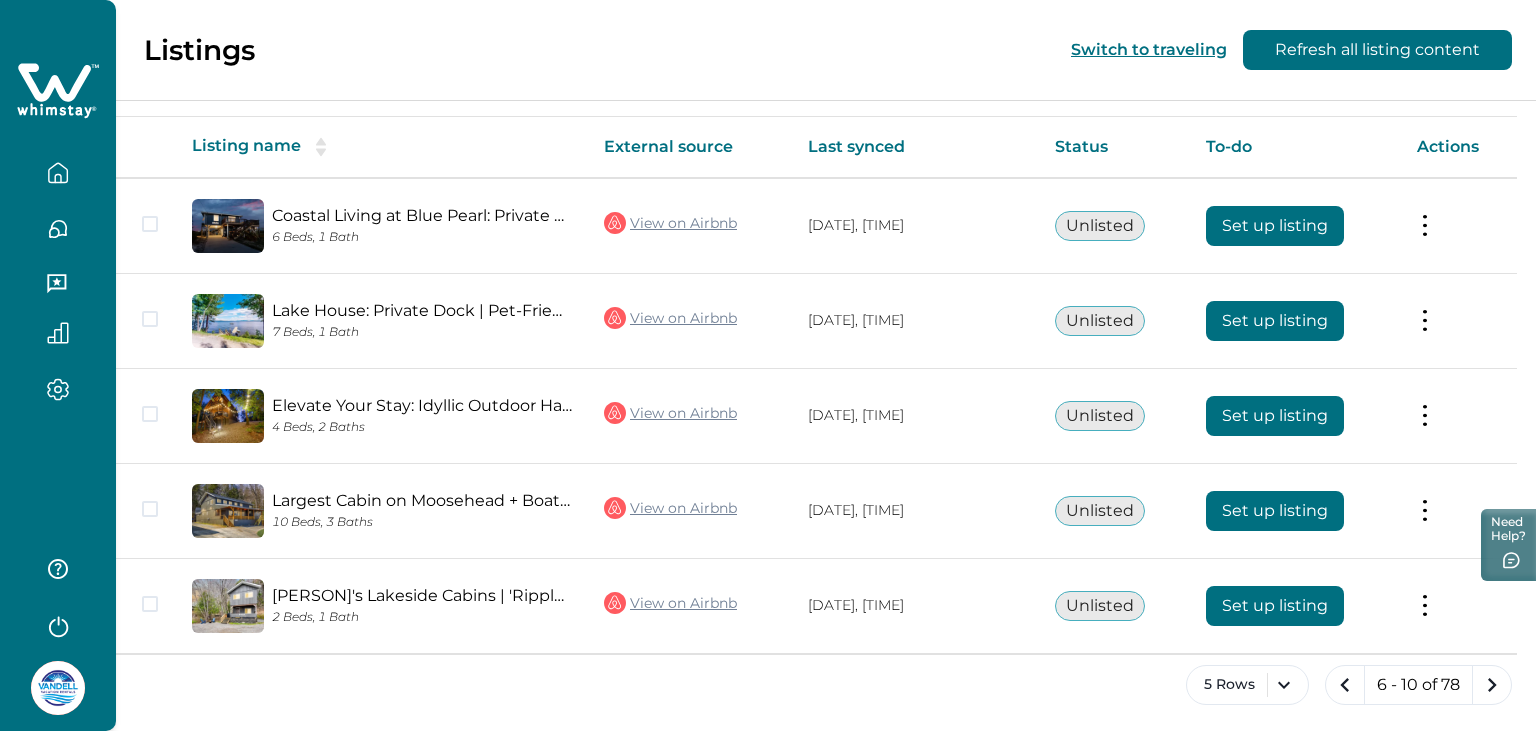 scroll, scrollTop: 324, scrollLeft: 0, axis: vertical 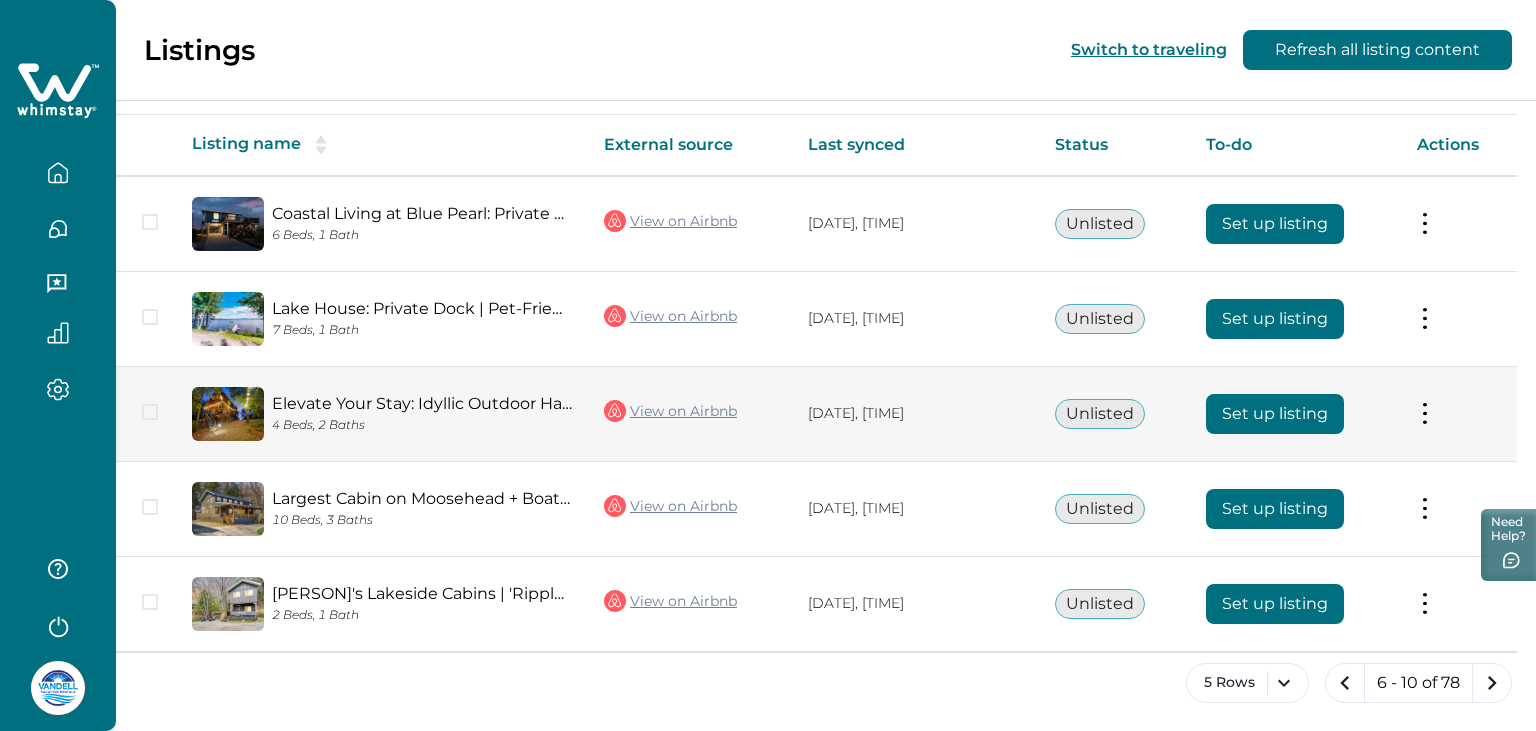 click on "Set up listing" at bounding box center (1275, 414) 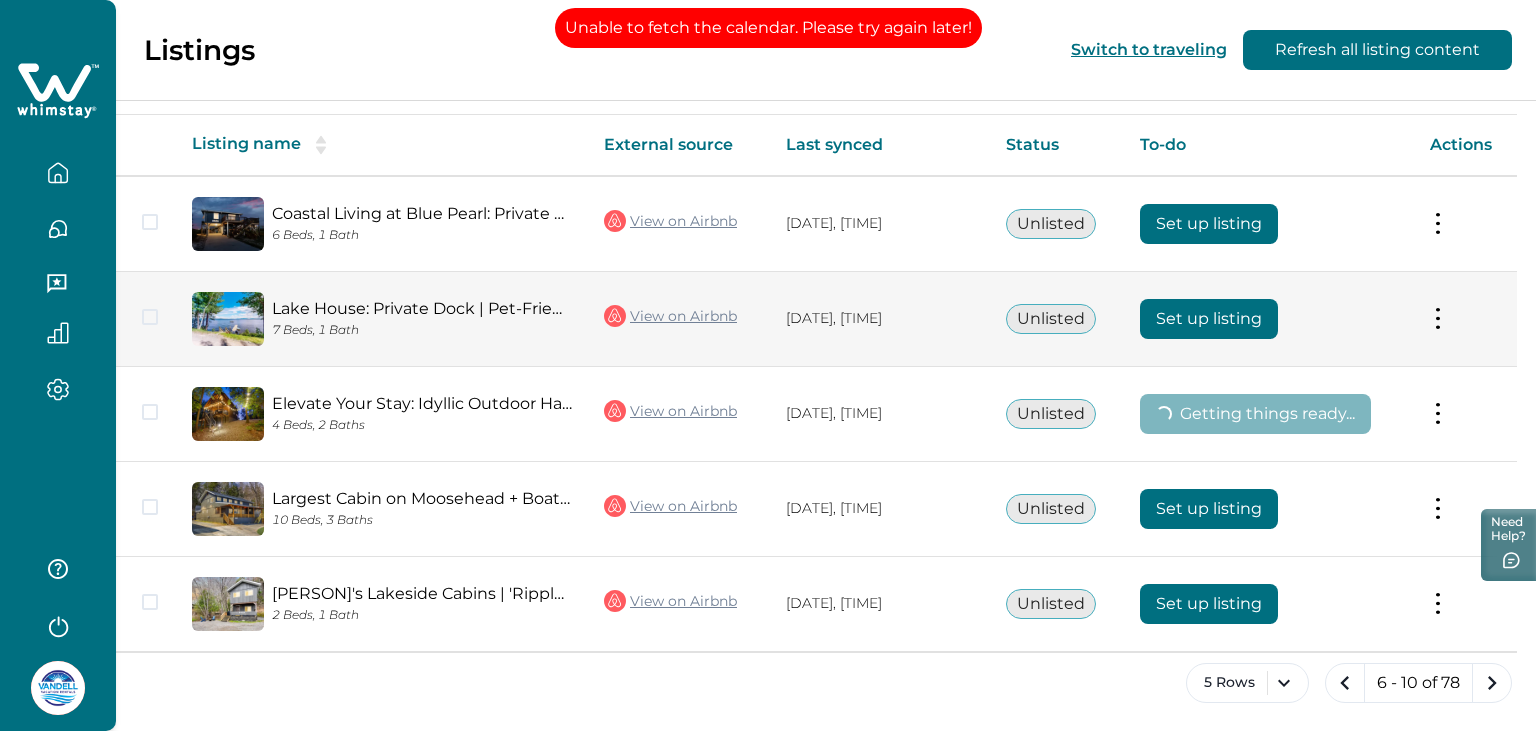 click on "Set up listing" at bounding box center (1209, 319) 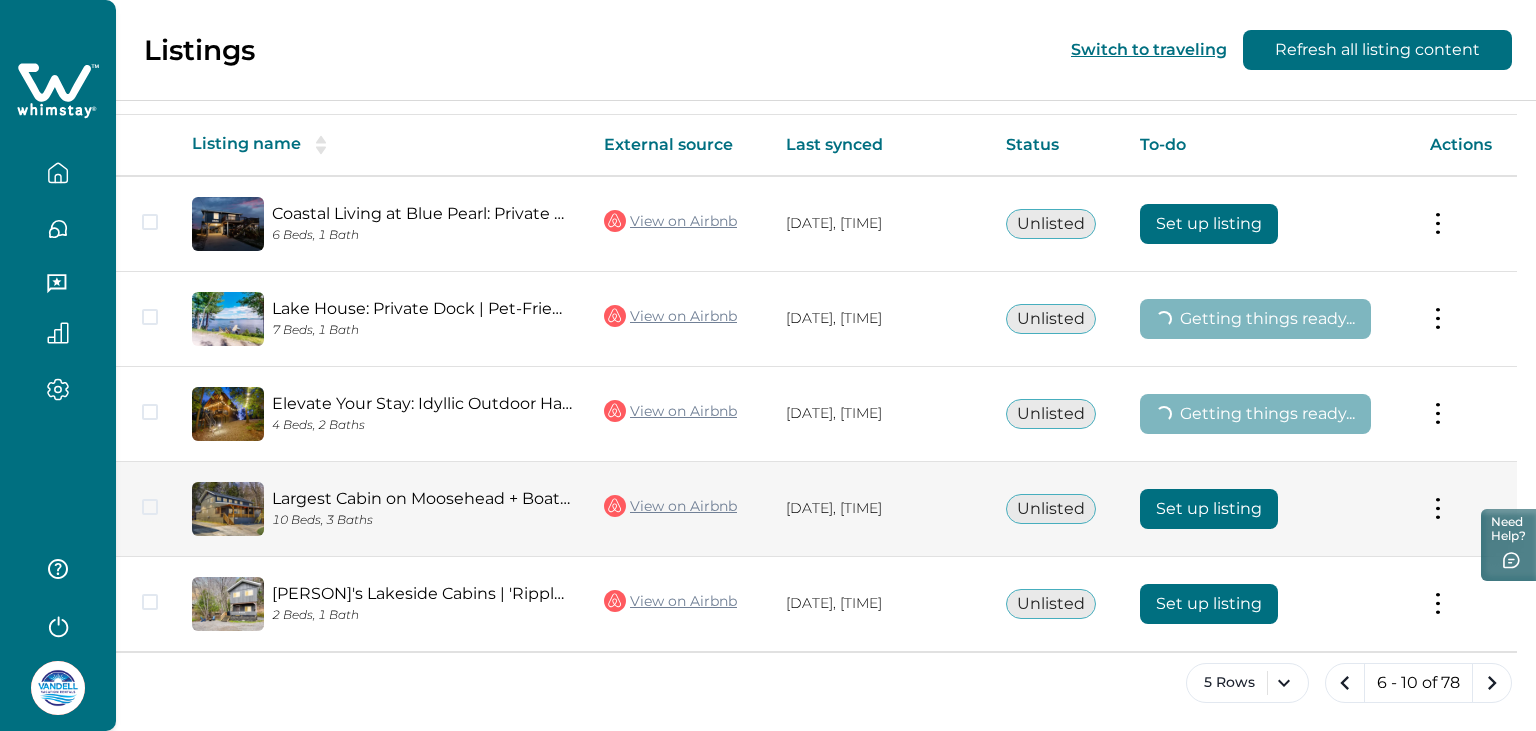 click on "Set up listing" at bounding box center (1209, 509) 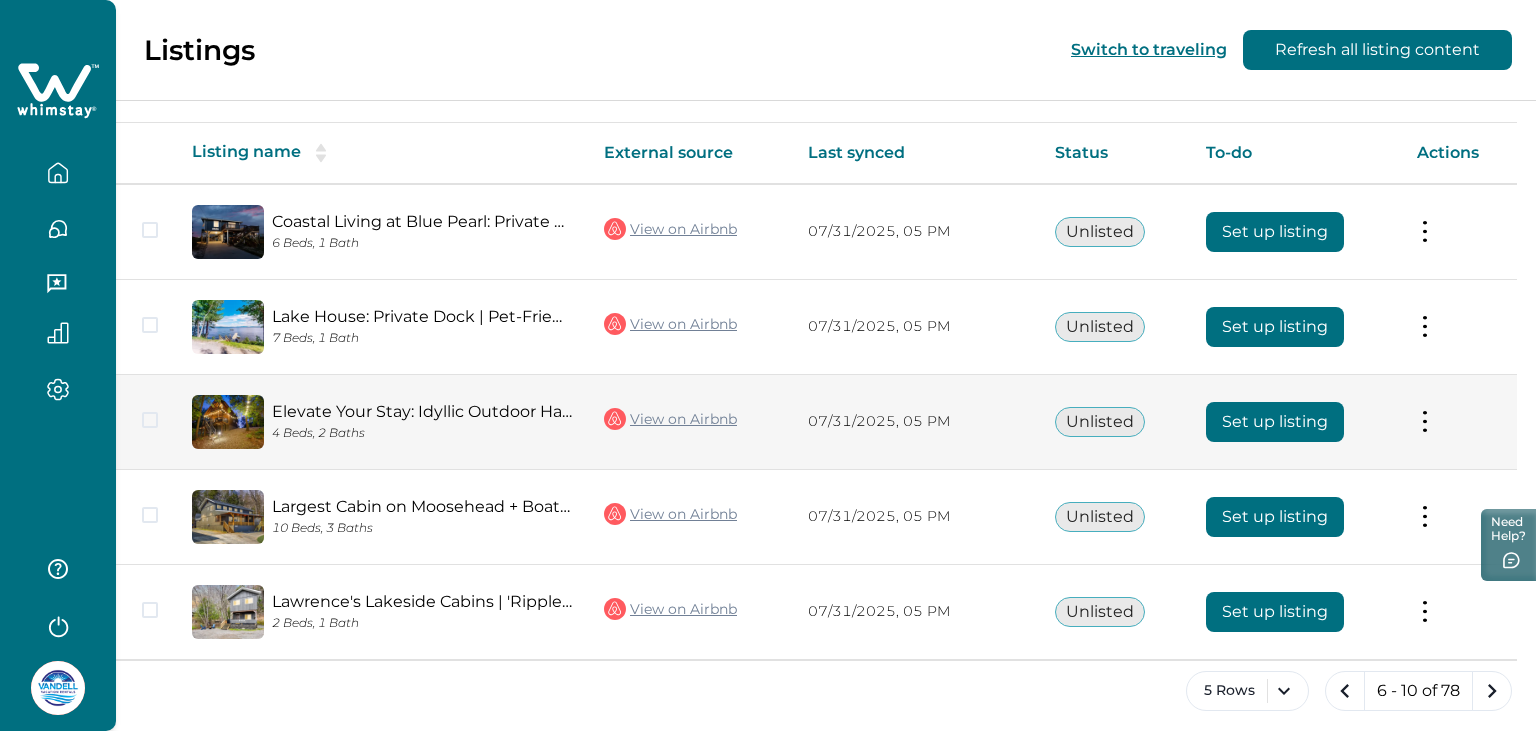 scroll, scrollTop: 324, scrollLeft: 0, axis: vertical 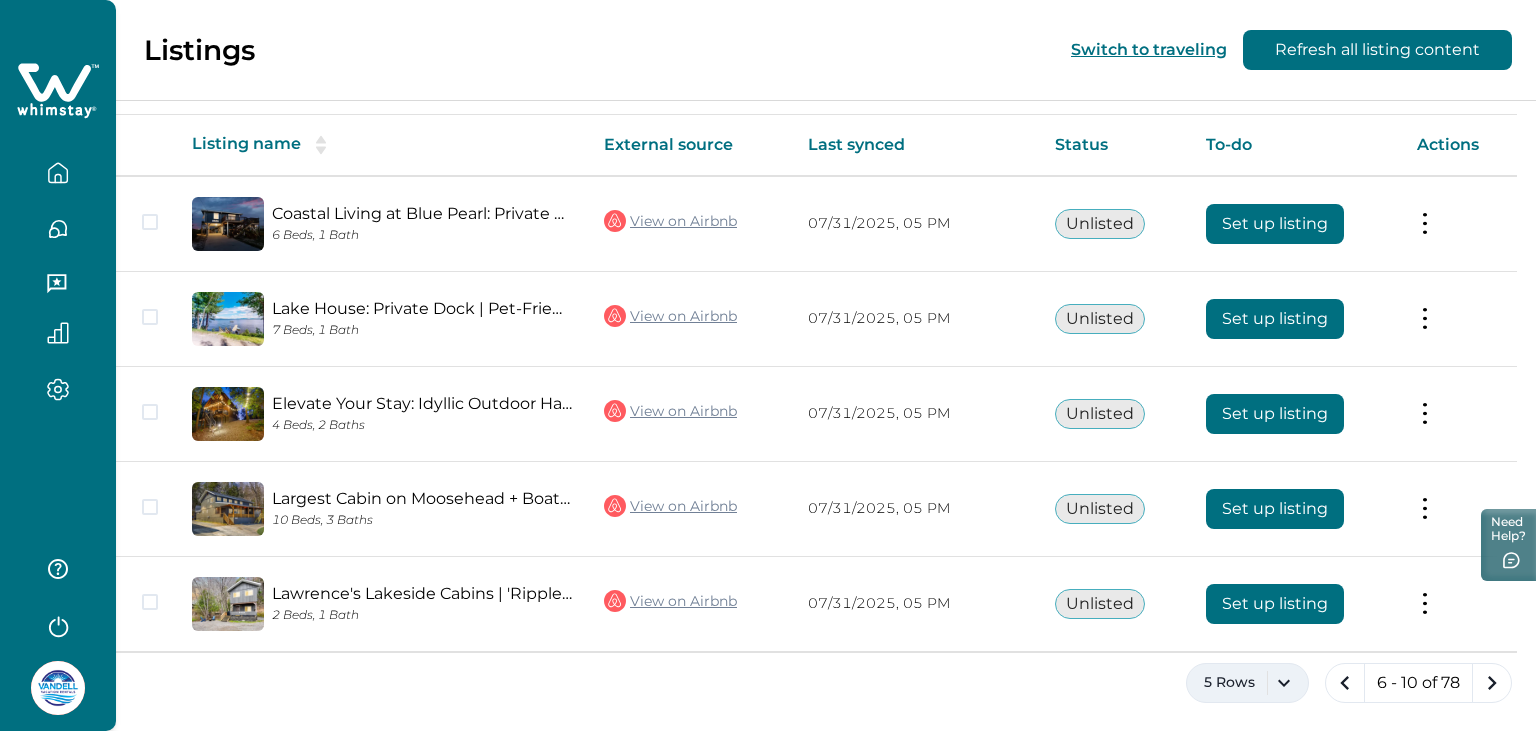 click on "5 Rows" at bounding box center (1247, 683) 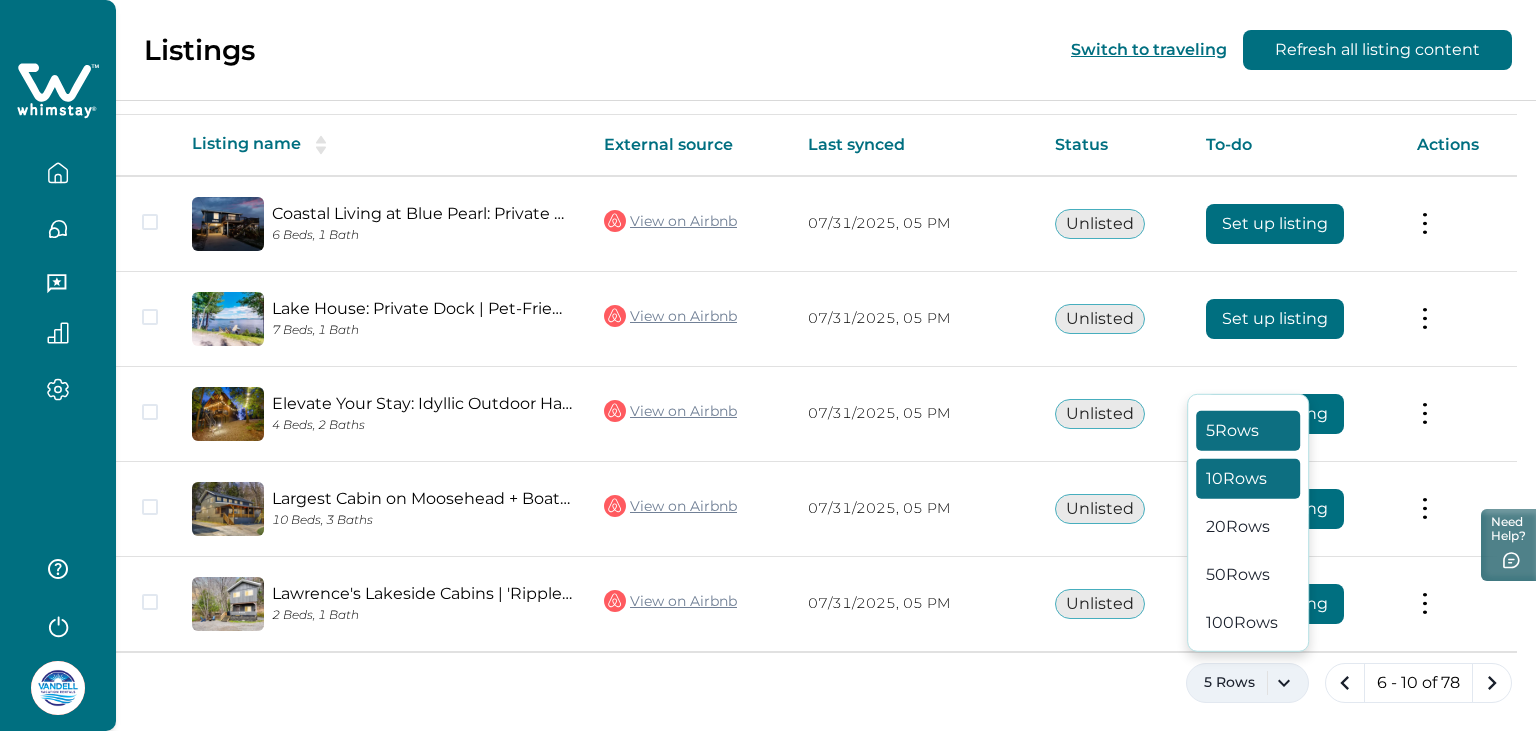 click on "10  Rows" at bounding box center [1248, 479] 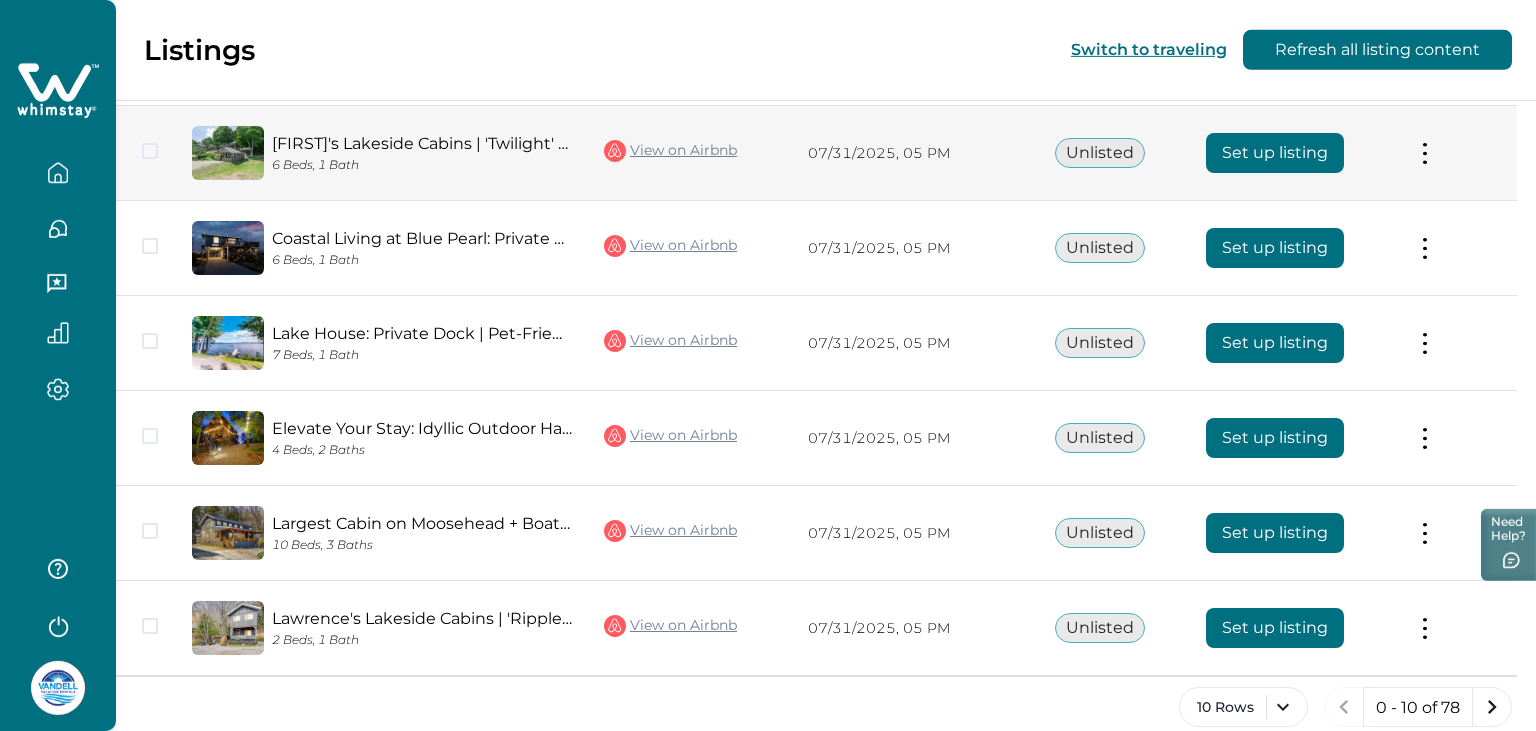 scroll, scrollTop: 800, scrollLeft: 0, axis: vertical 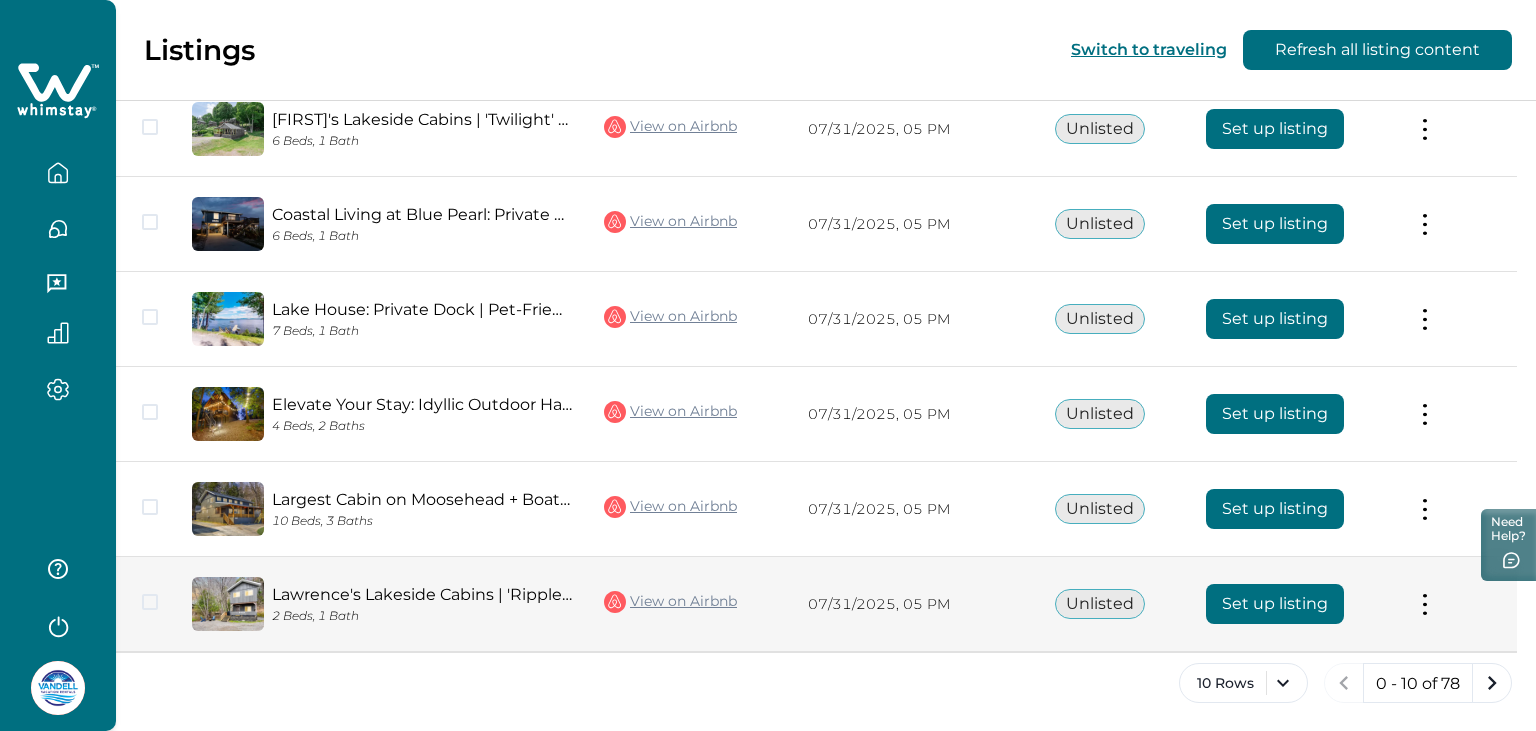 click on "Set up listing" at bounding box center [1275, 604] 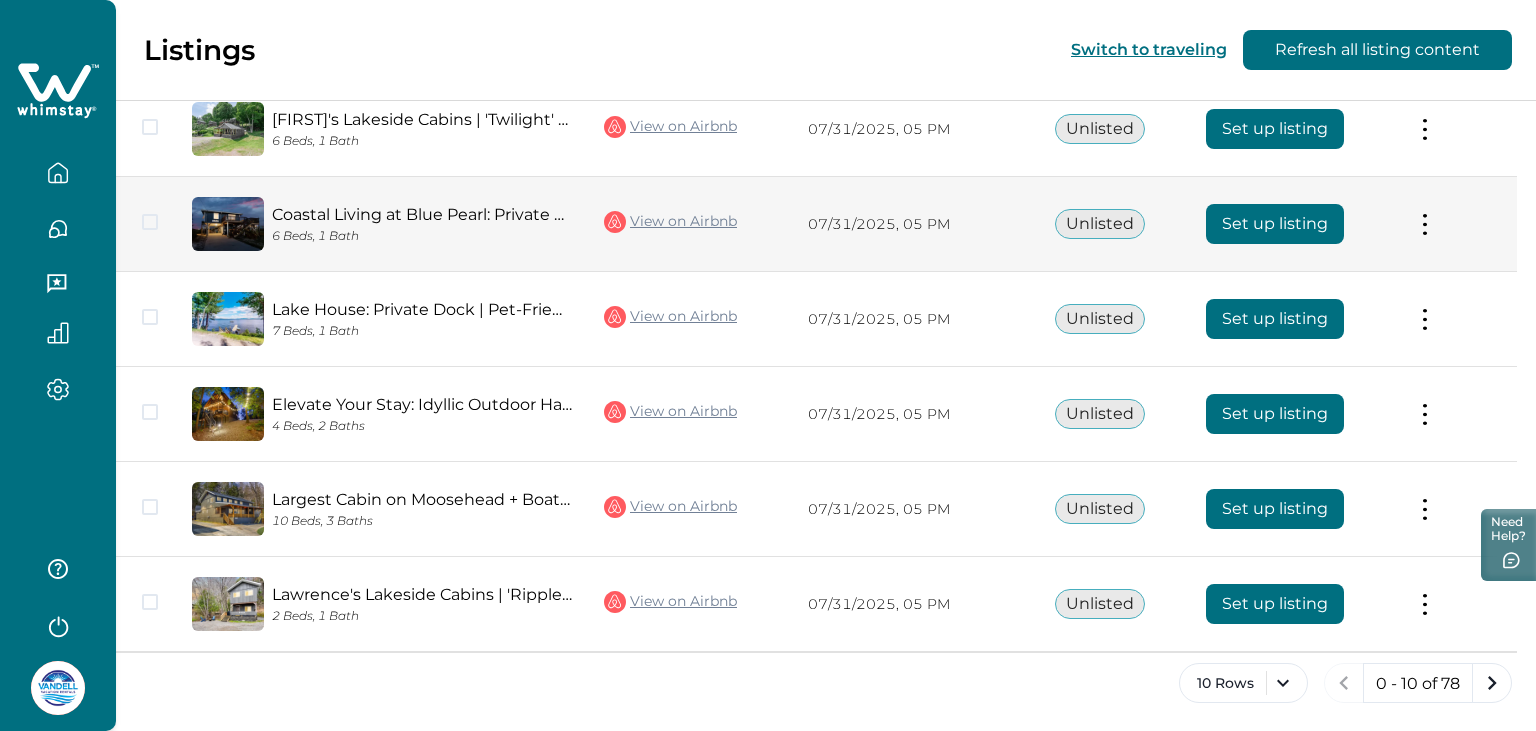 click on "Set up listing" at bounding box center [1275, 224] 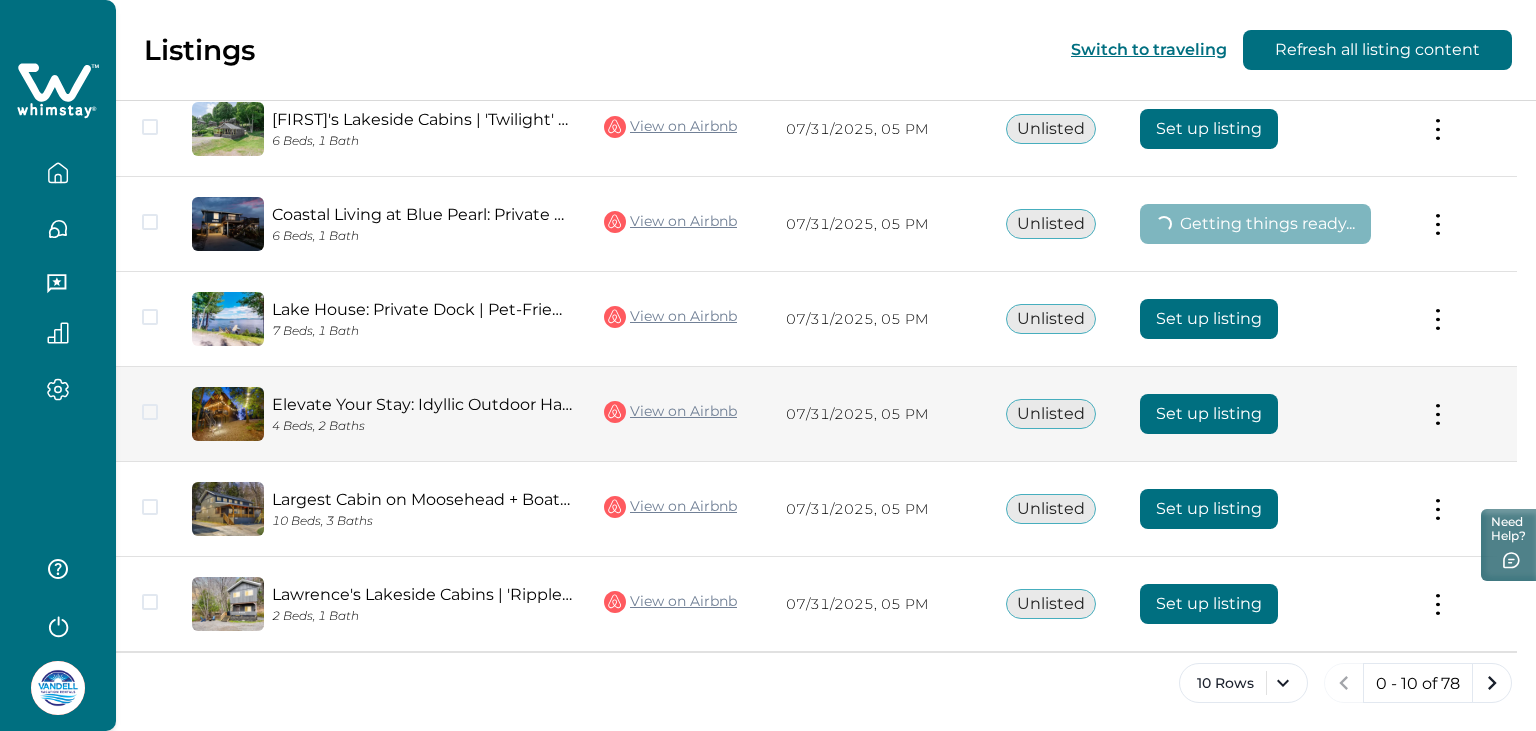 click on "Set up listing" at bounding box center [1209, 414] 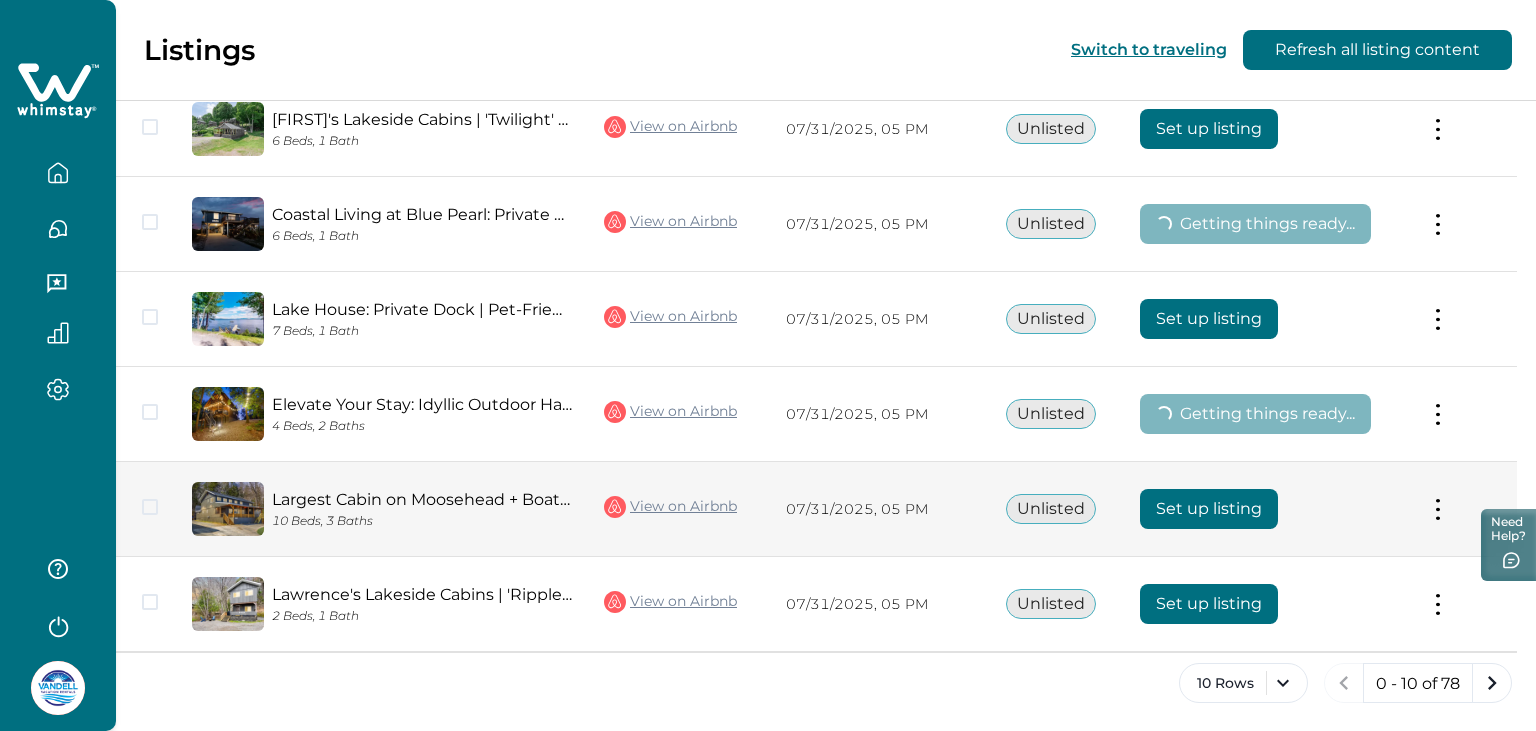 click on "Set up listing" at bounding box center (1209, 509) 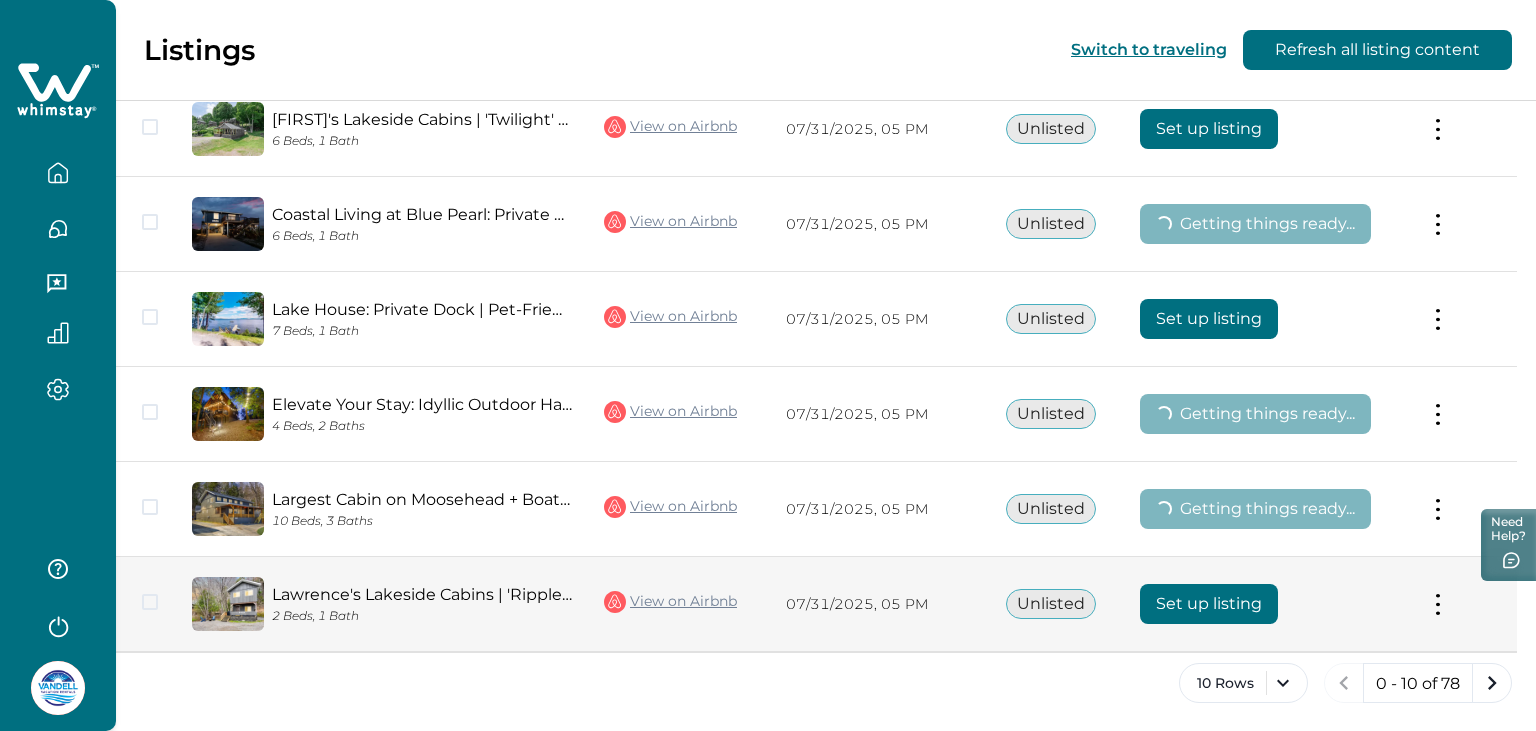 click on "Set up listing" at bounding box center (1209, 604) 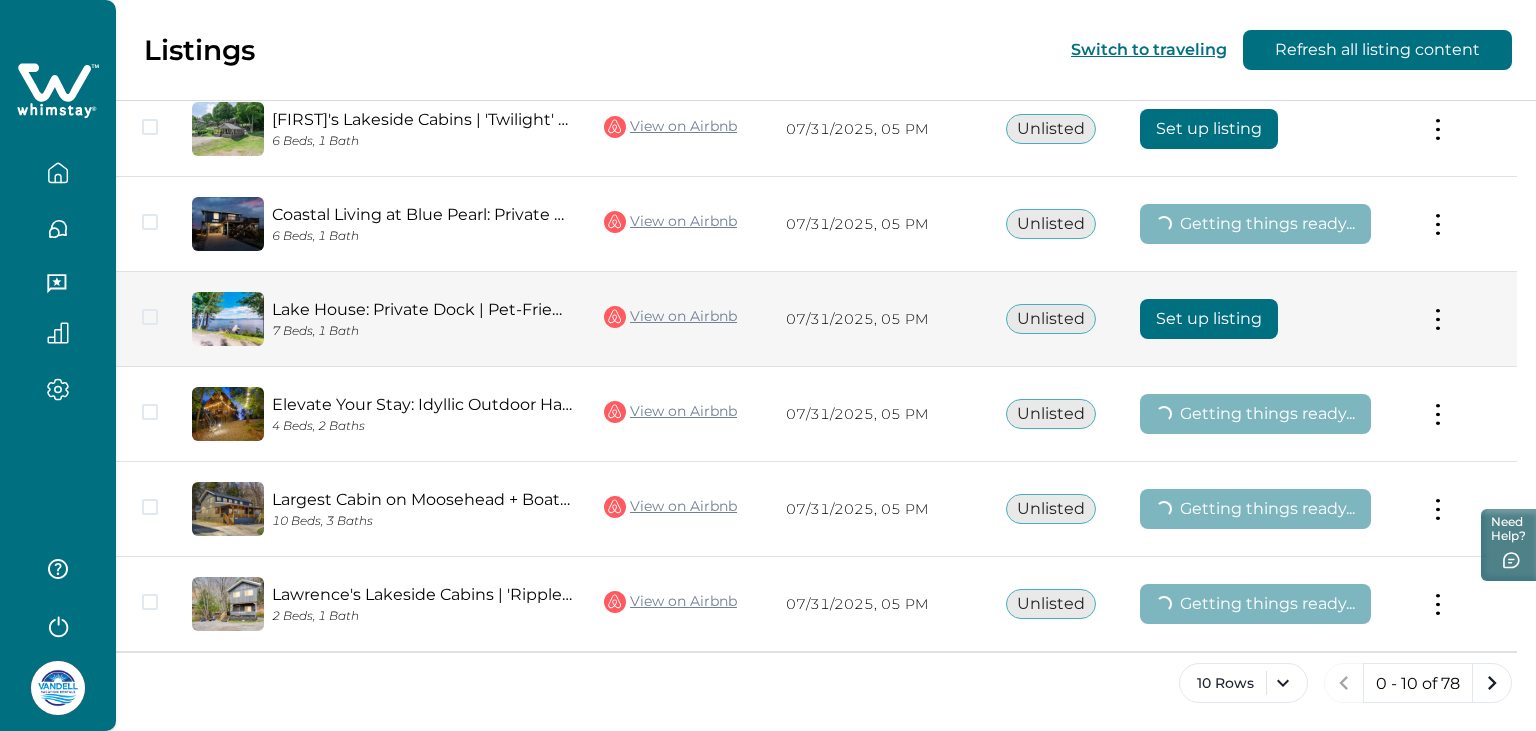 click on "Set up listing" at bounding box center [1209, 319] 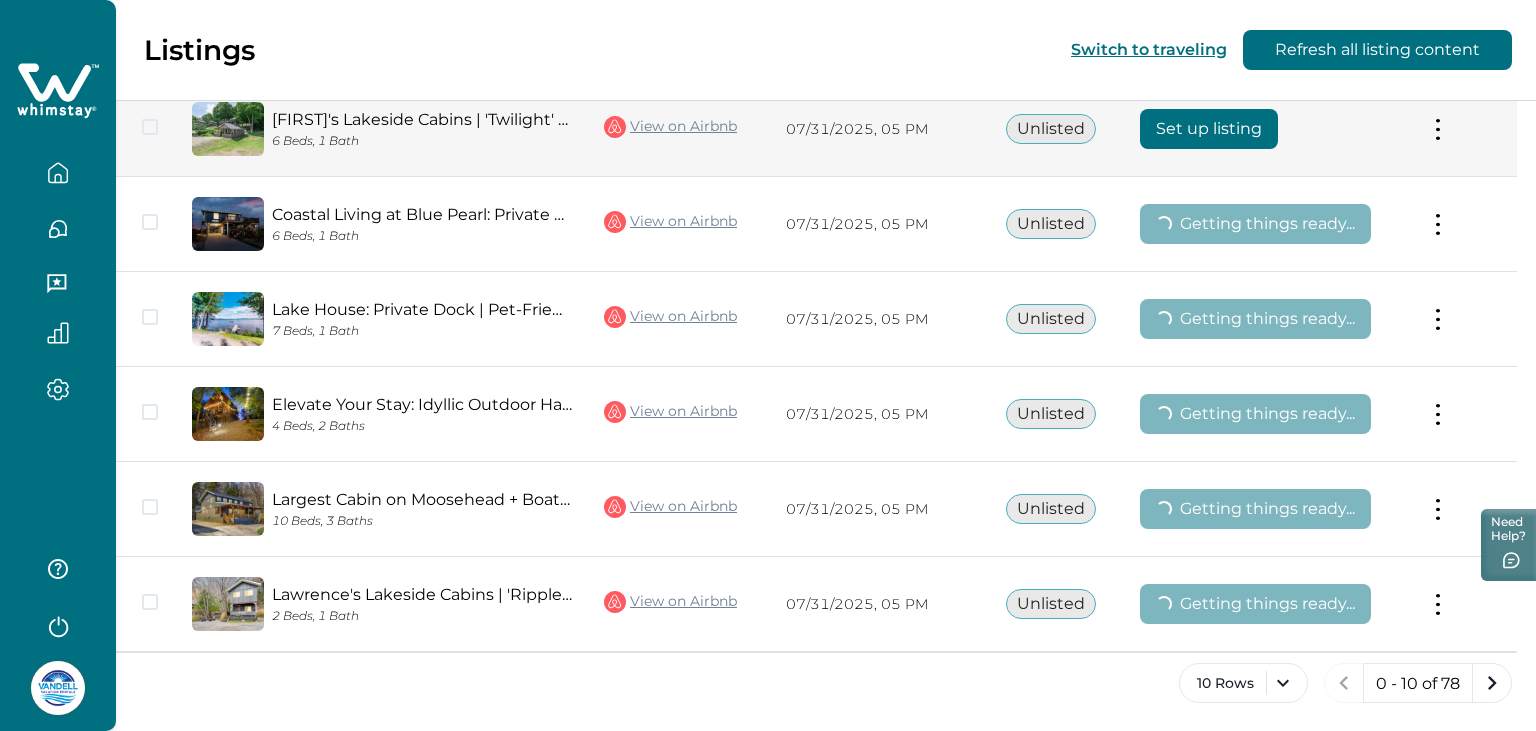 click on "Set up listing" at bounding box center (1209, 129) 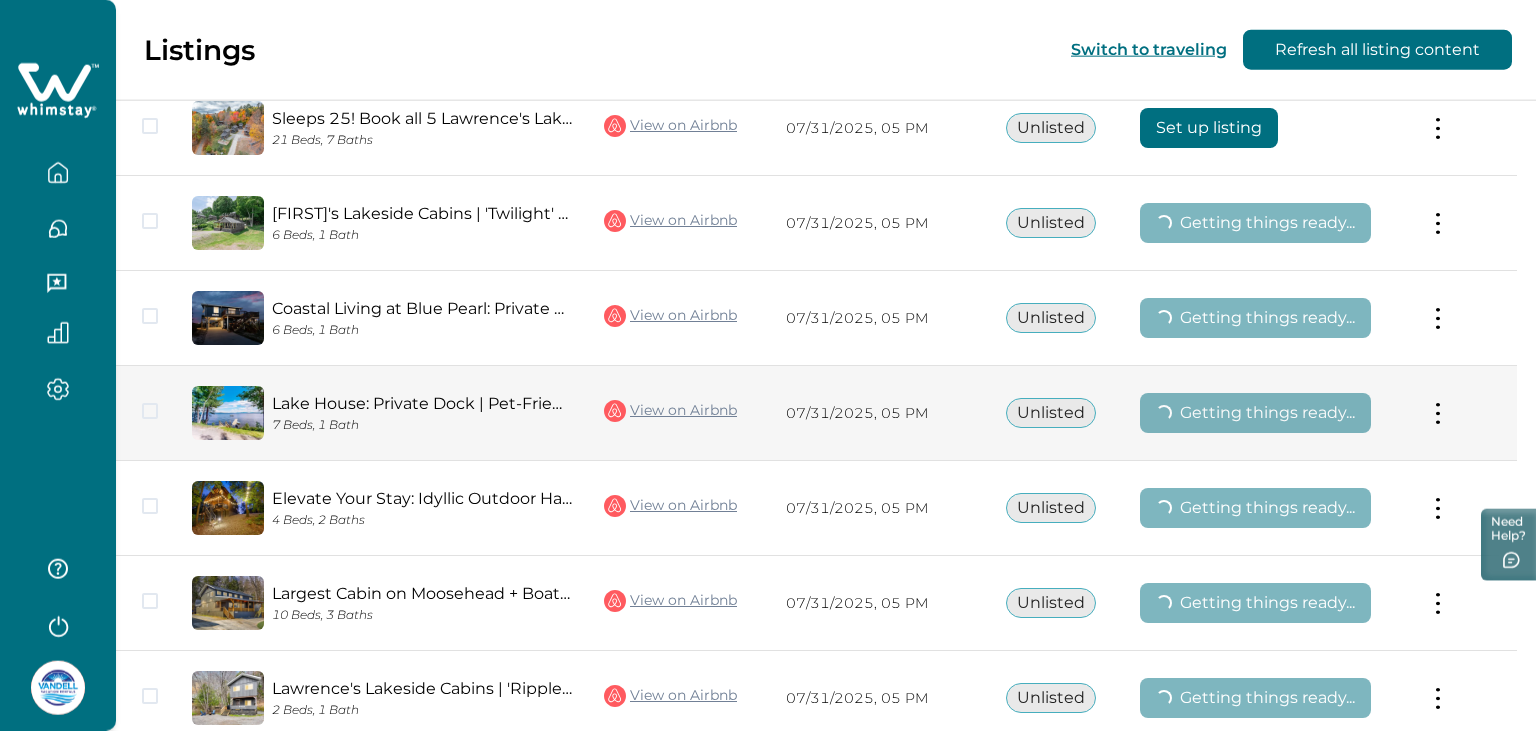 scroll, scrollTop: 588, scrollLeft: 0, axis: vertical 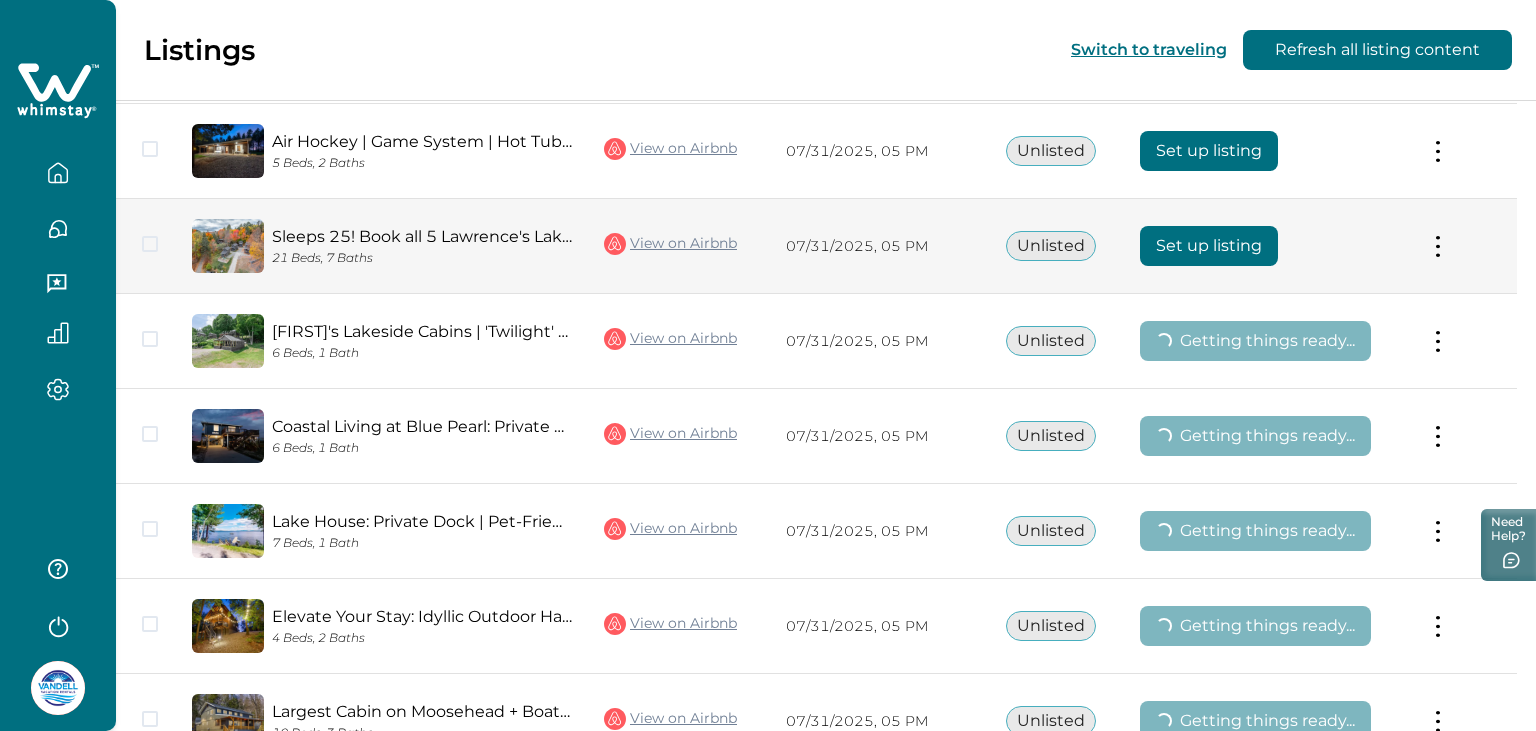 click on "Set up listing" at bounding box center (1209, 246) 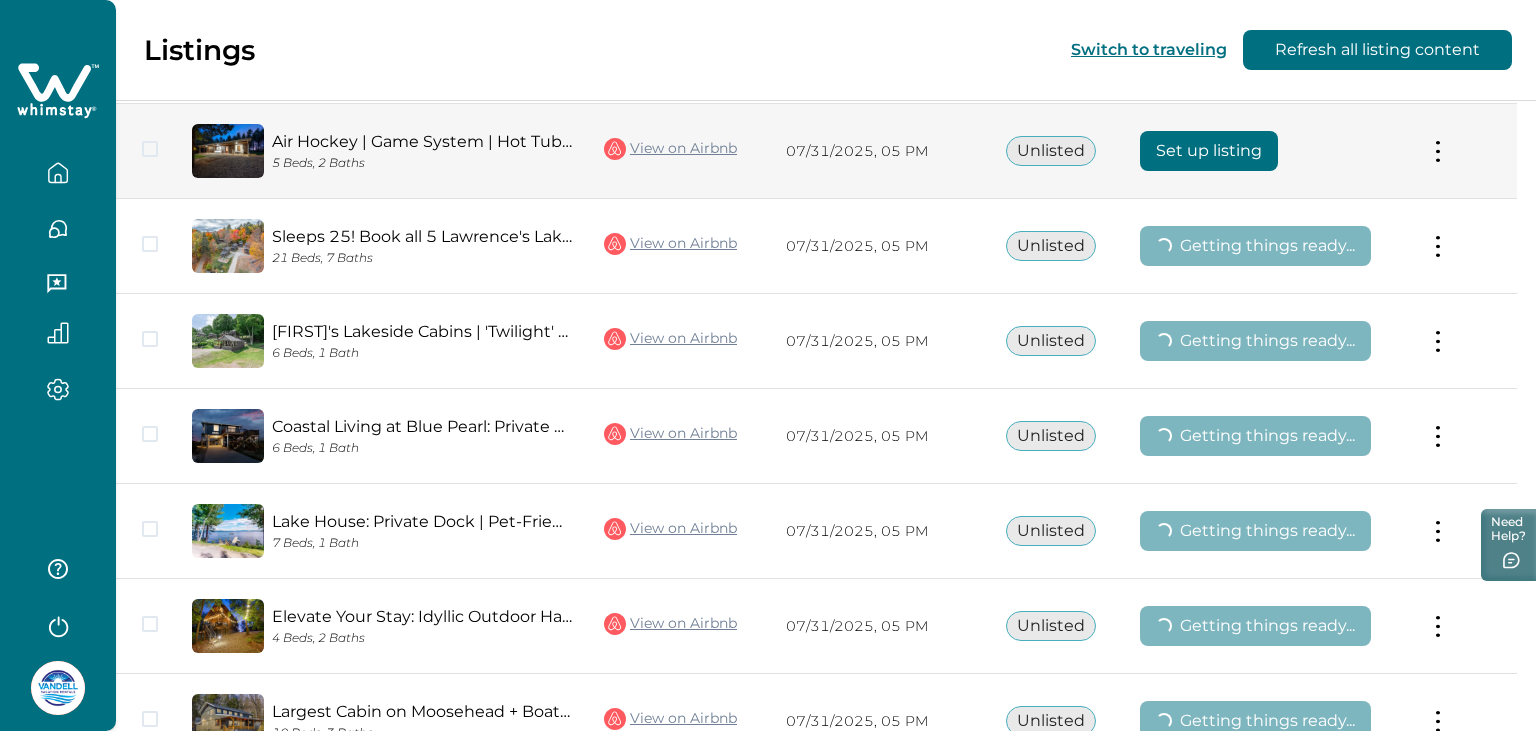 click on "Set up listing" at bounding box center (1209, 151) 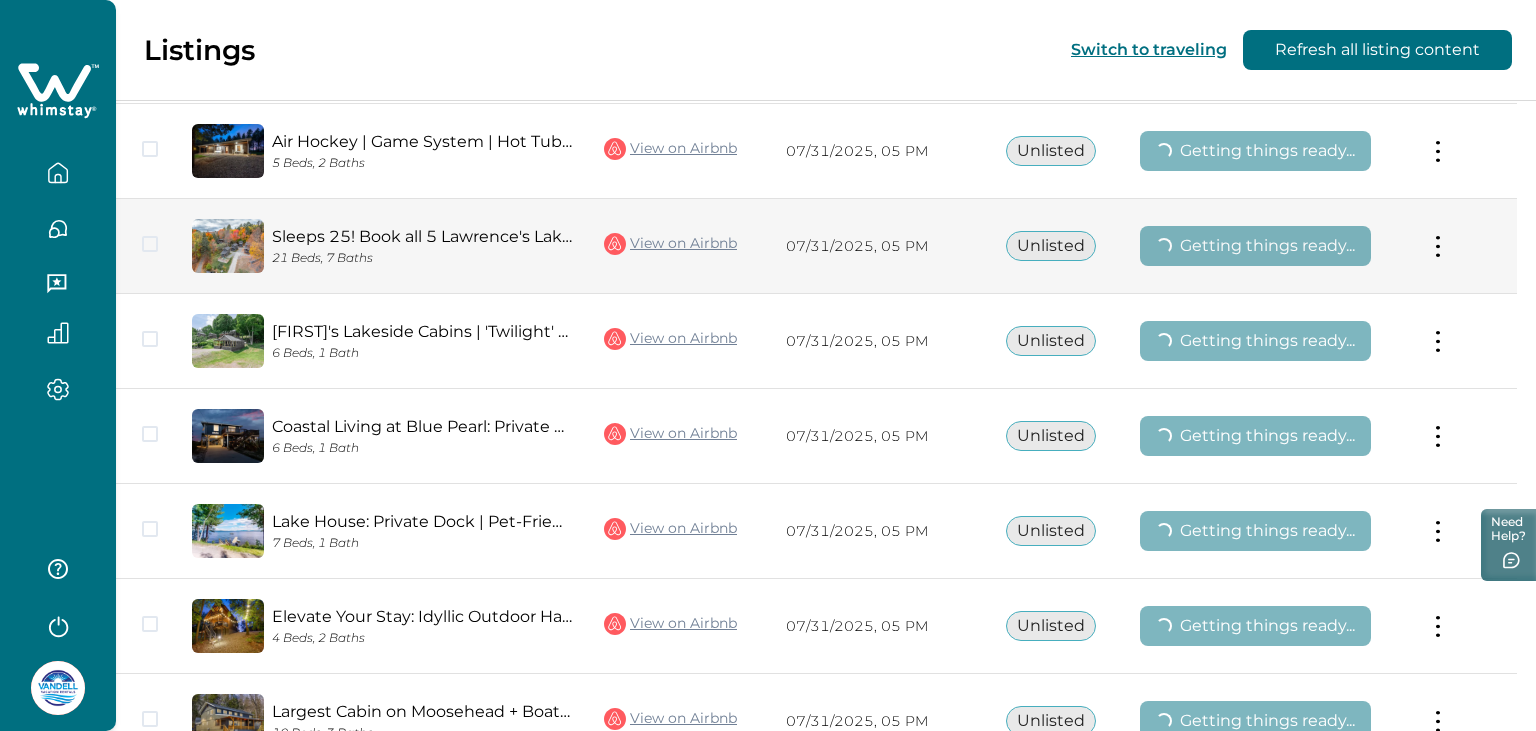 scroll, scrollTop: 377, scrollLeft: 0, axis: vertical 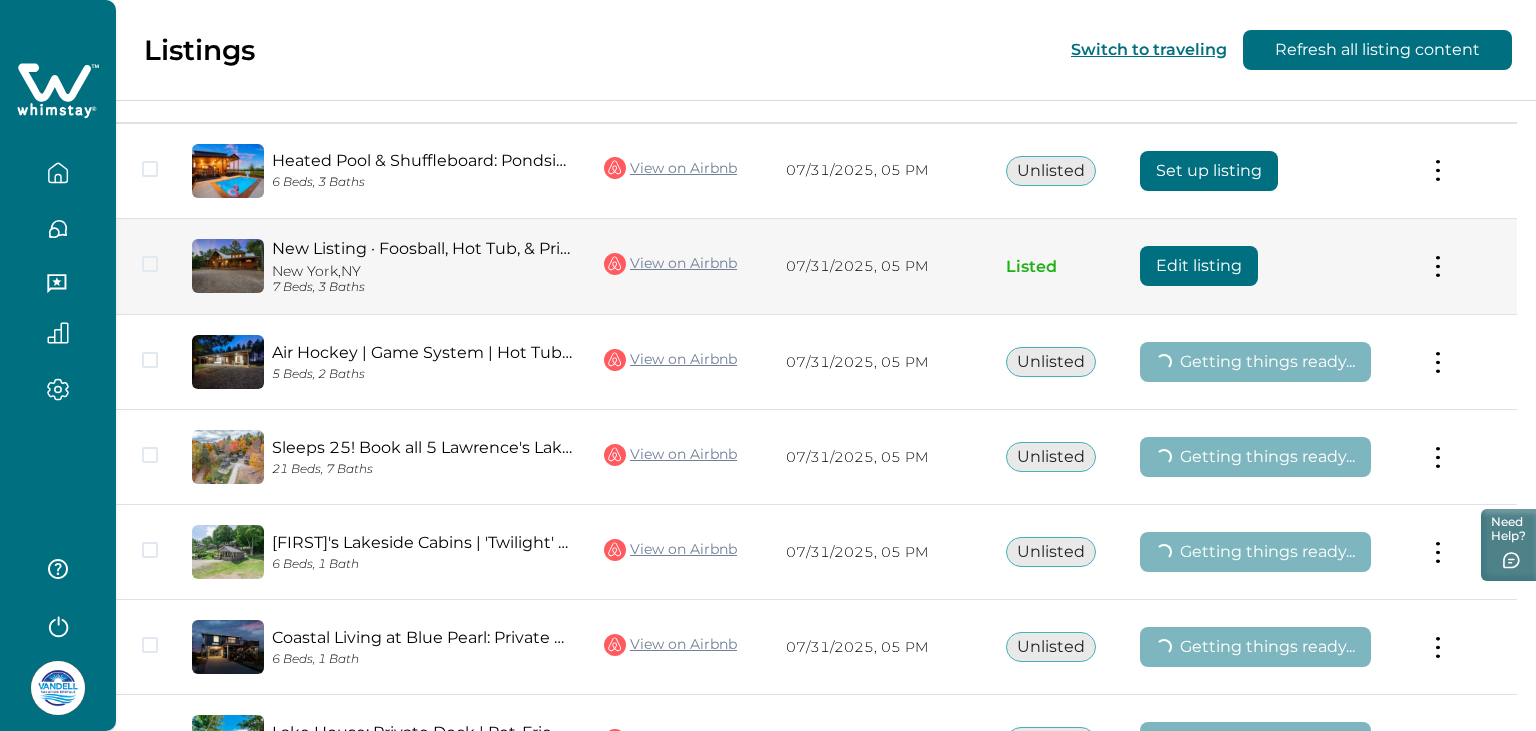 click on "Edit listing" at bounding box center [1199, 266] 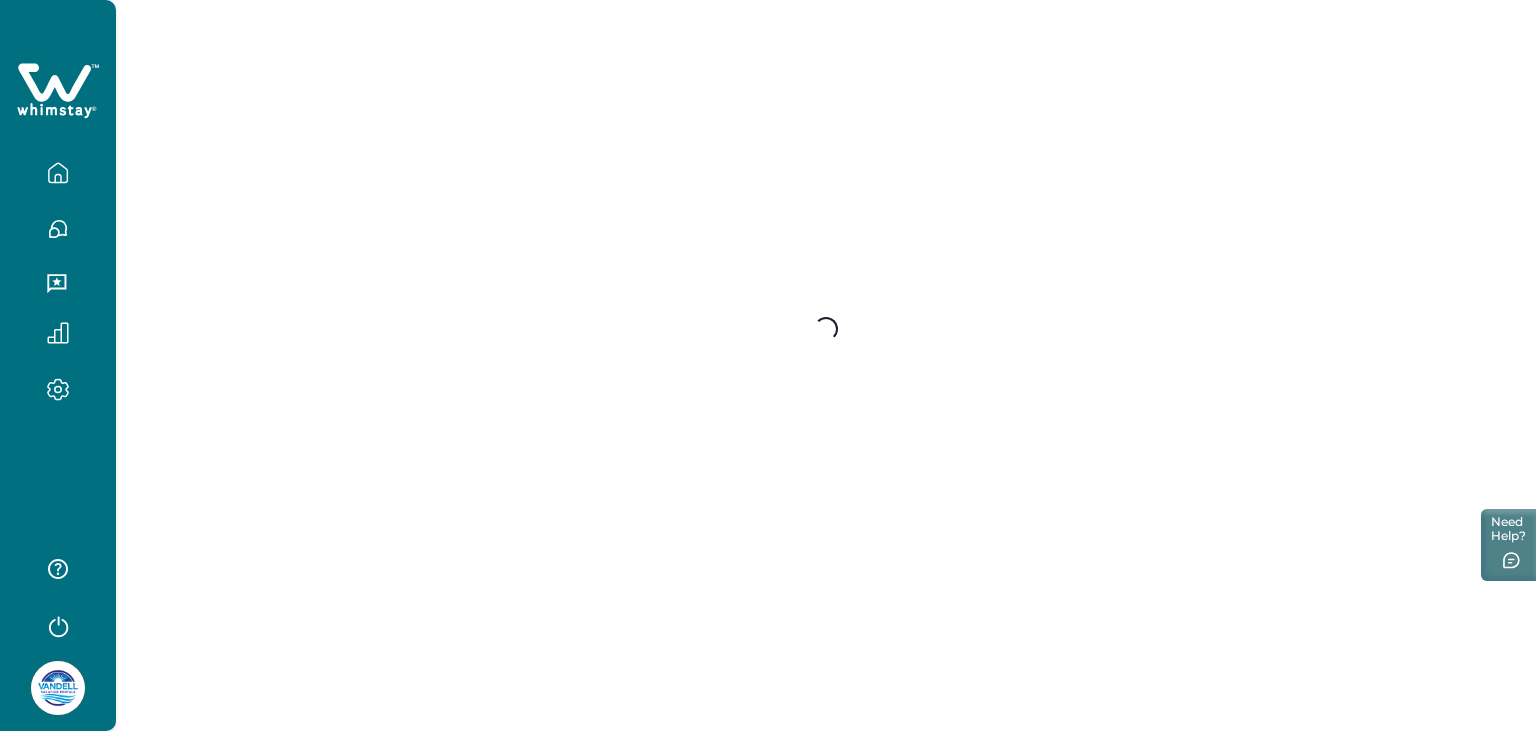 scroll, scrollTop: 0, scrollLeft: 0, axis: both 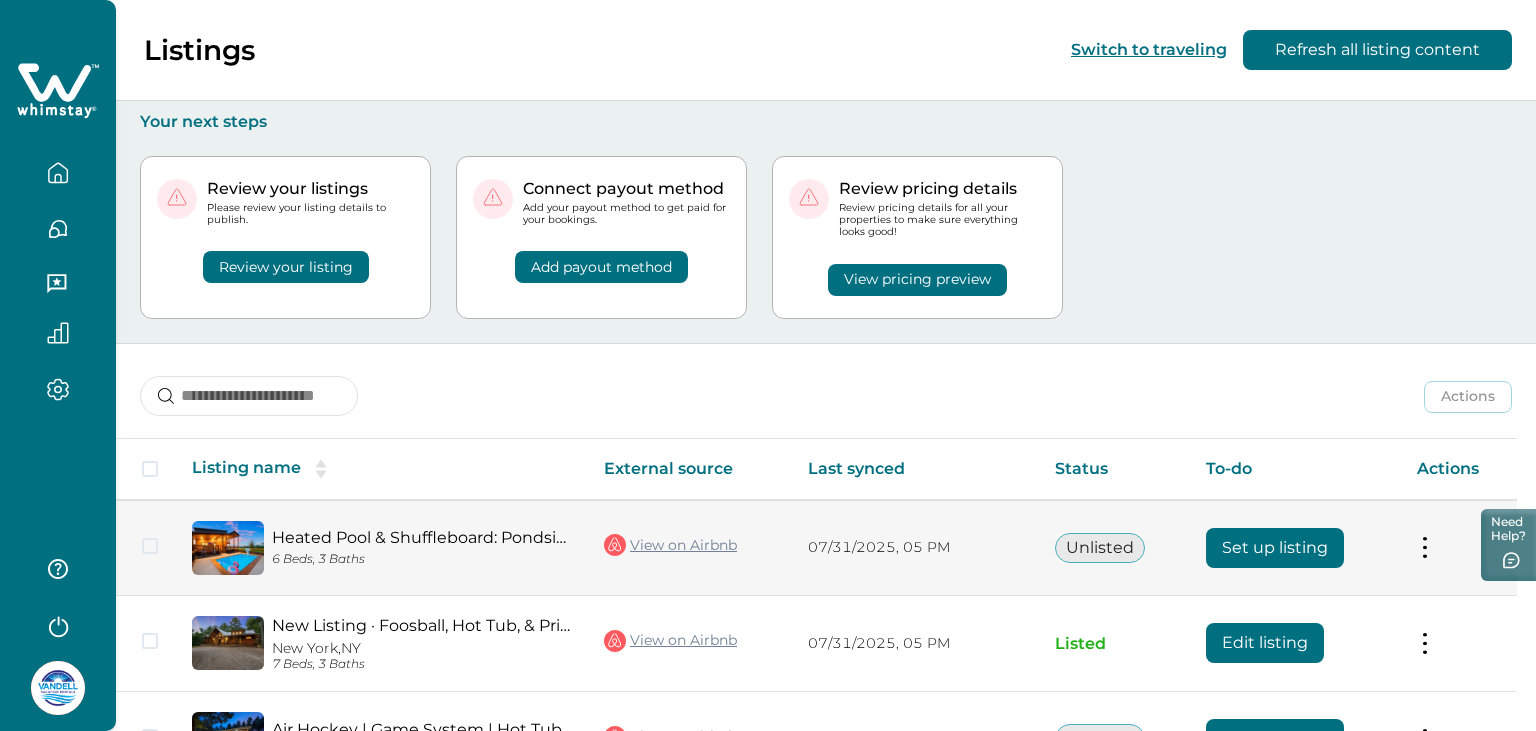 click on "Set up listing" at bounding box center (1275, 548) 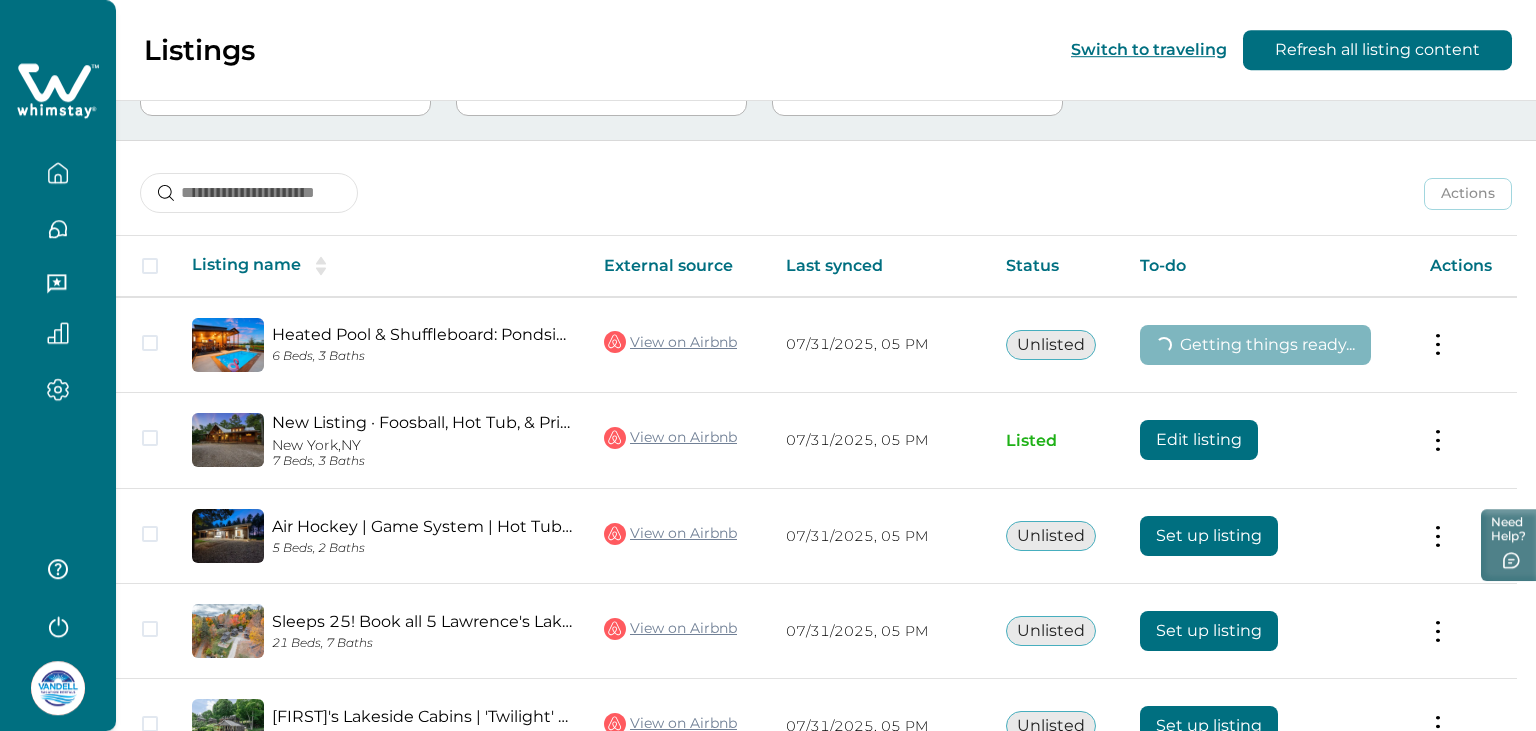 scroll, scrollTop: 326, scrollLeft: 0, axis: vertical 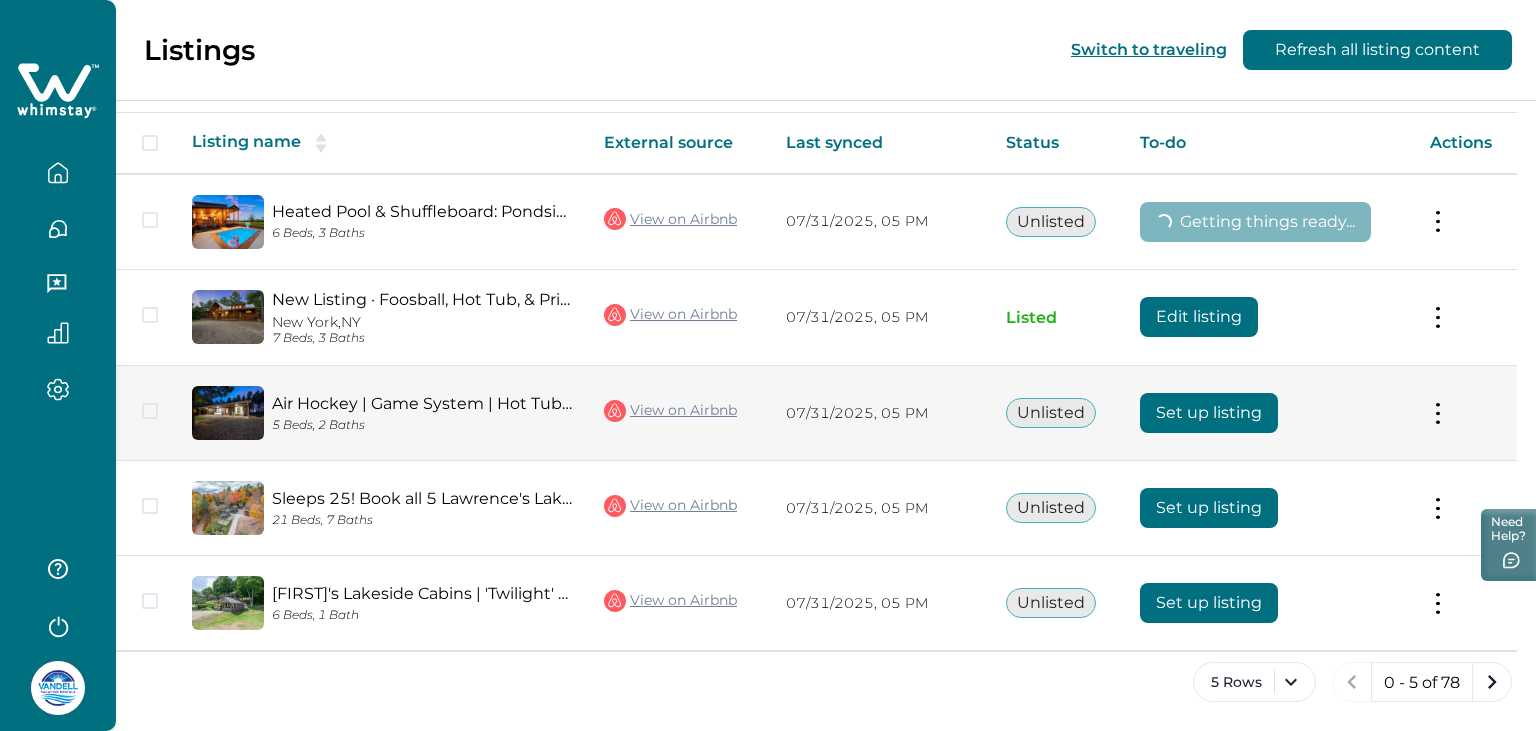 drag, startPoint x: 1186, startPoint y: 406, endPoint x: 1191, endPoint y: 424, distance: 18.681541 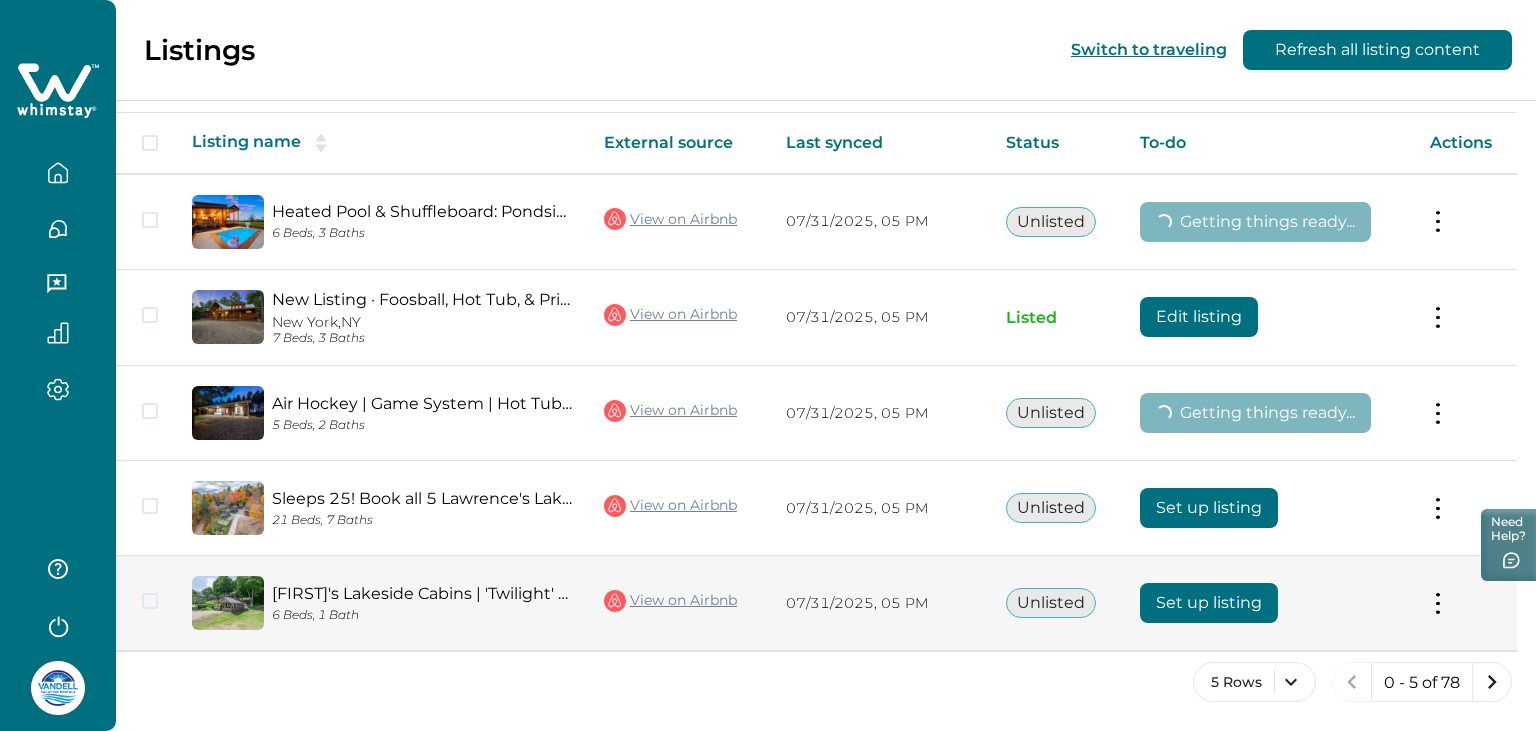 drag, startPoint x: 1216, startPoint y: 511, endPoint x: 1216, endPoint y: 563, distance: 52 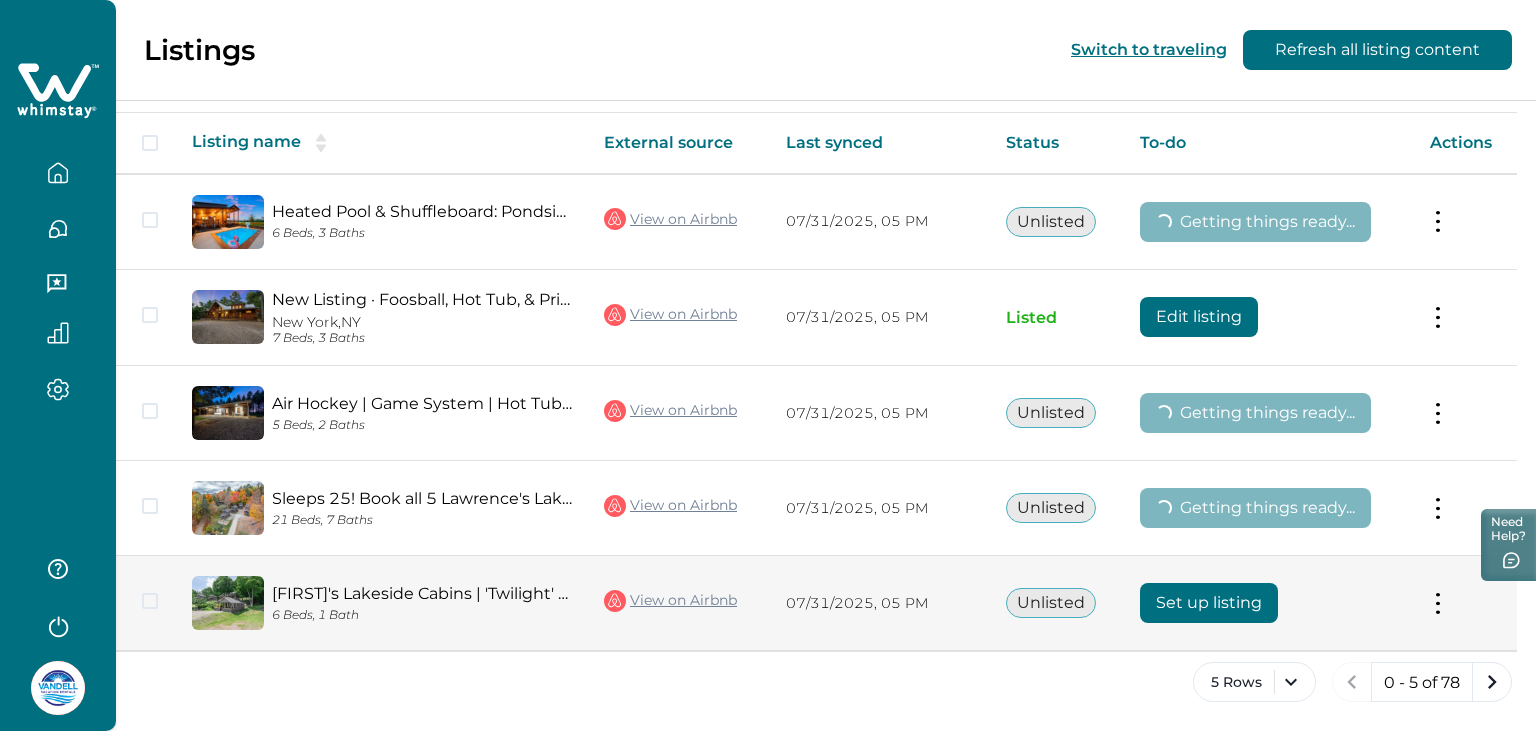 click on "Set up listing" at bounding box center (1209, 603) 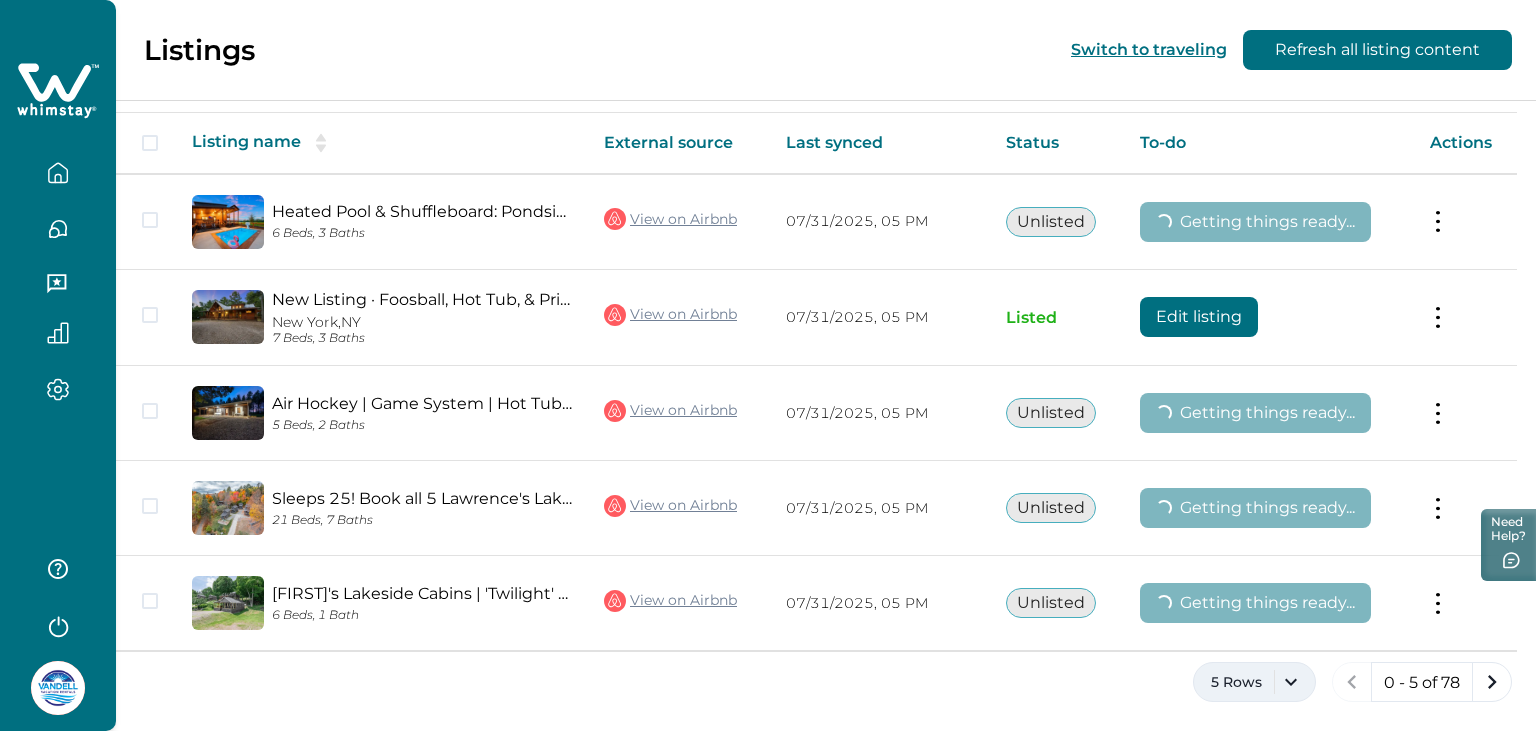 click on "5 Rows" at bounding box center (1254, 682) 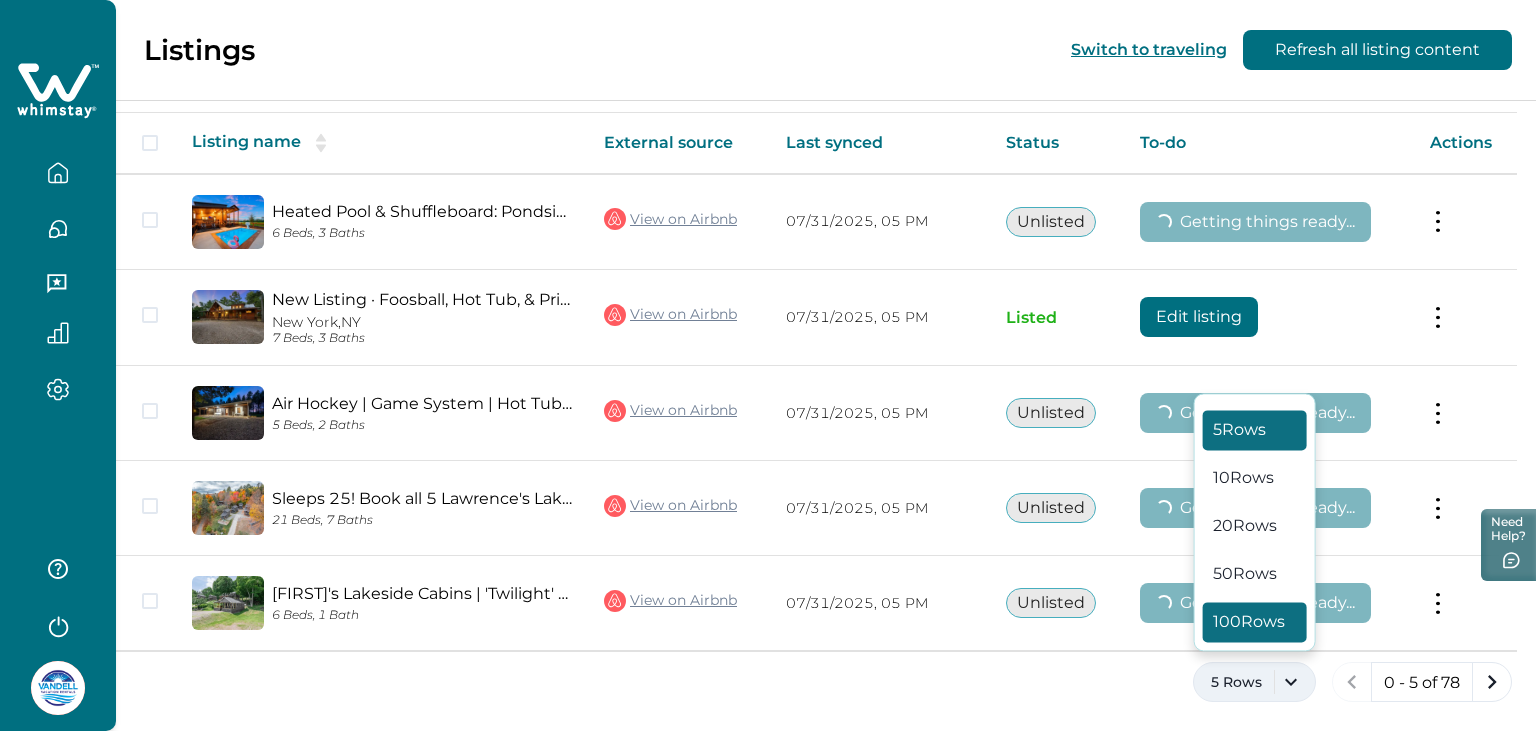 click on "100  Rows" at bounding box center [1255, 622] 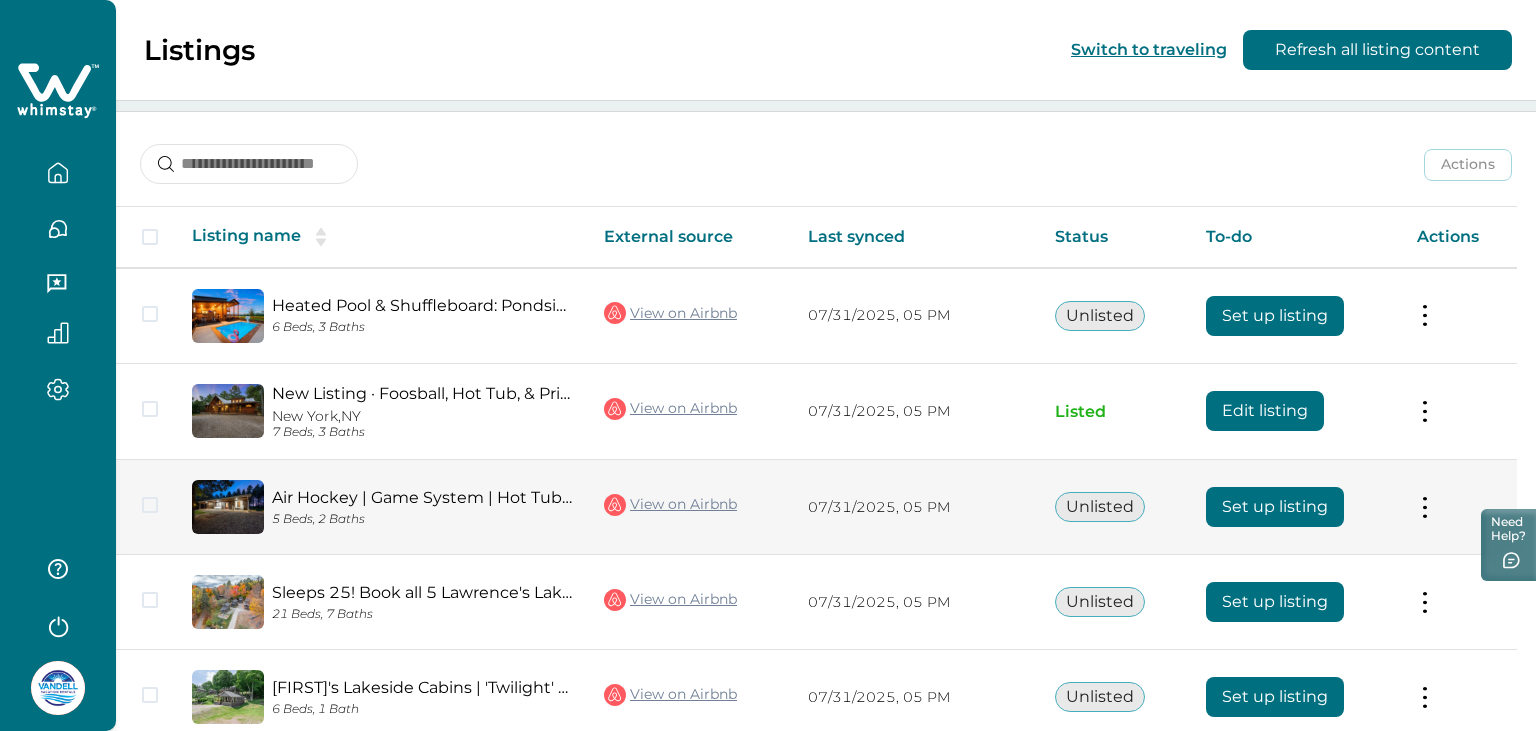 click on "Set up listing" at bounding box center (1275, 316) 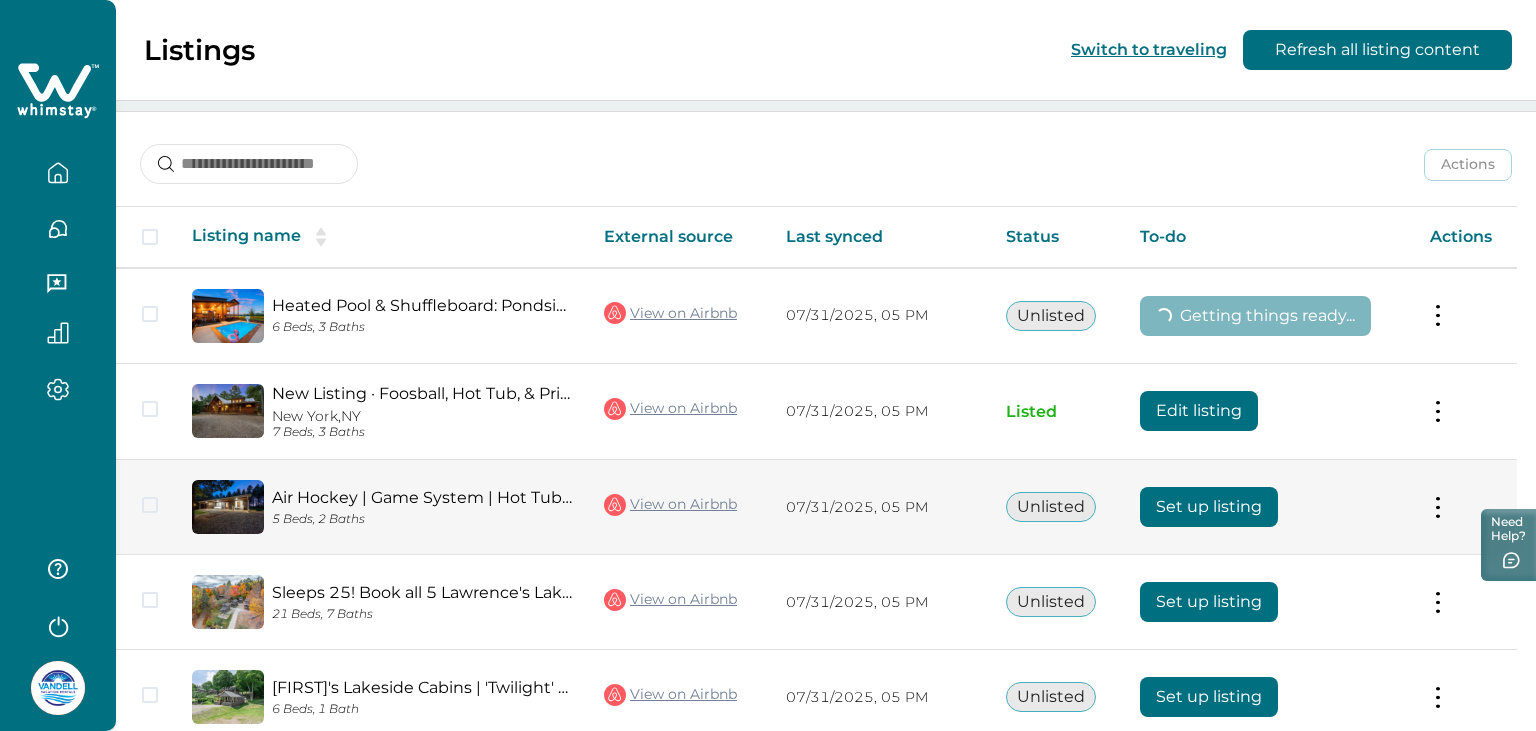 click on "Set up listing" at bounding box center [1209, 507] 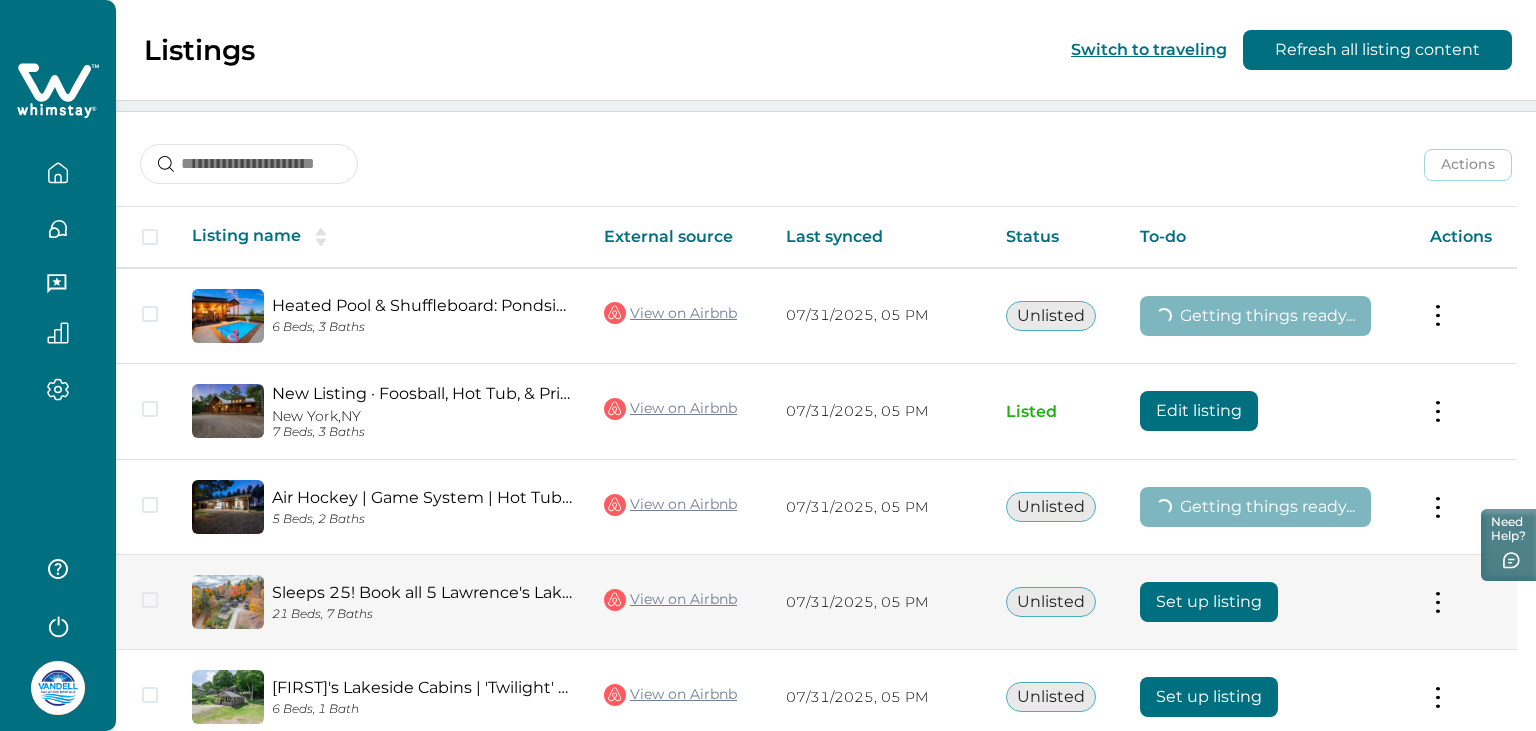 click on "Set up listing" at bounding box center (1209, 602) 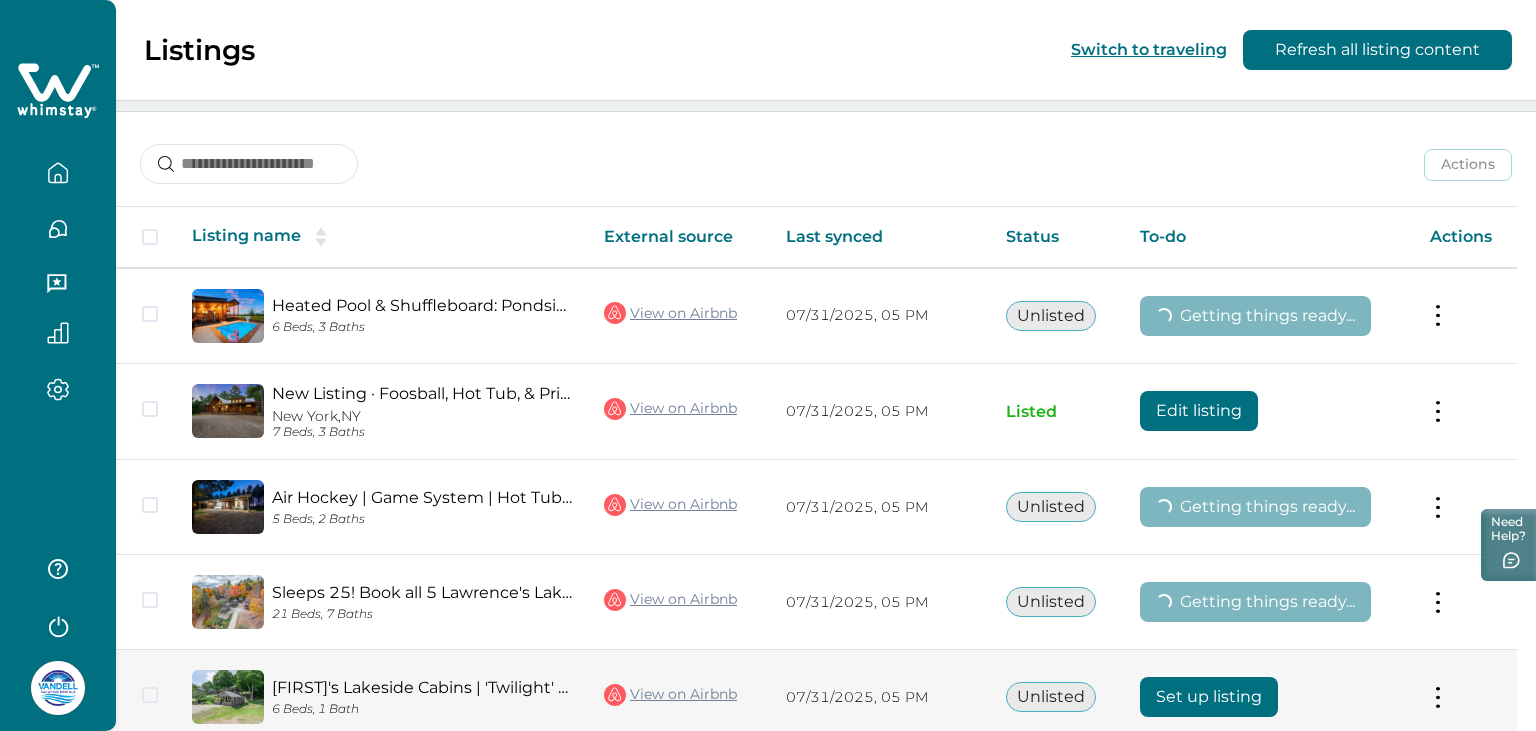 click on "Set up listing" at bounding box center [1209, 697] 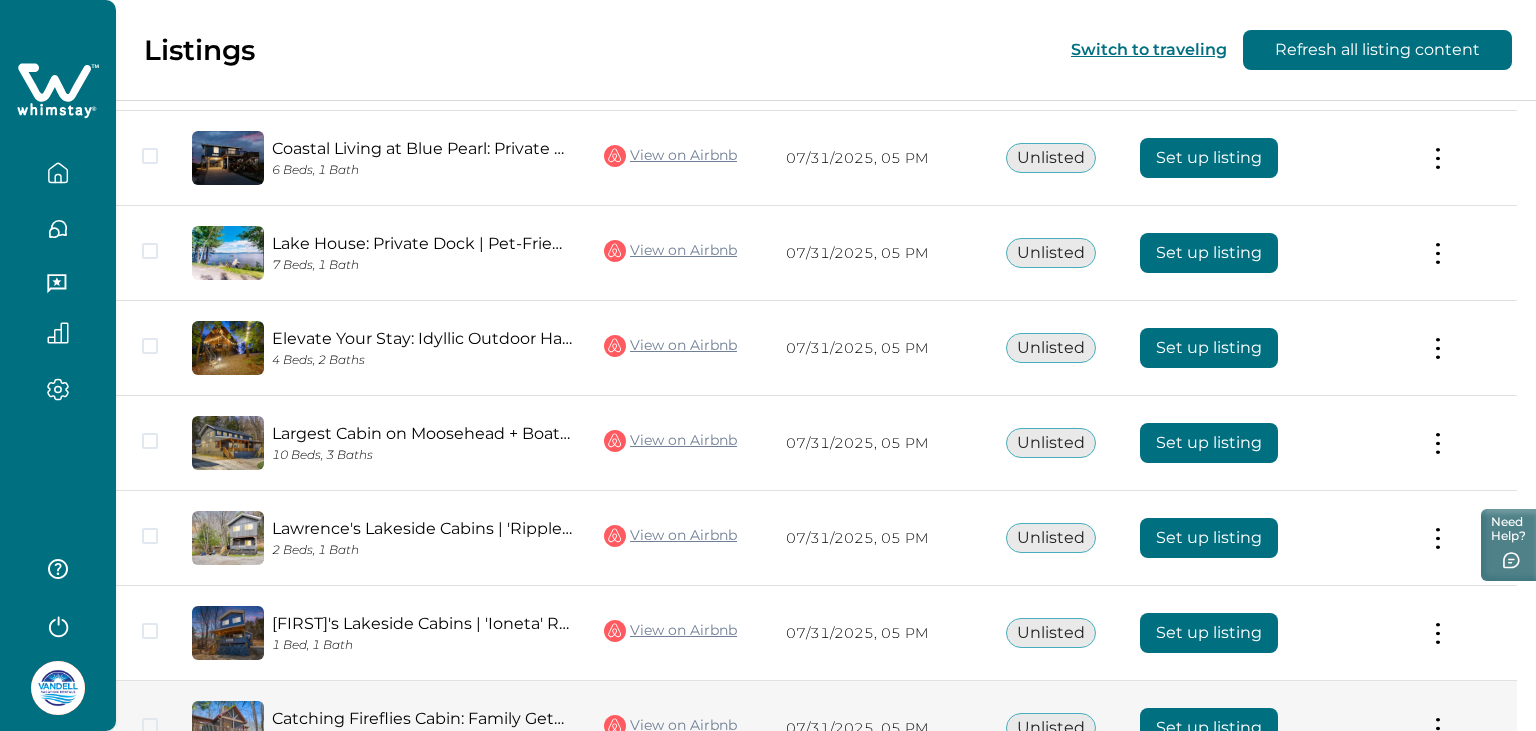 scroll, scrollTop: 760, scrollLeft: 0, axis: vertical 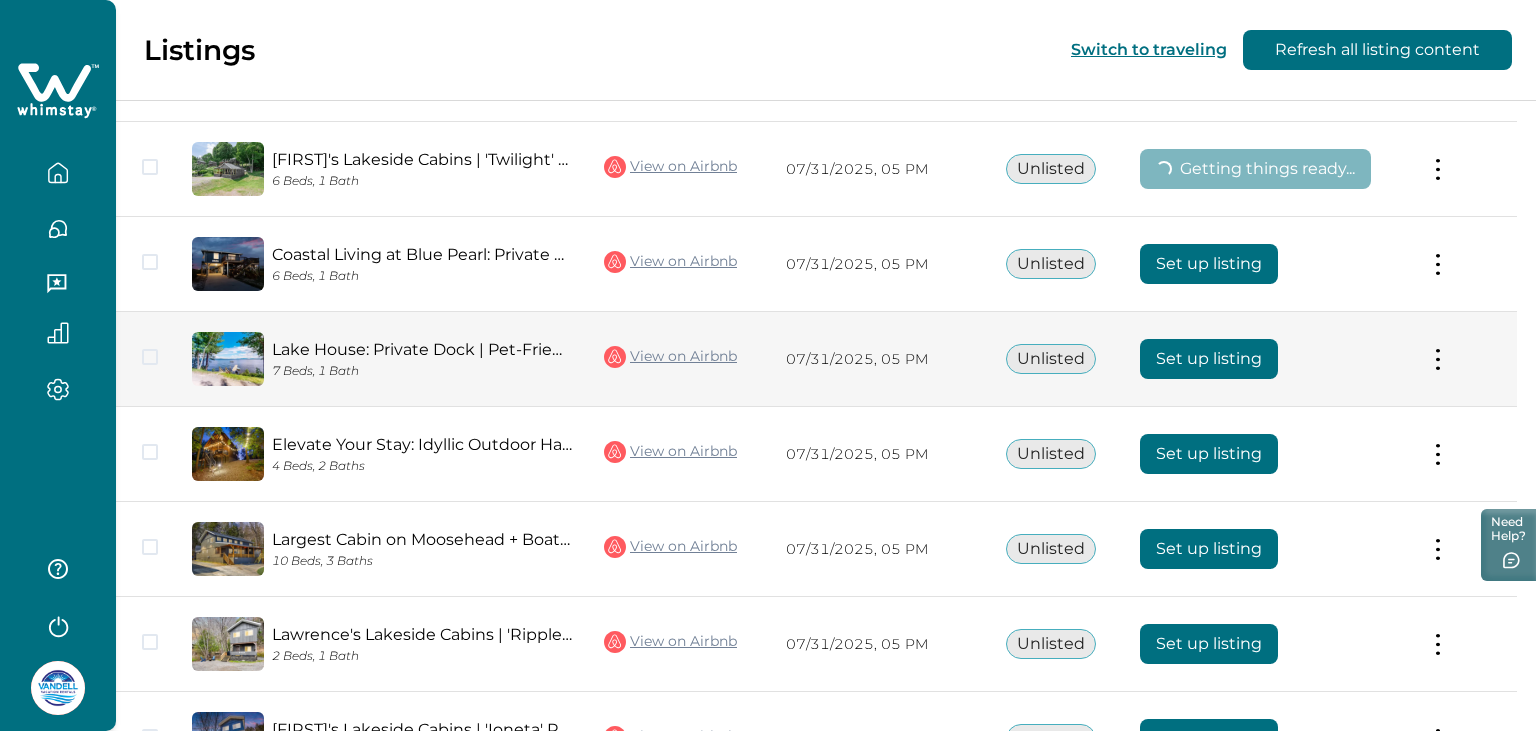 drag, startPoint x: 1240, startPoint y: 251, endPoint x: 1232, endPoint y: 349, distance: 98.32599 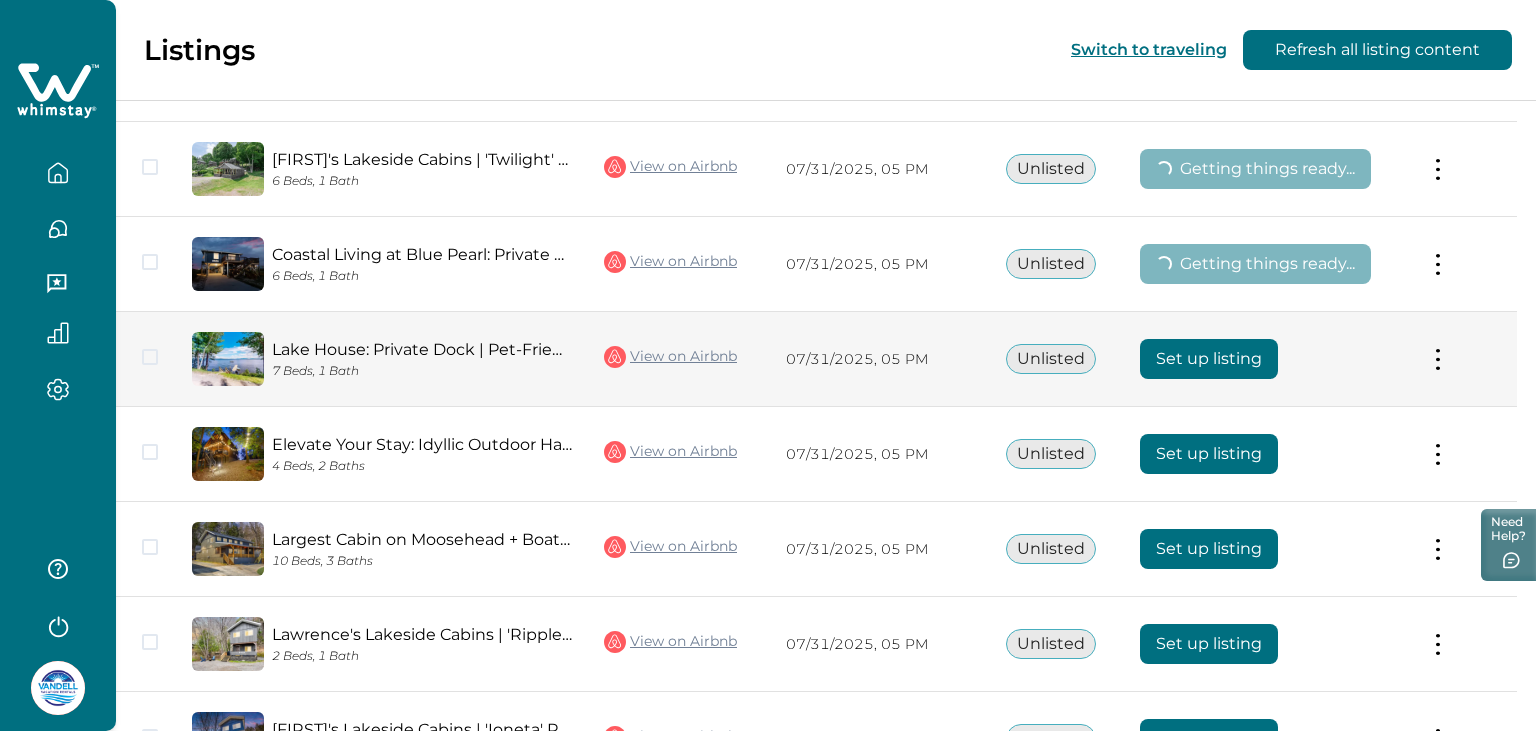 click on "Set up listing" at bounding box center (1209, 359) 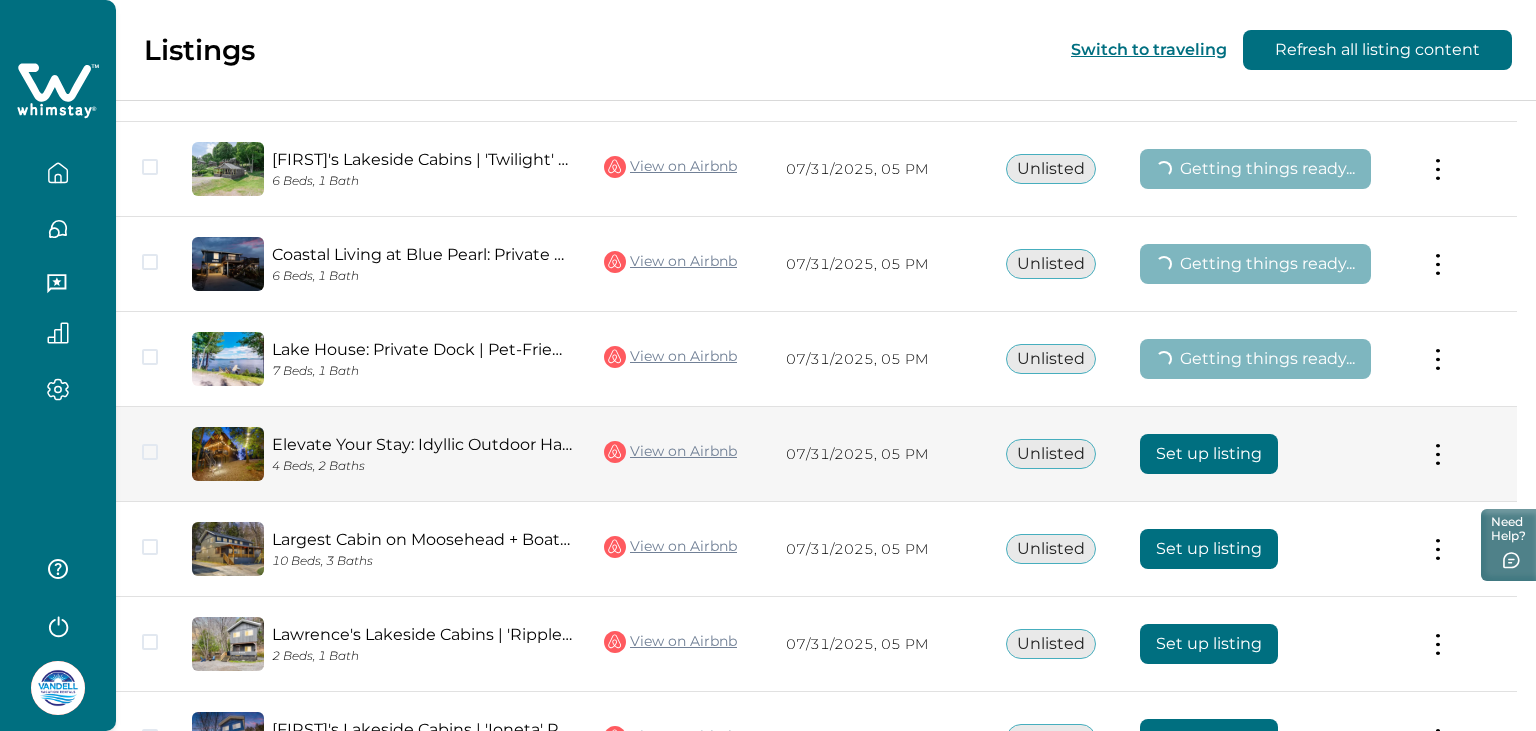 click on "Set up listing" at bounding box center [1209, 454] 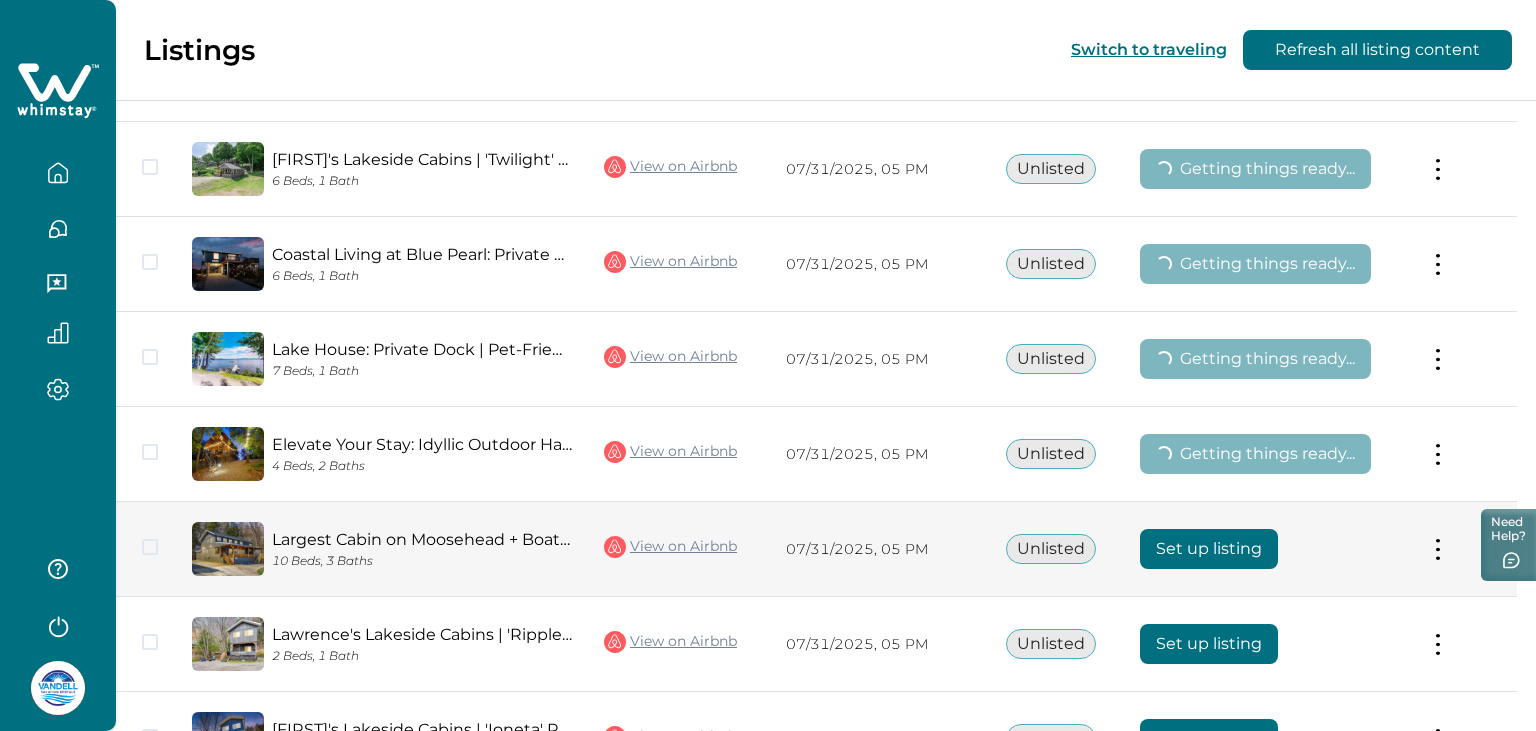 drag, startPoint x: 1210, startPoint y: 531, endPoint x: 1214, endPoint y: 588, distance: 57.14018 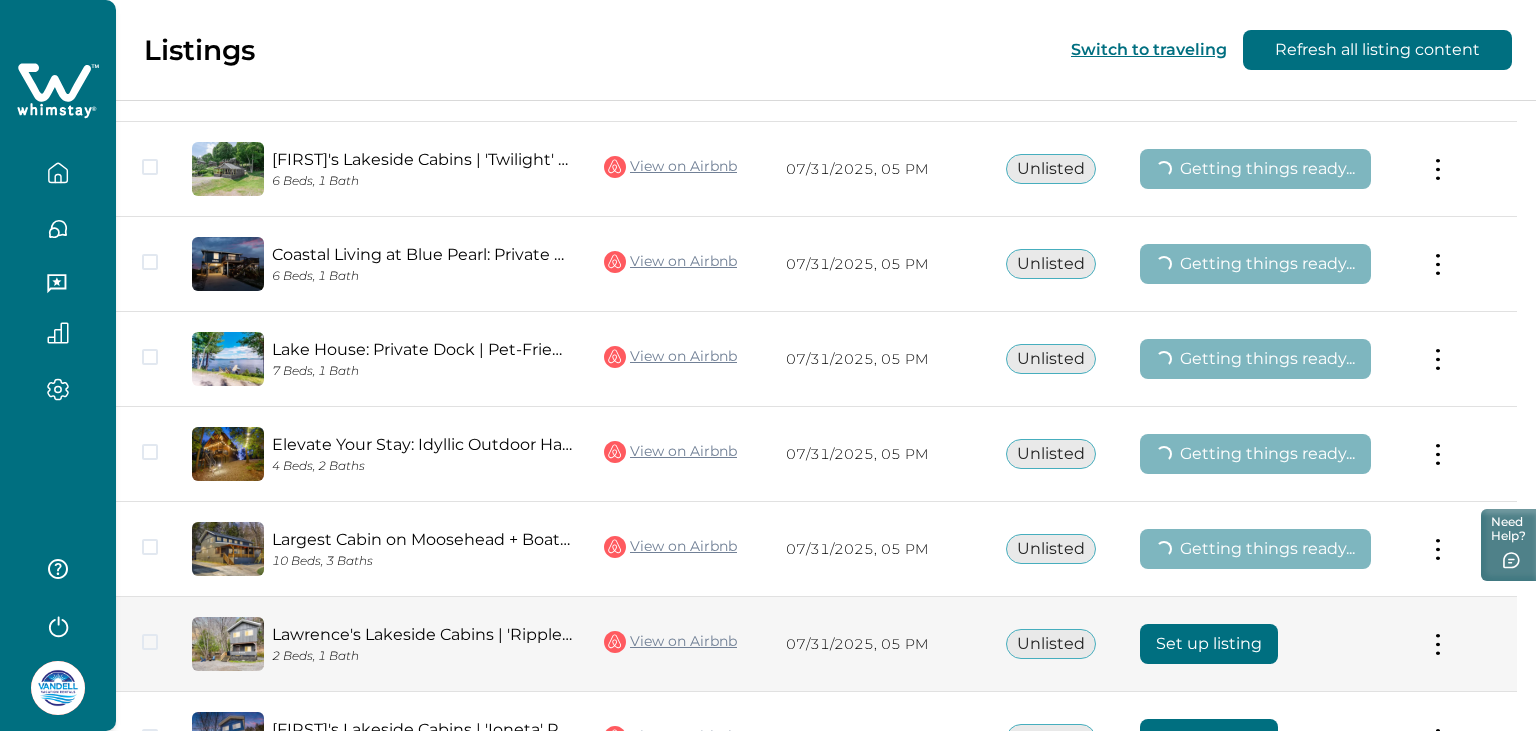 click on "Set up listing" at bounding box center (1209, 644) 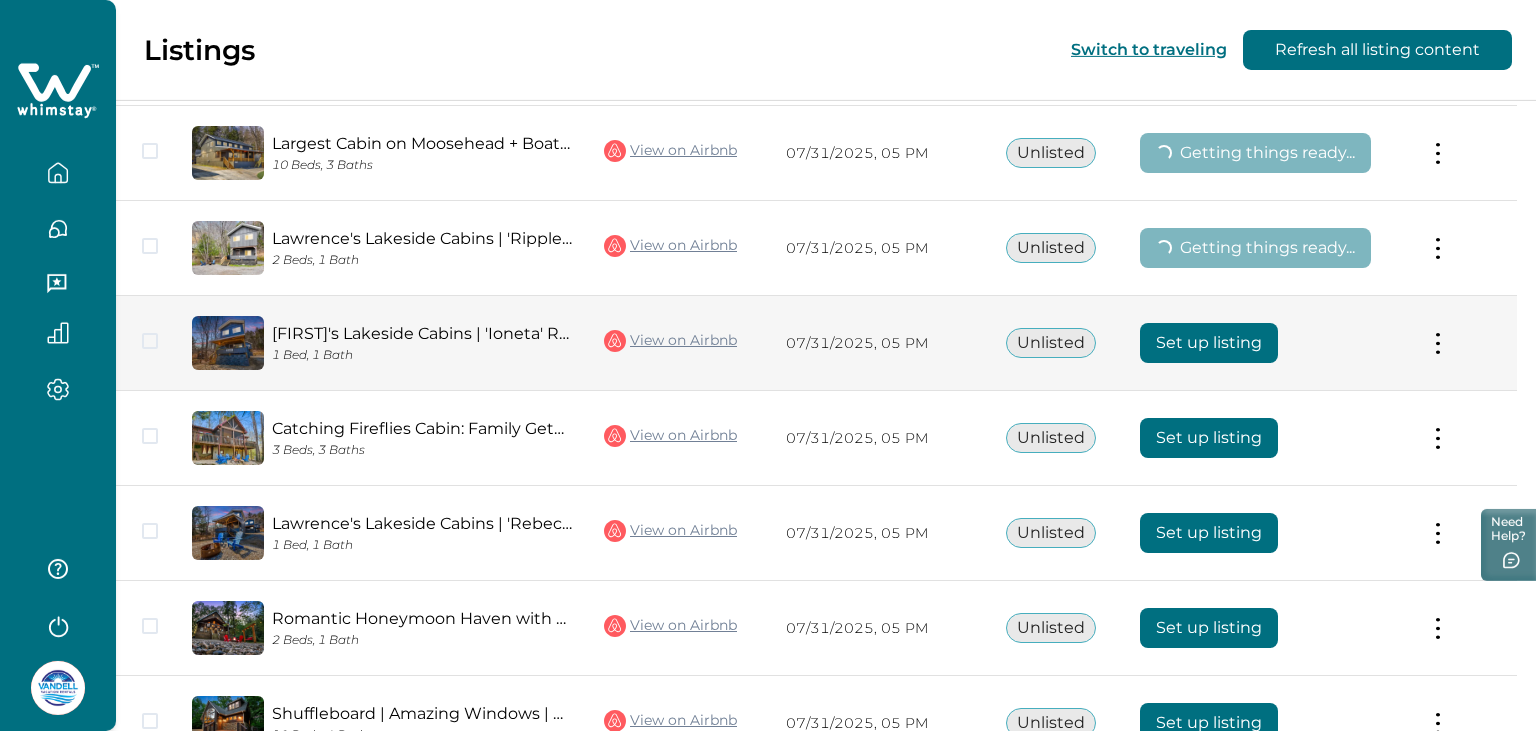 scroll, scrollTop: 1183, scrollLeft: 0, axis: vertical 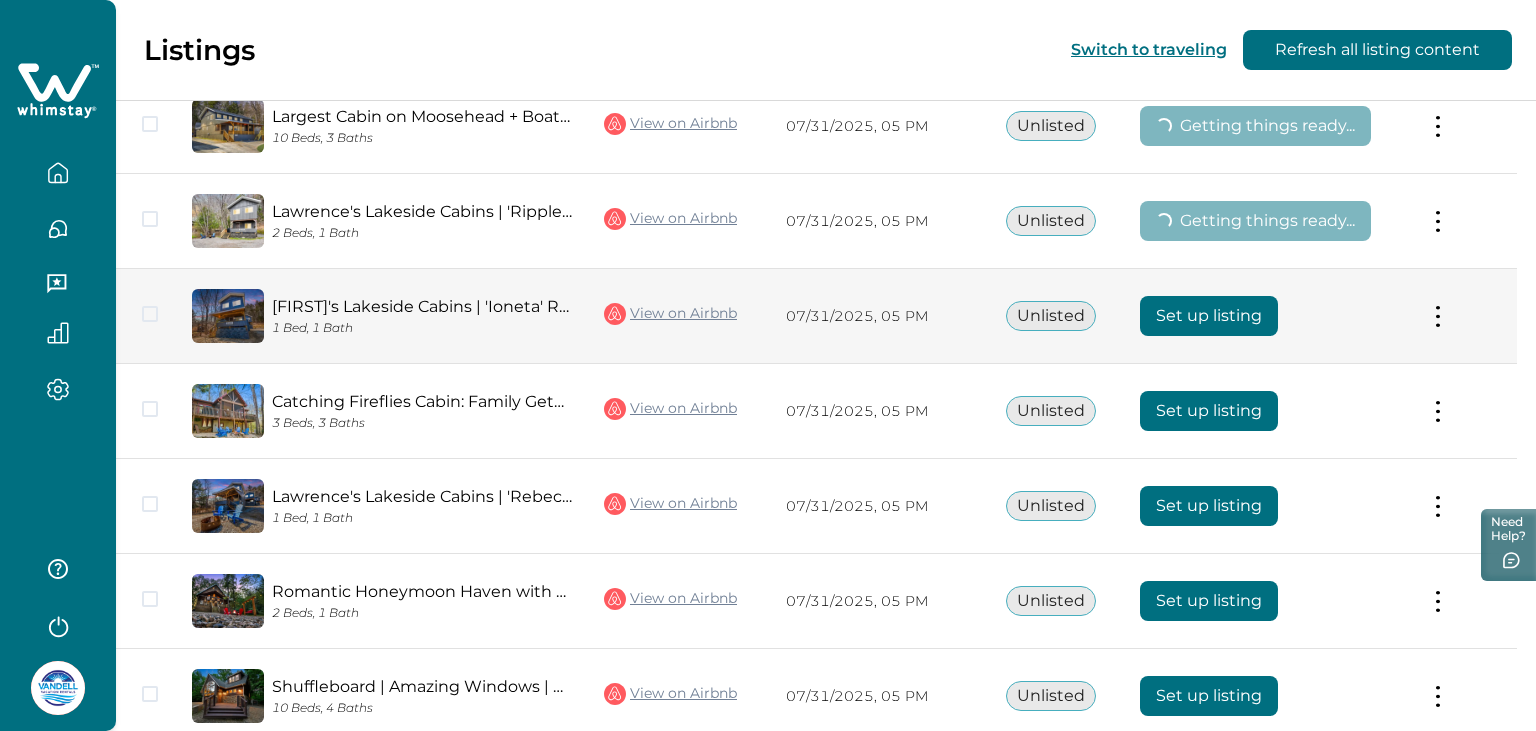 click on "Set up listing" at bounding box center [1209, 316] 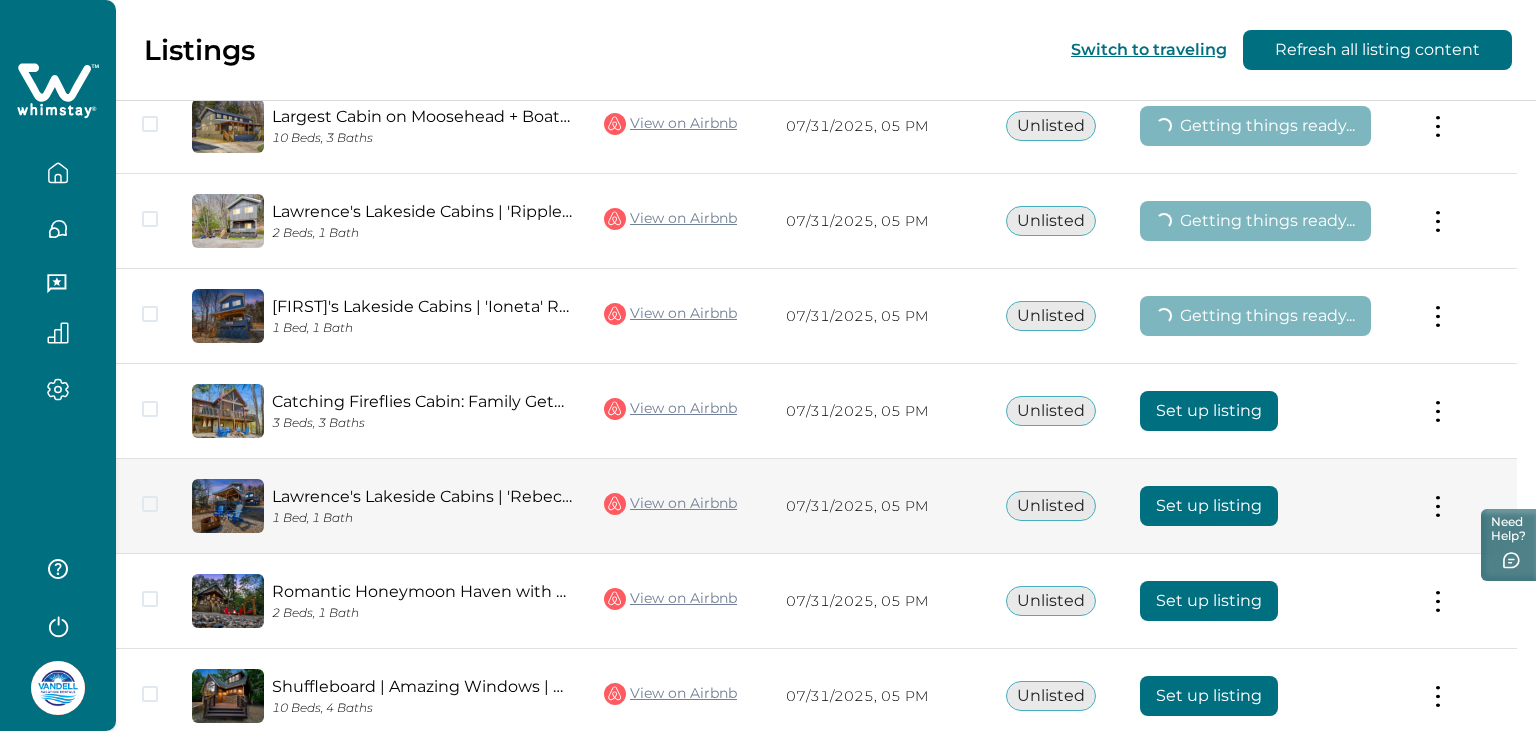 drag, startPoint x: 1242, startPoint y: 402, endPoint x: 1231, endPoint y: 466, distance: 64.93843 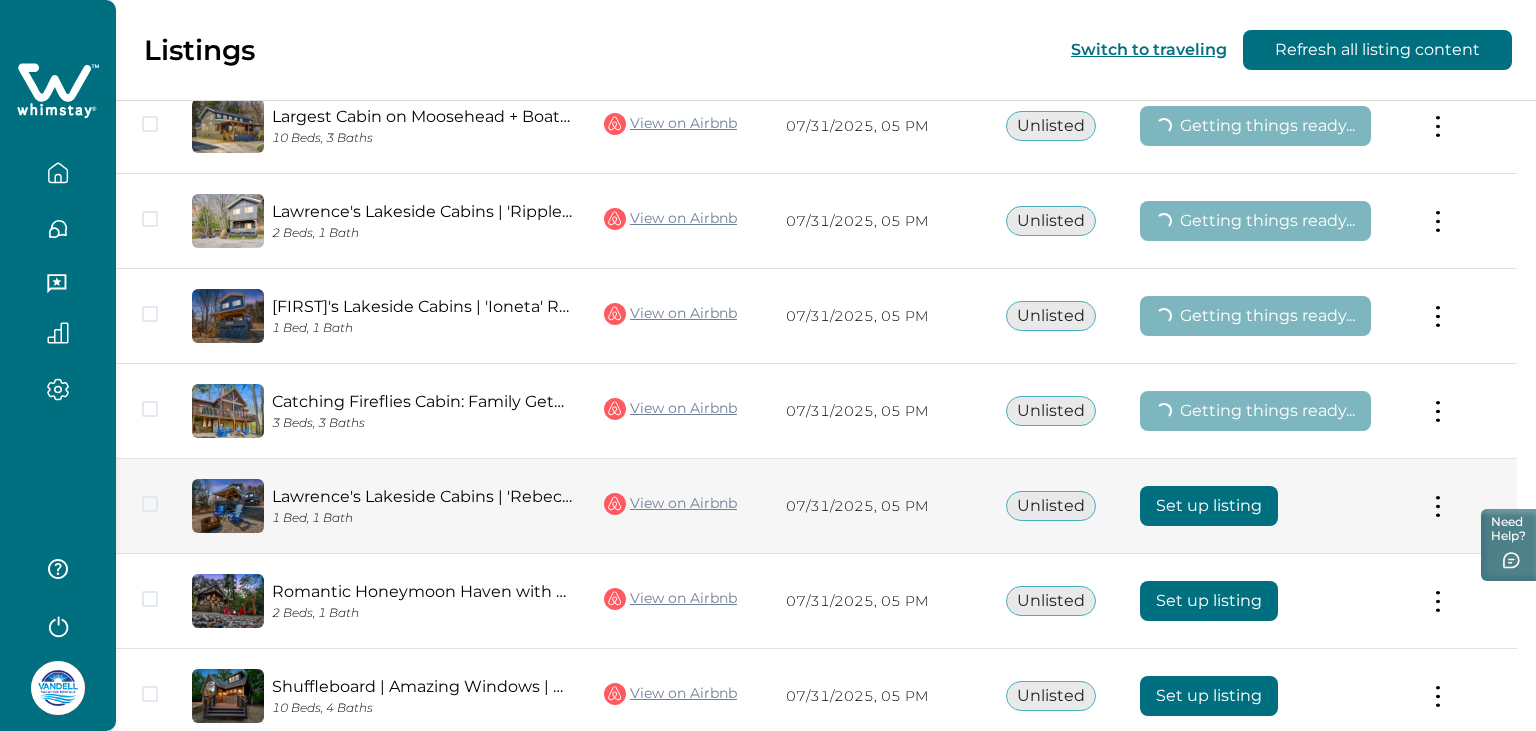click on "Set up listing" at bounding box center [1209, 506] 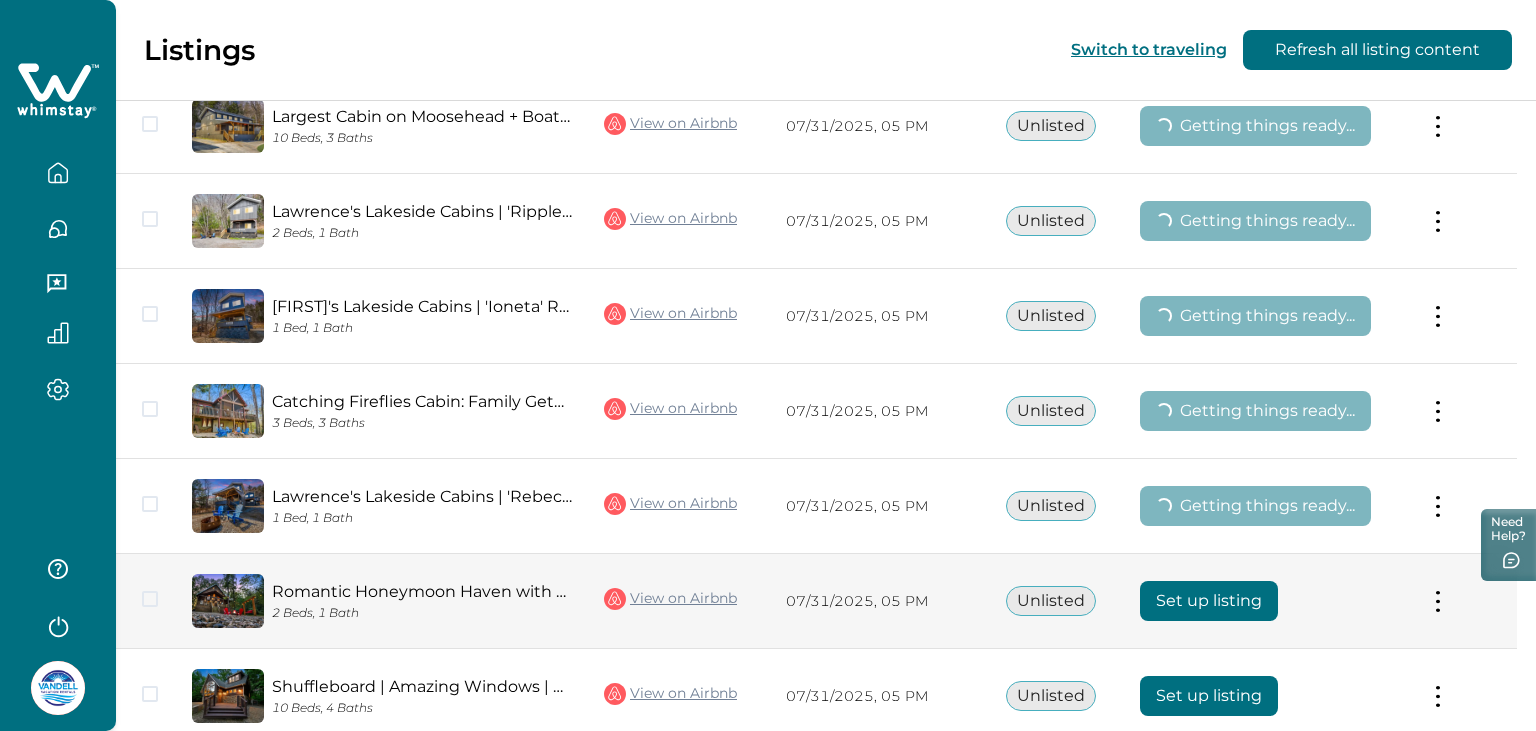 click on "Set up listing" at bounding box center (1209, 601) 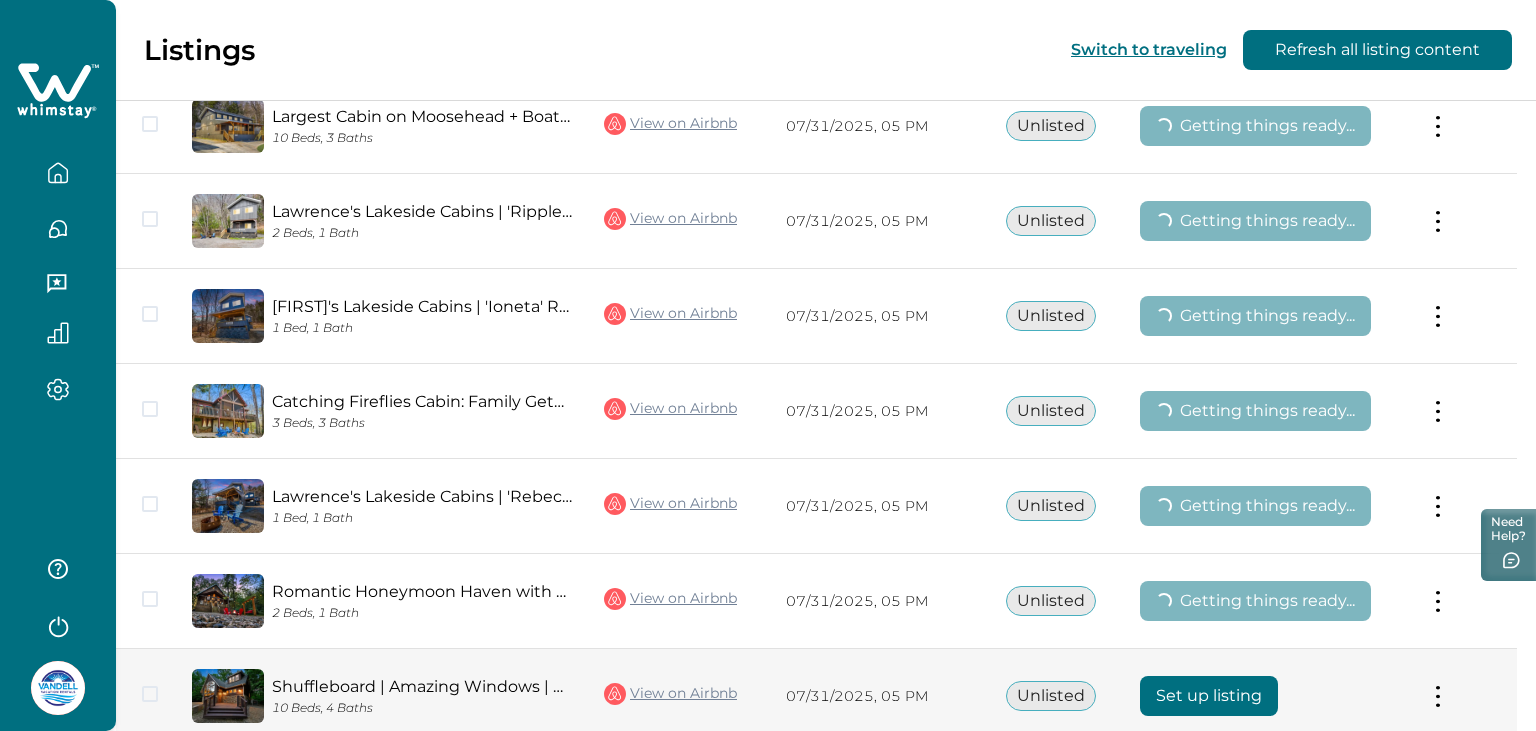 click on "Set up listing" at bounding box center [1209, 696] 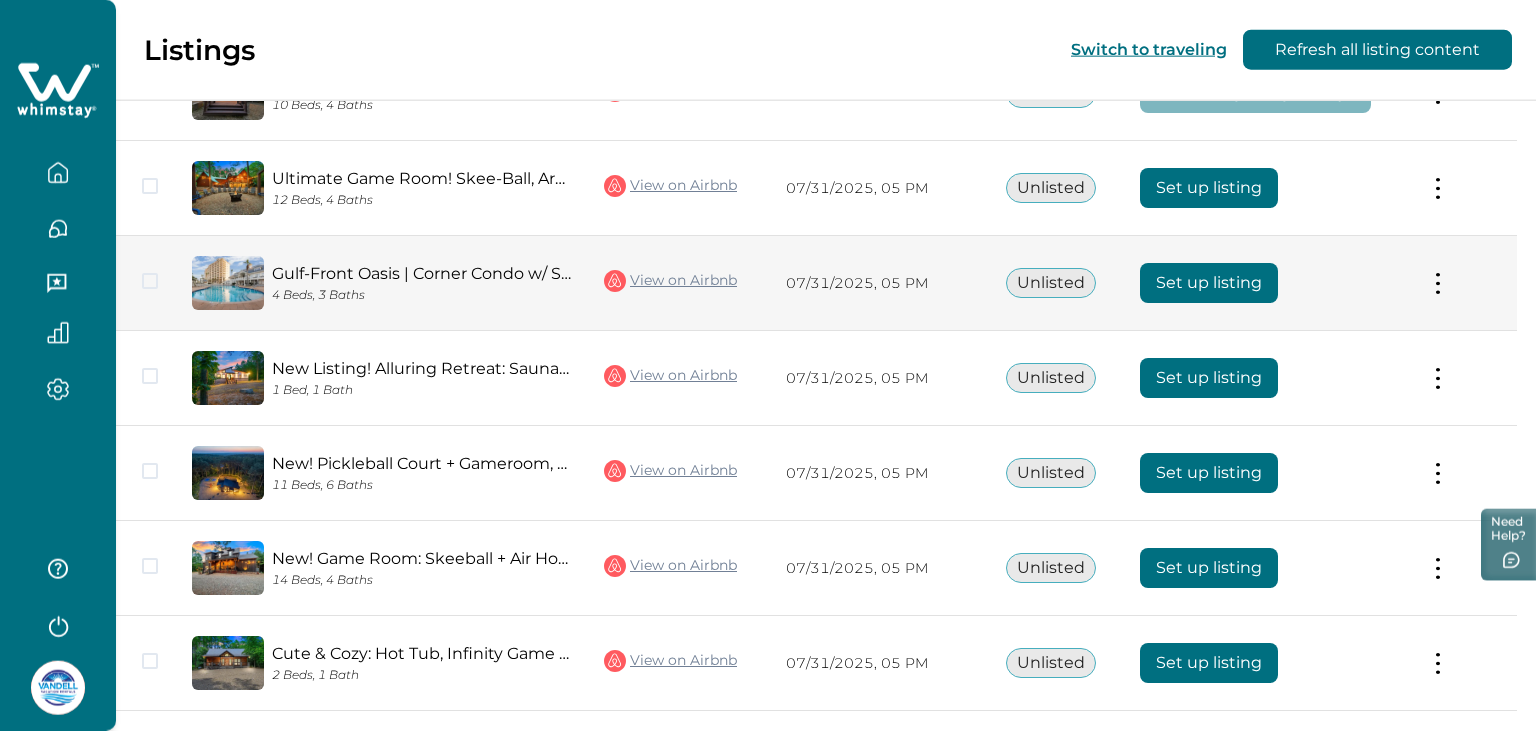 scroll, scrollTop: 1785, scrollLeft: 0, axis: vertical 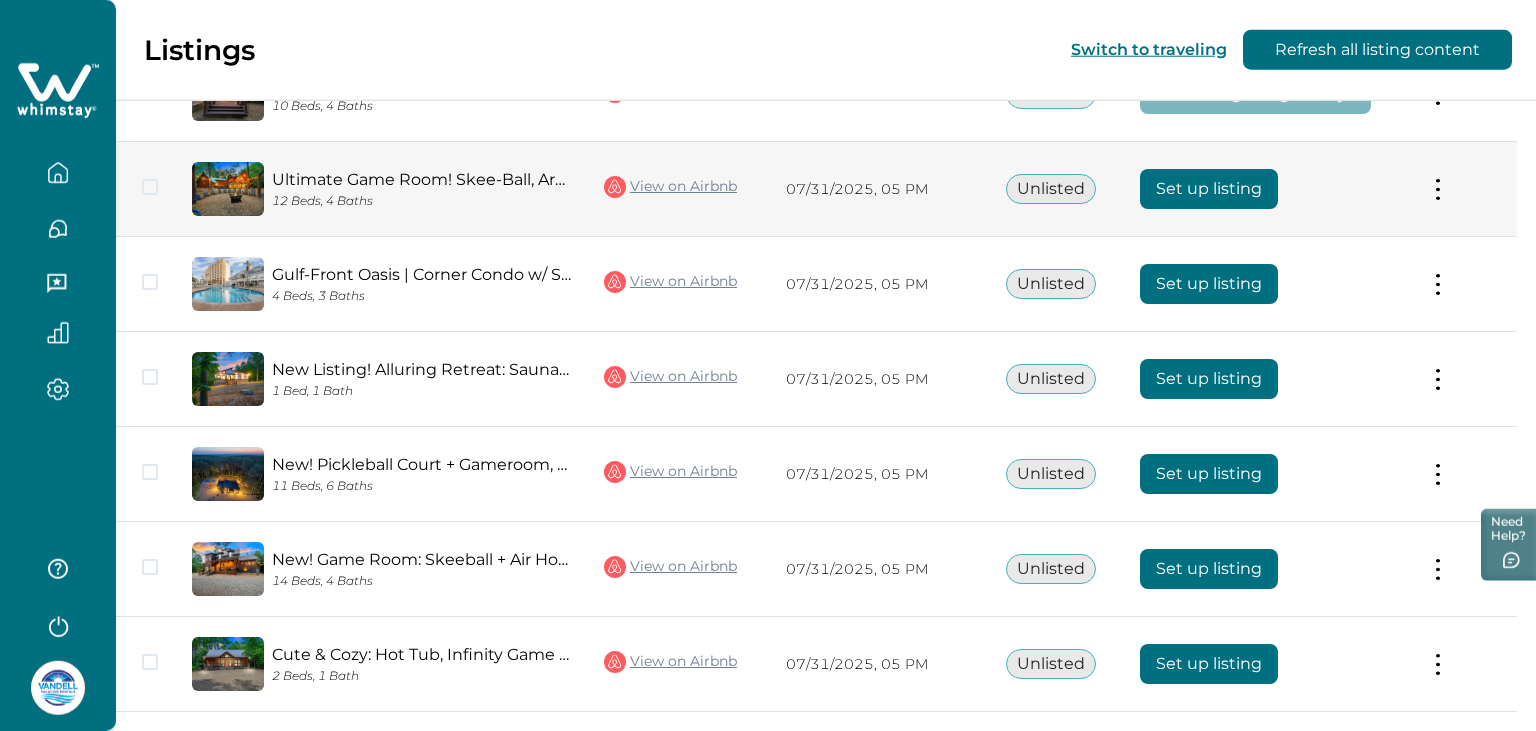 drag, startPoint x: 1197, startPoint y: 165, endPoint x: 1204, endPoint y: 188, distance: 24.04163 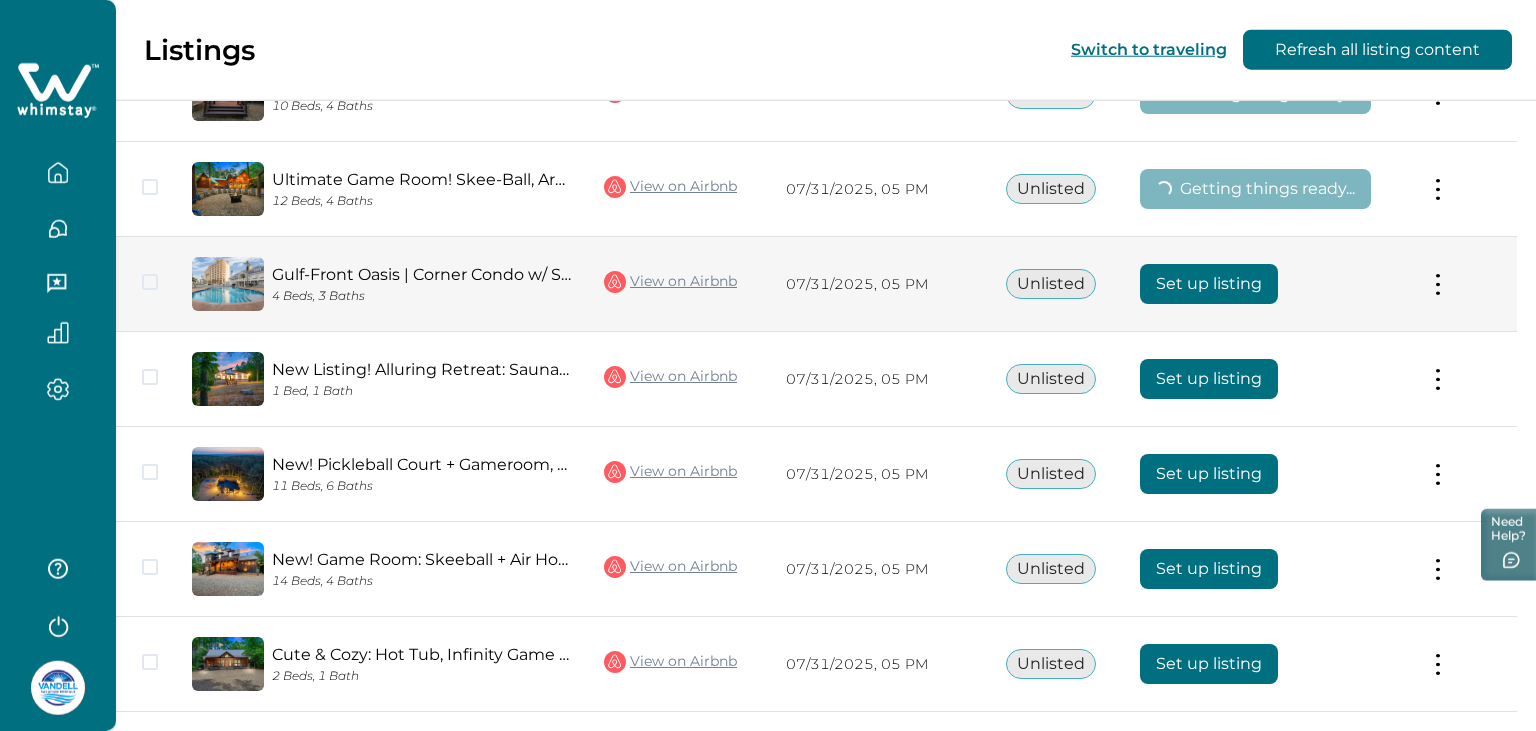 click on "Set up listing" at bounding box center (1268, 284) 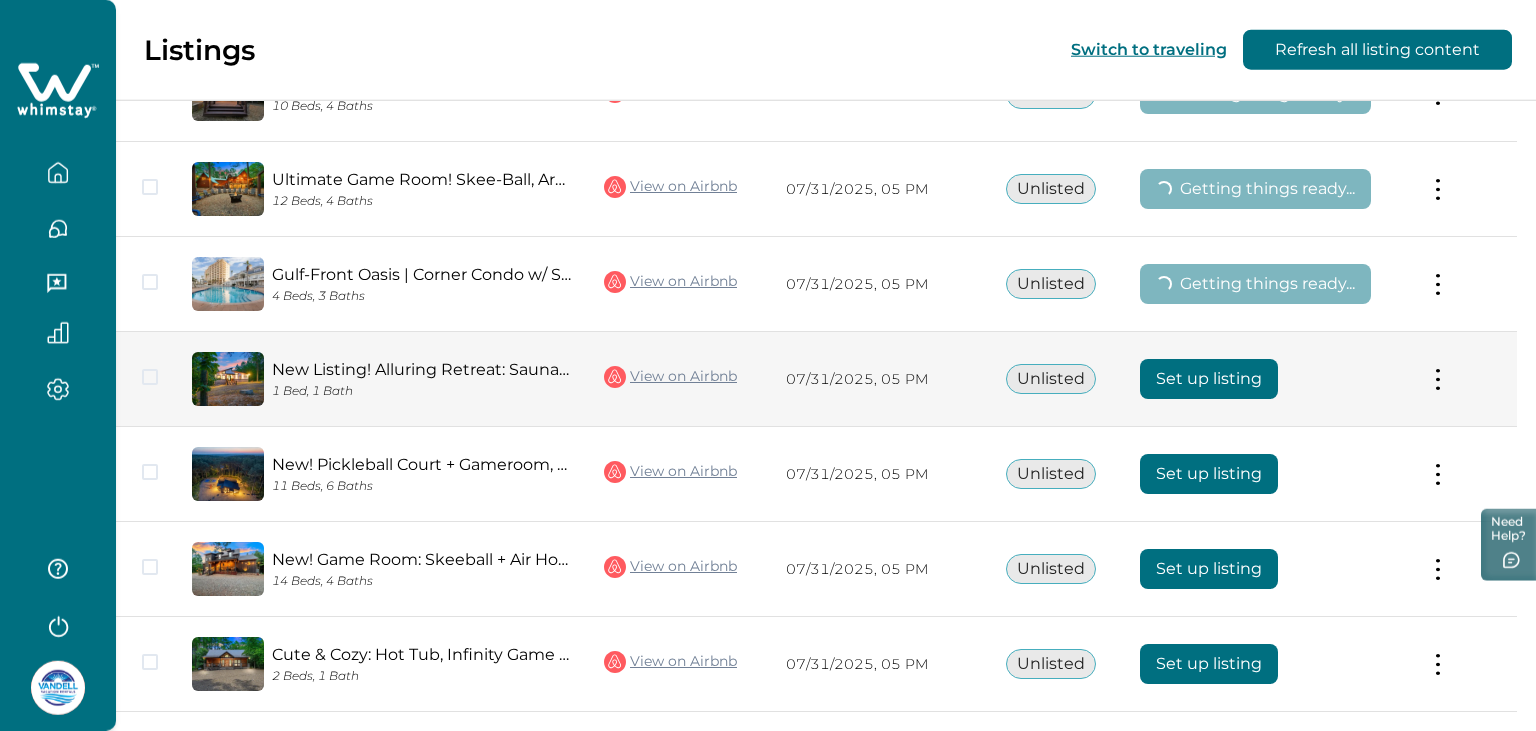 click on "Set up listing" at bounding box center [1268, 379] 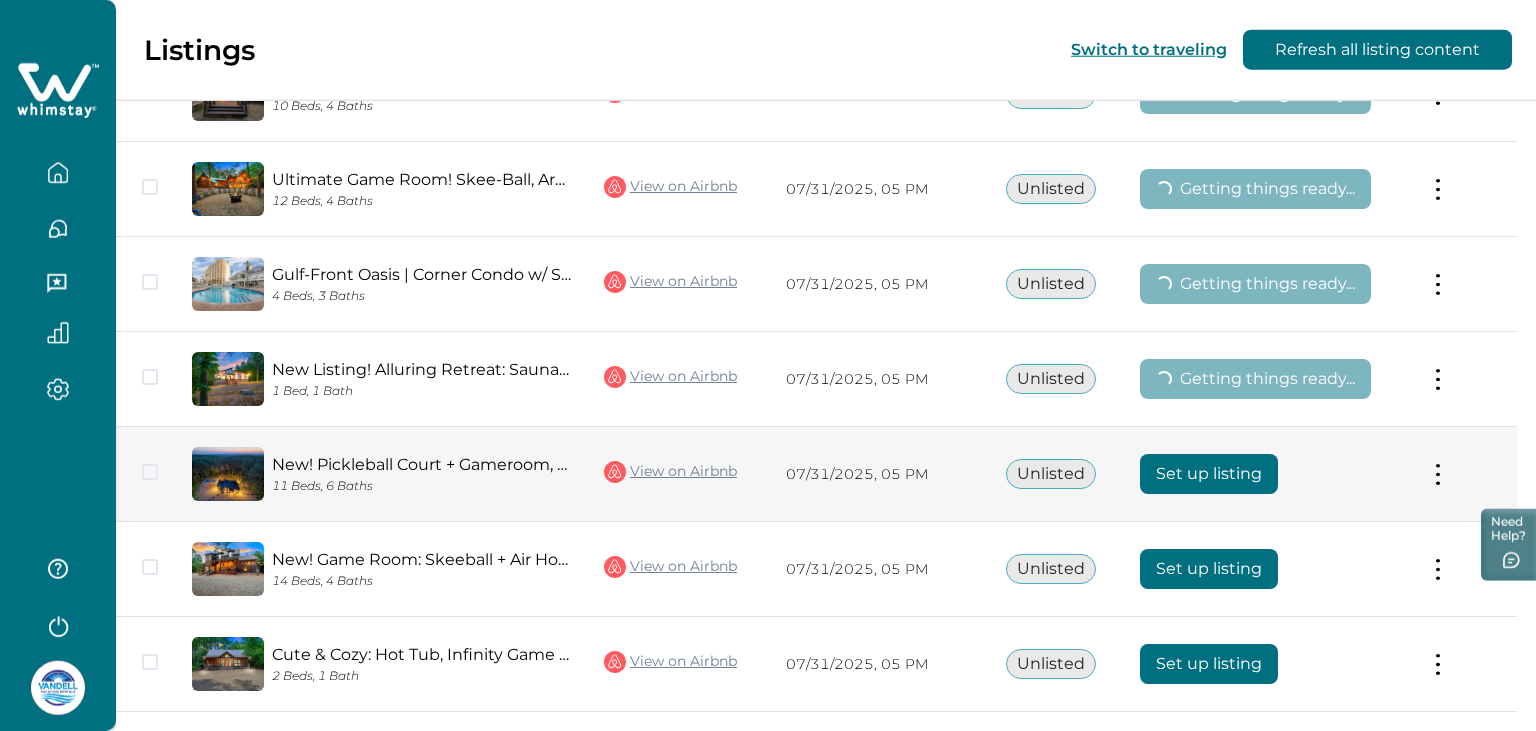 click on "Set up listing" at bounding box center [1209, 474] 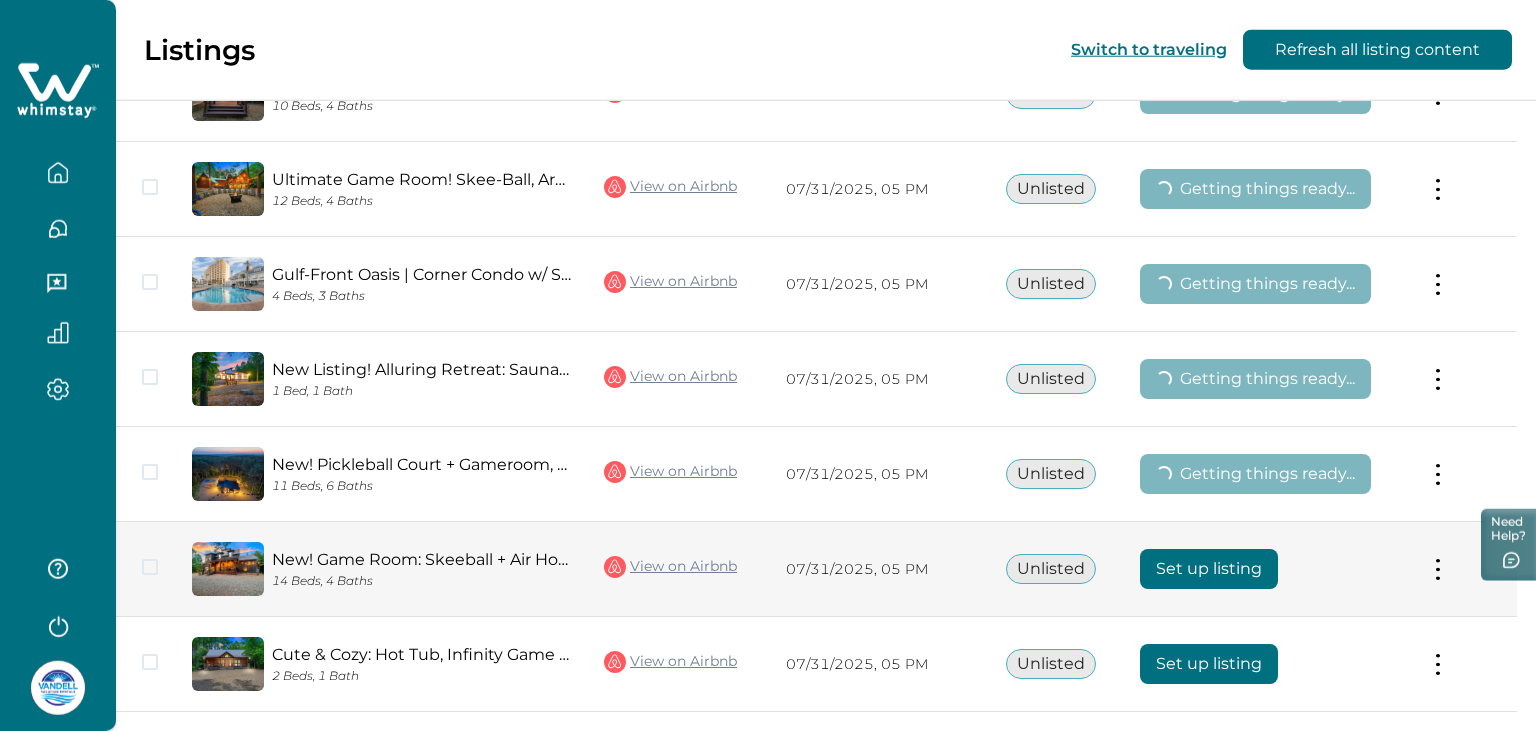 click on "Set up listing" at bounding box center [1209, 569] 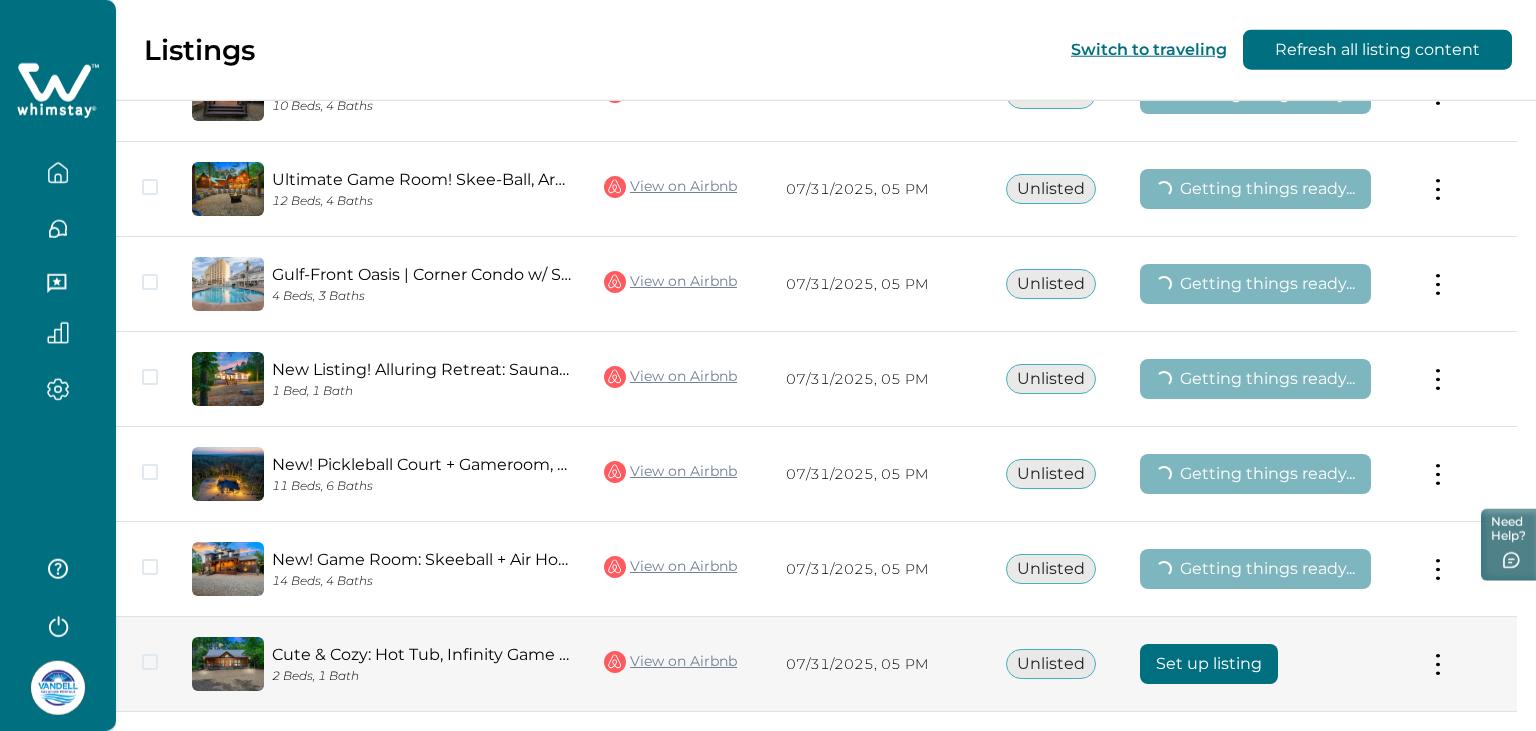 click on "Set up listing" at bounding box center (1209, 664) 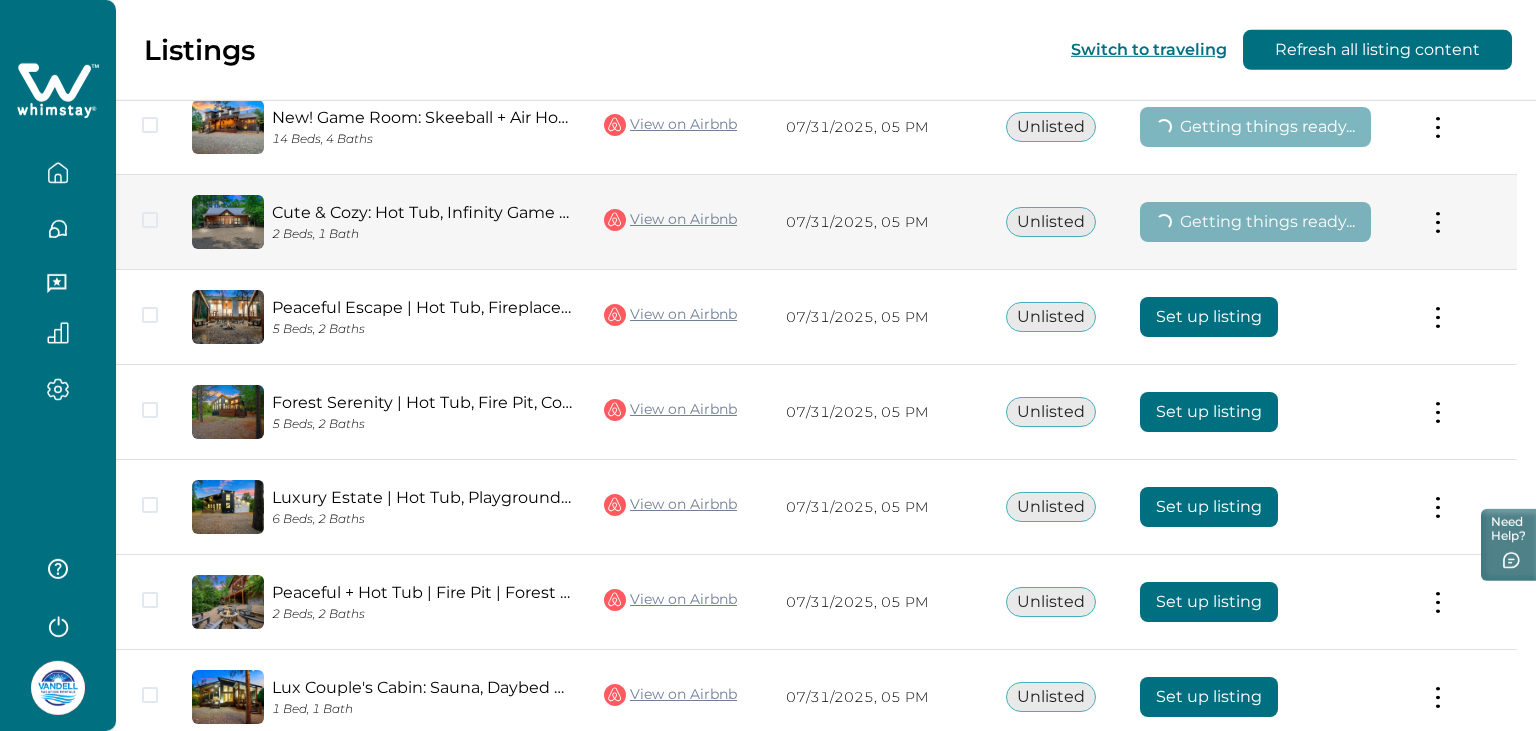 scroll, scrollTop: 2248, scrollLeft: 0, axis: vertical 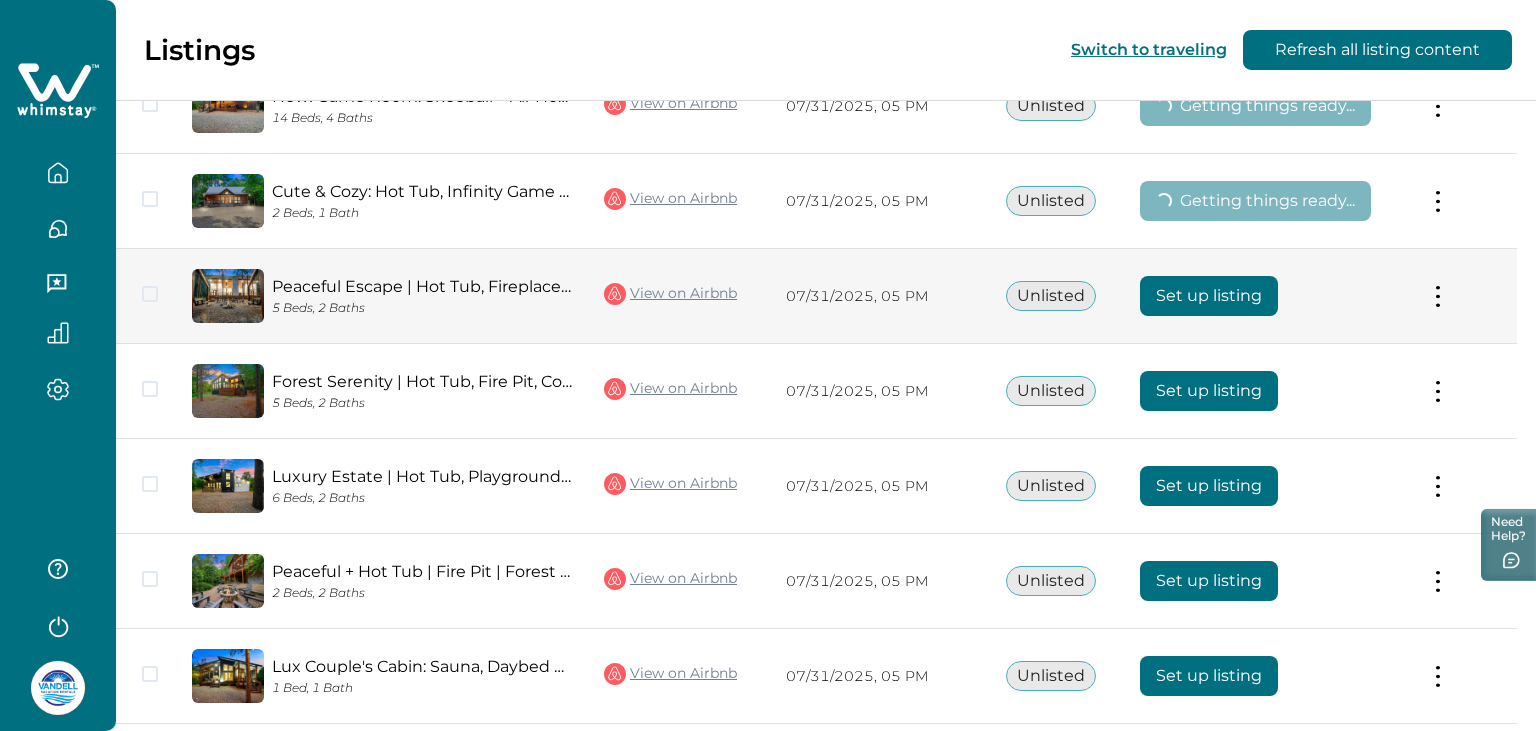 click on "Set up listing" at bounding box center (1209, 296) 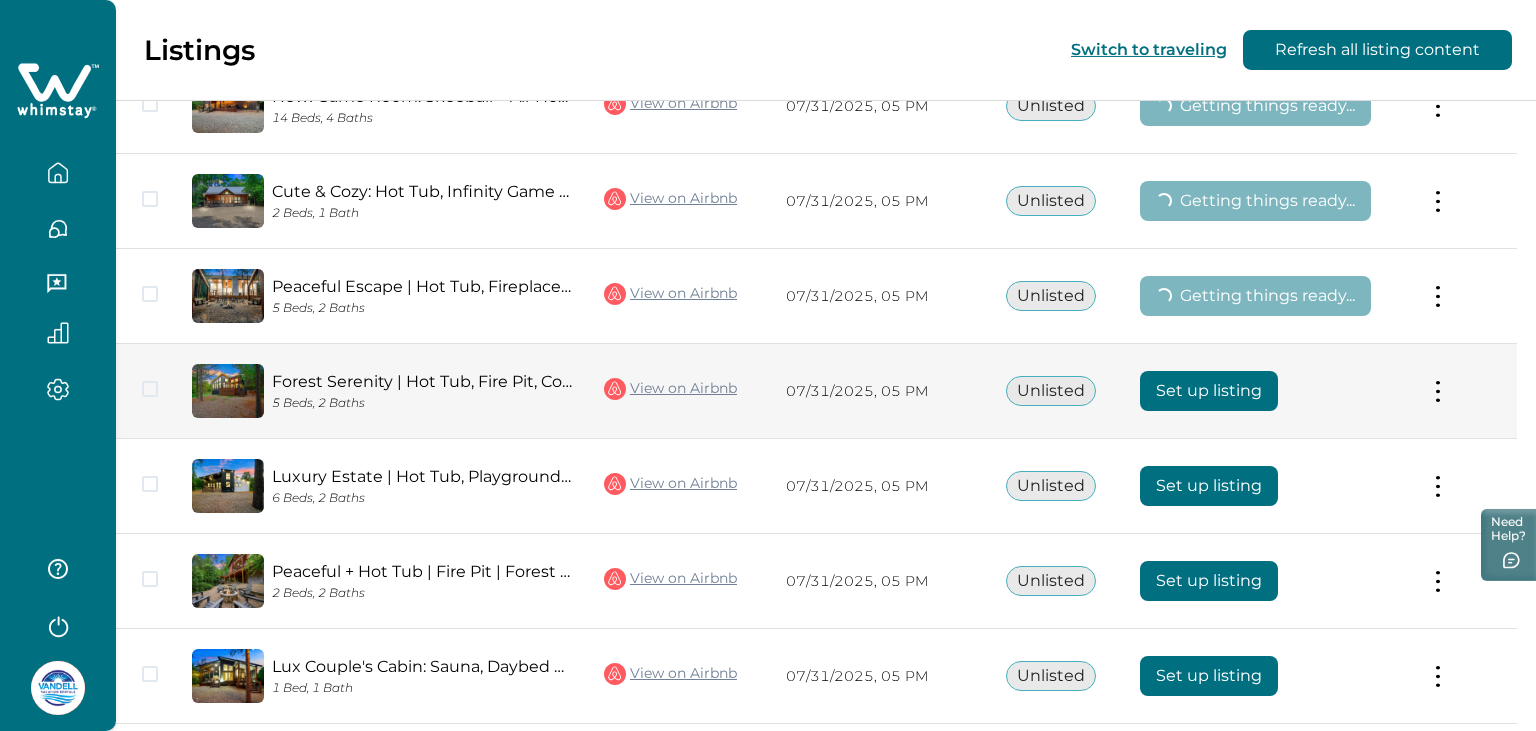 click on "Set up listing" at bounding box center [1209, 391] 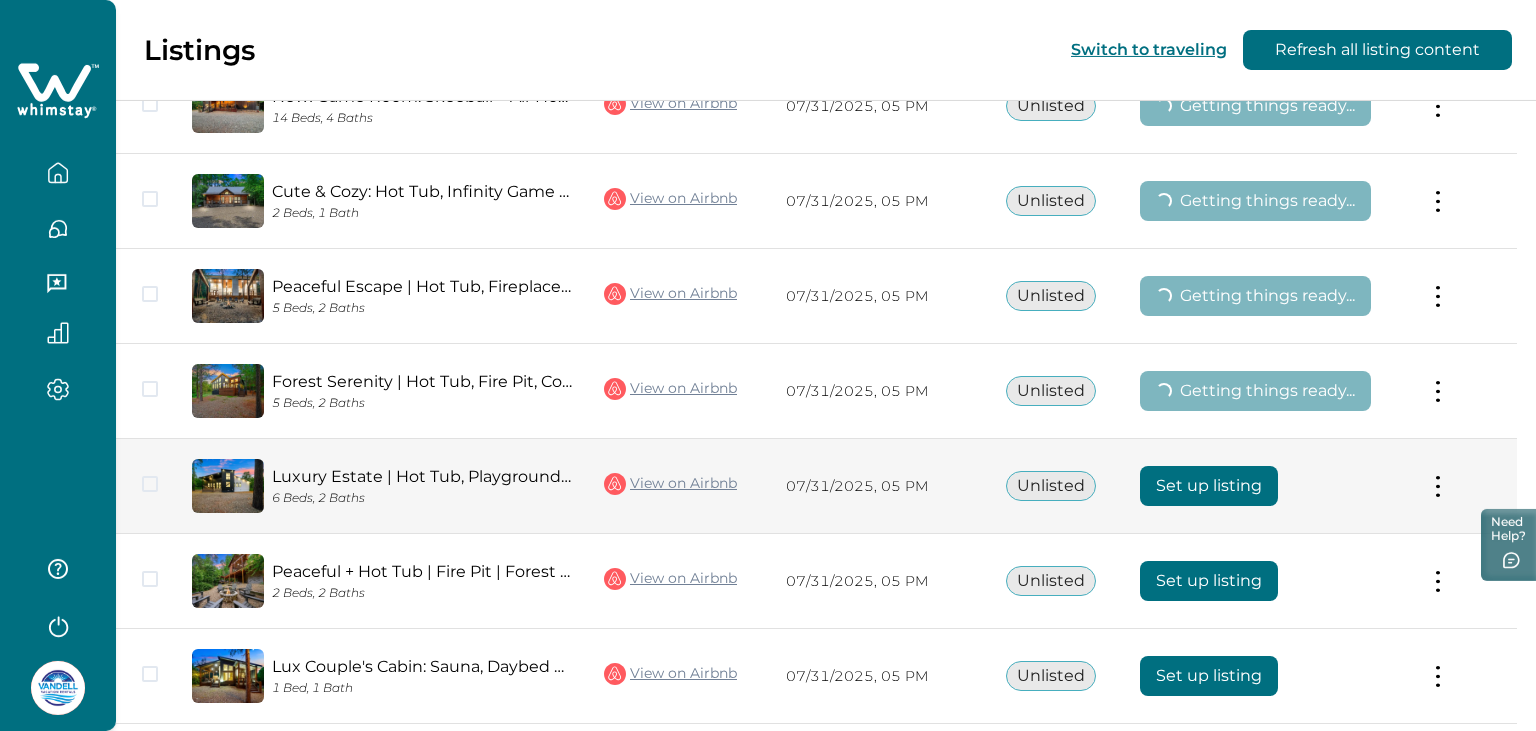click on "Set up listing" at bounding box center [1209, 486] 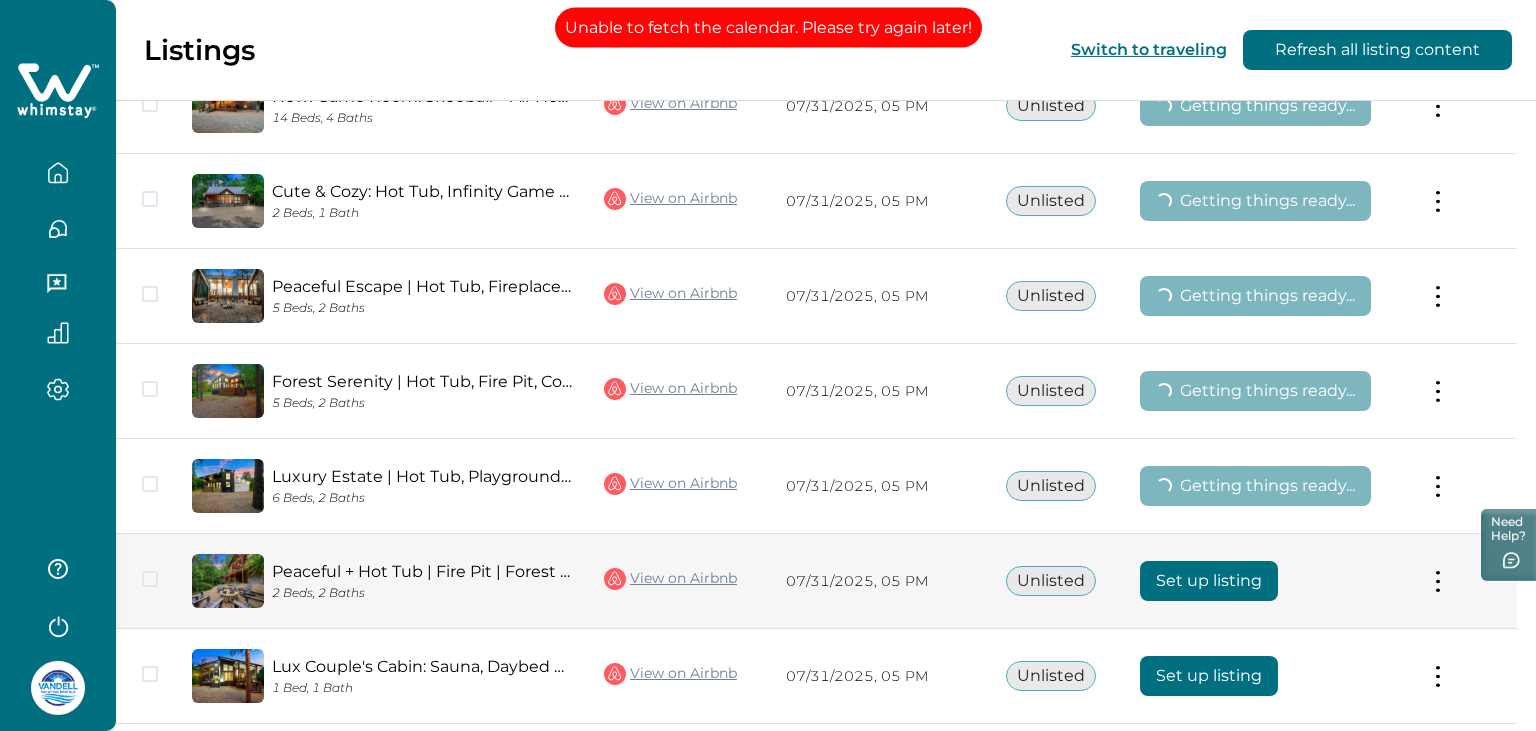 click on "Set up listing" at bounding box center [1209, 581] 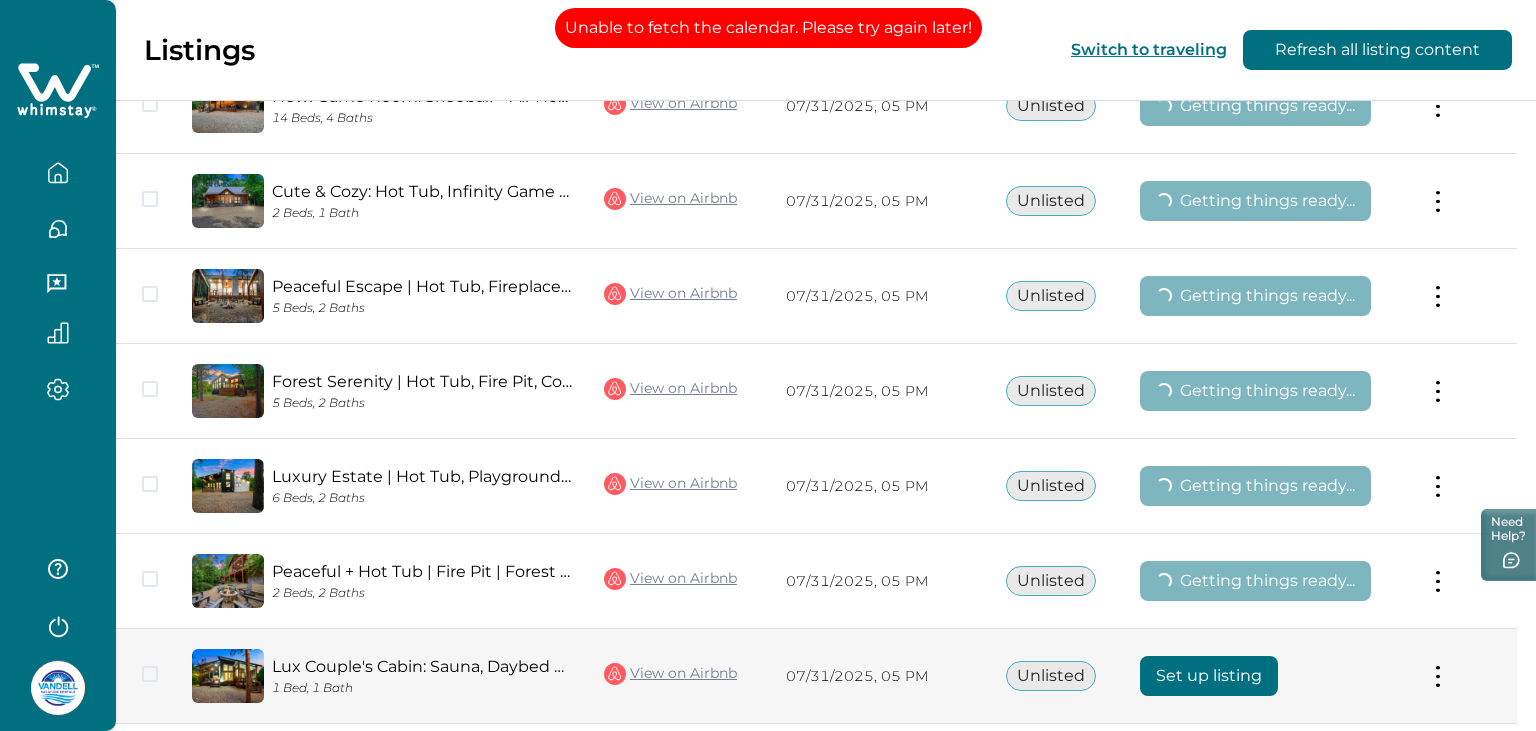 click on "Set up listing" at bounding box center [1209, 676] 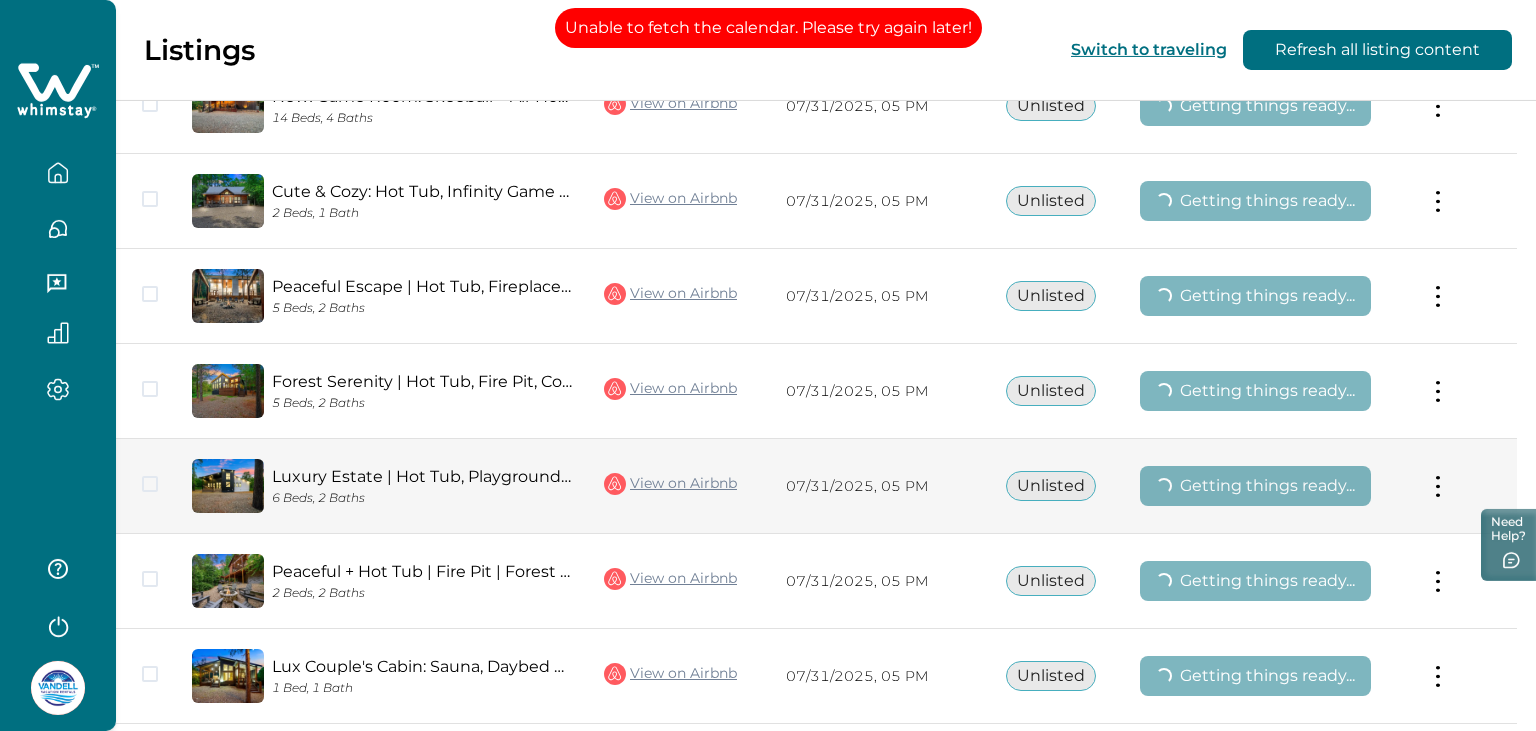 scroll, scrollTop: 2565, scrollLeft: 0, axis: vertical 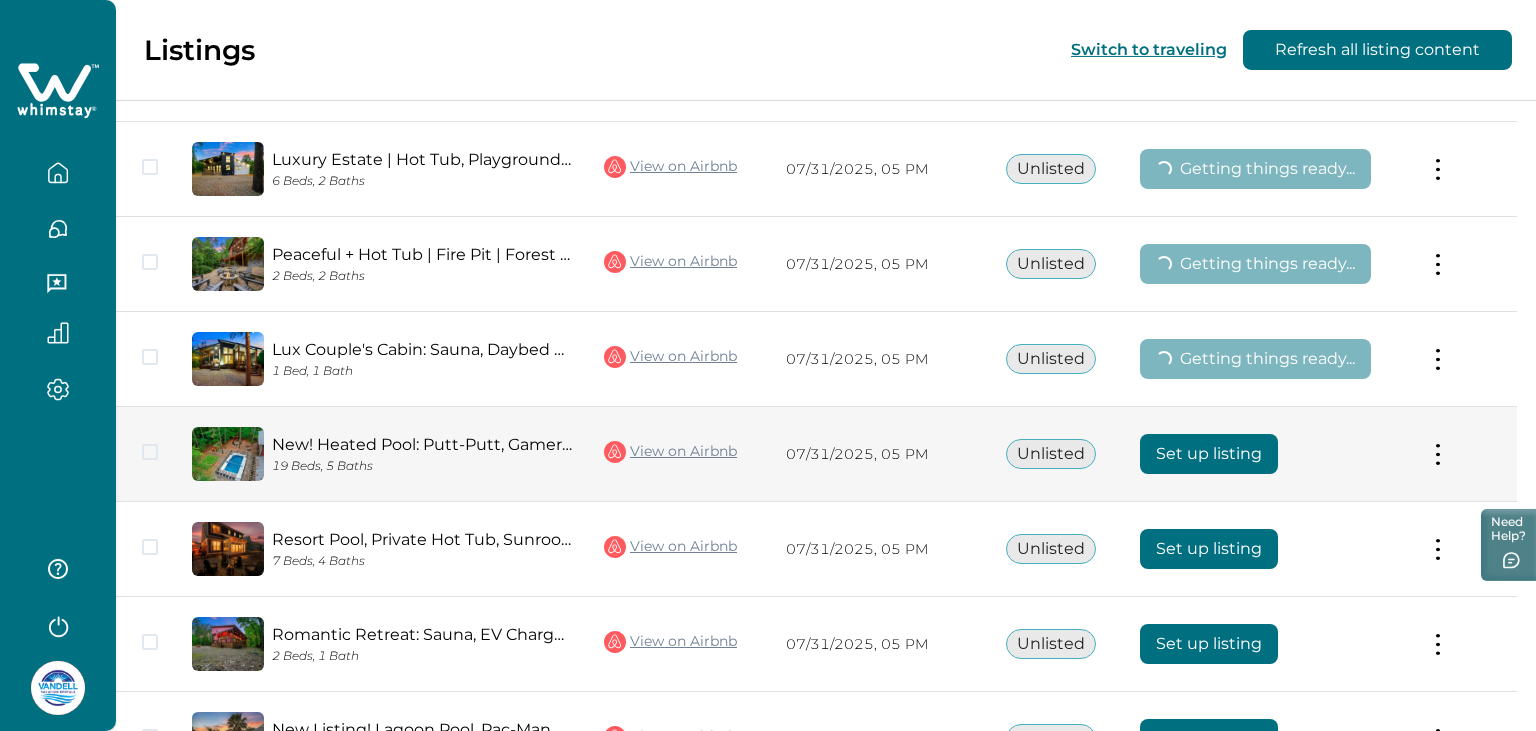 click on "Set up listing" at bounding box center (1209, 454) 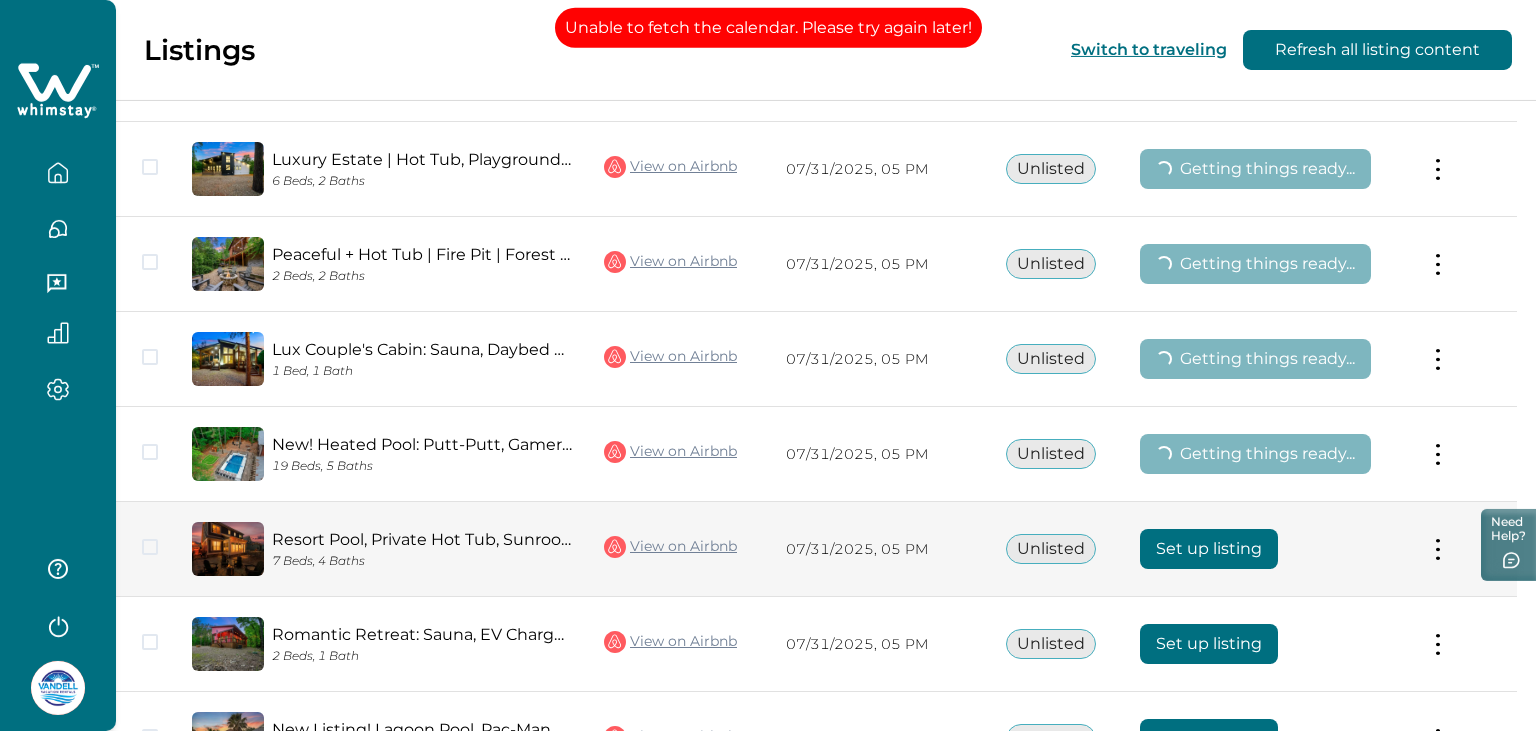 click on "Set up listing" at bounding box center (1209, 549) 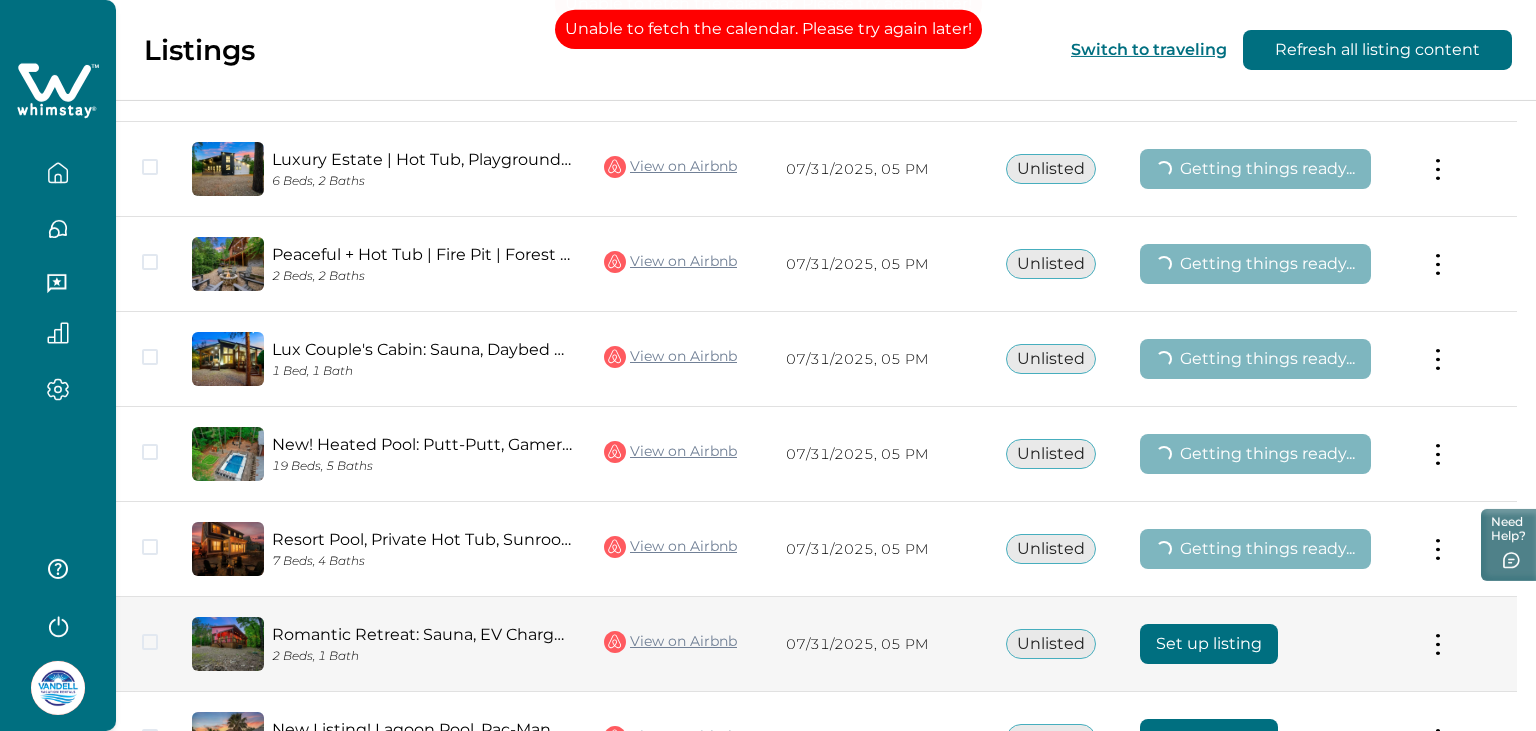 click on "Set up listing" at bounding box center (1209, 644) 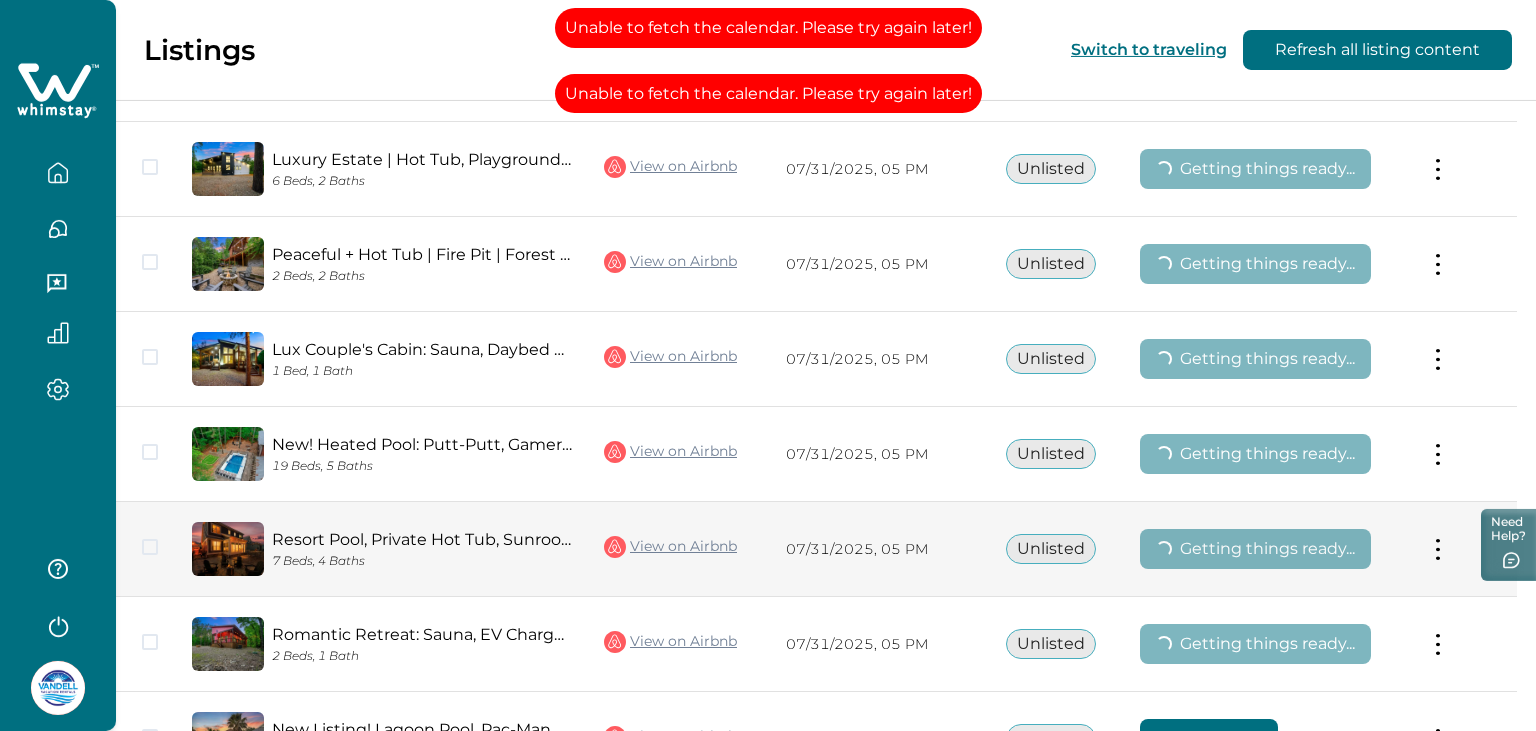 scroll, scrollTop: 2882, scrollLeft: 0, axis: vertical 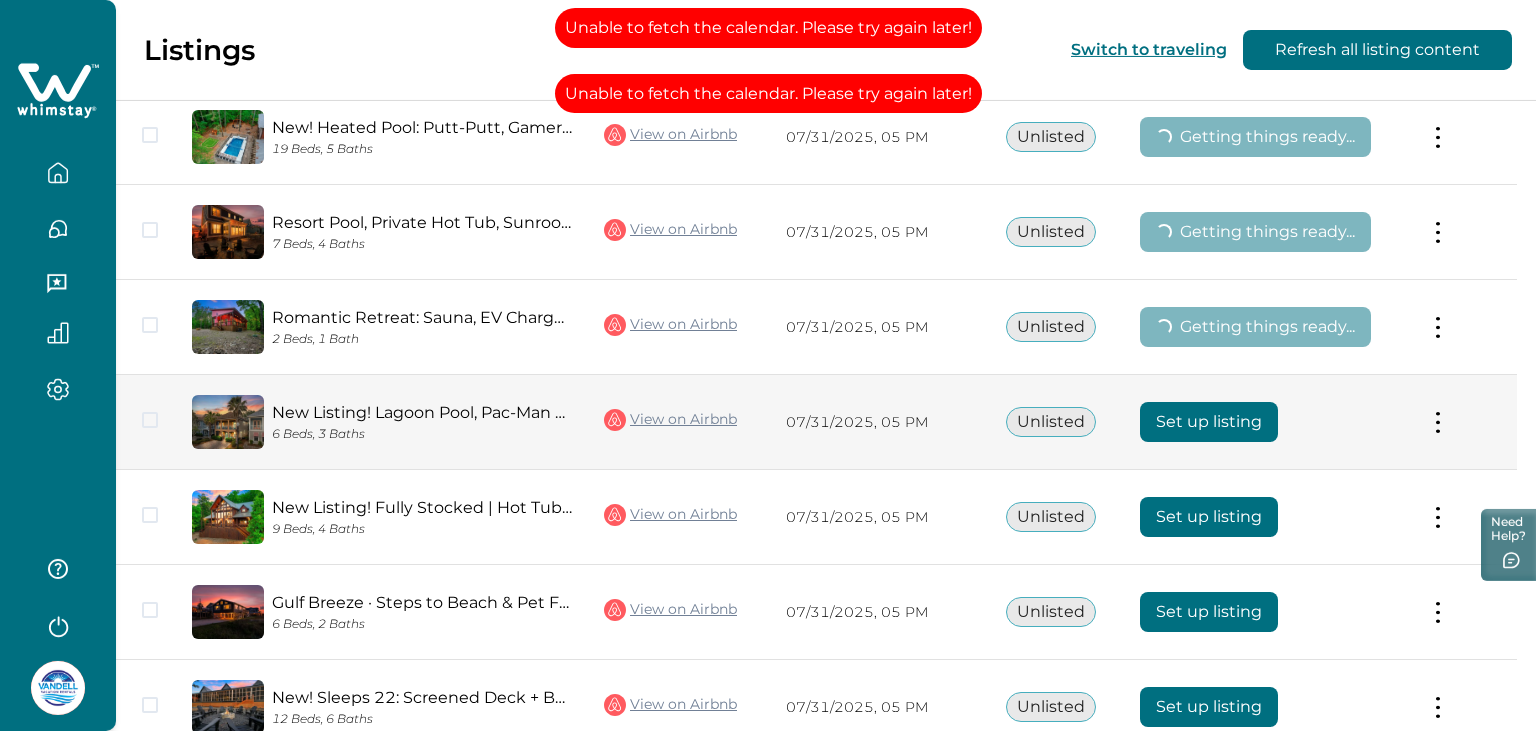 click on "Set up listing" at bounding box center (1209, 422) 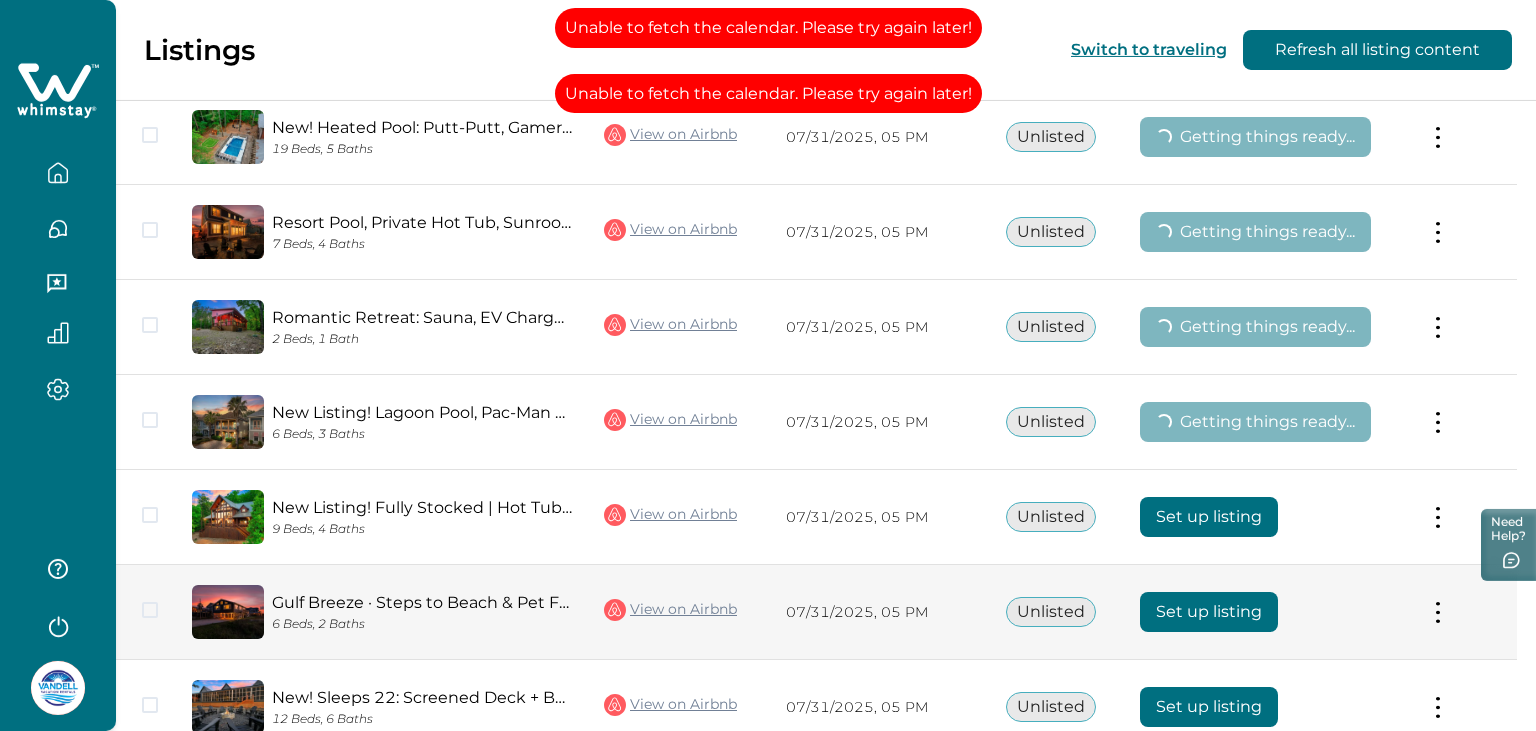 drag, startPoint x: 1221, startPoint y: 506, endPoint x: 1218, endPoint y: 561, distance: 55.081757 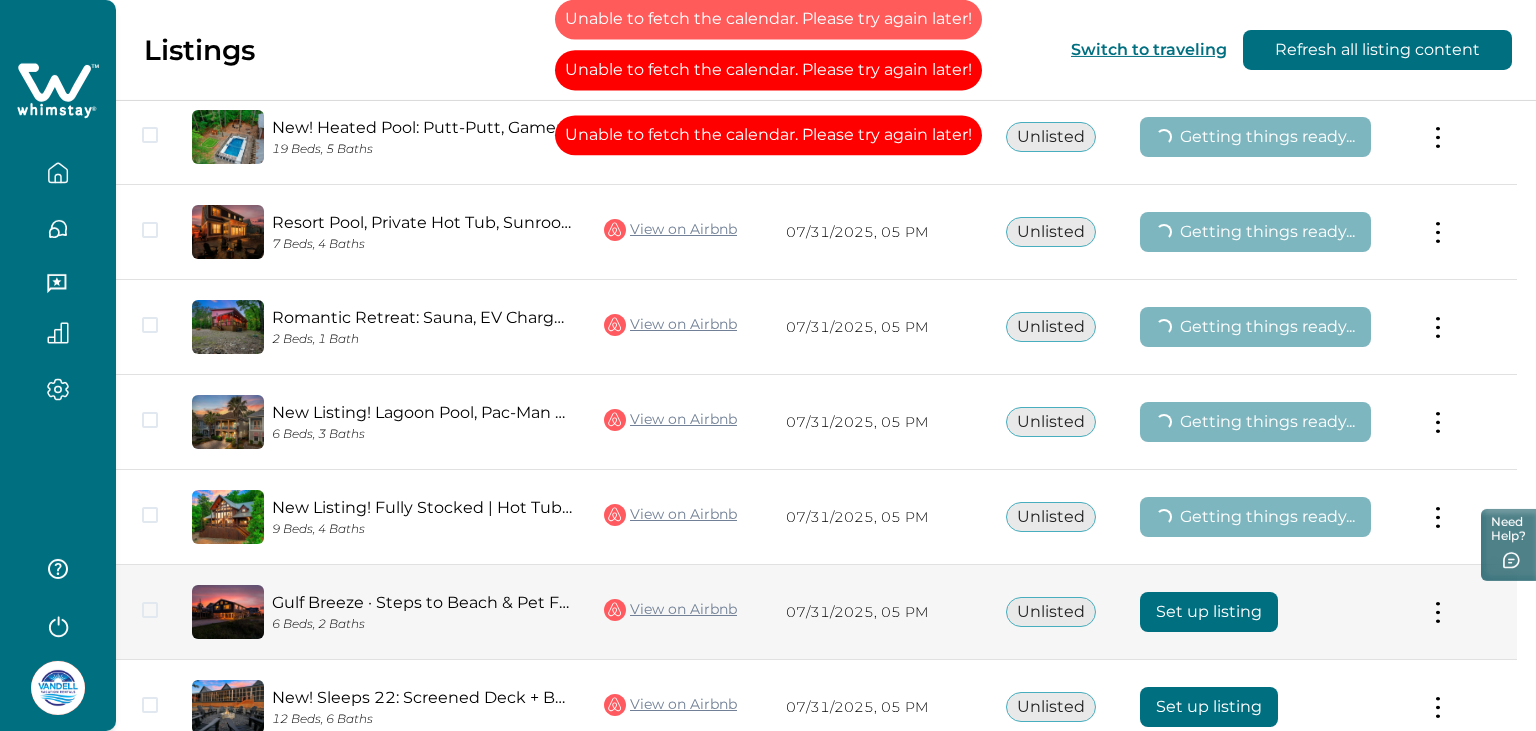 click on "Set up listing" at bounding box center [1209, 612] 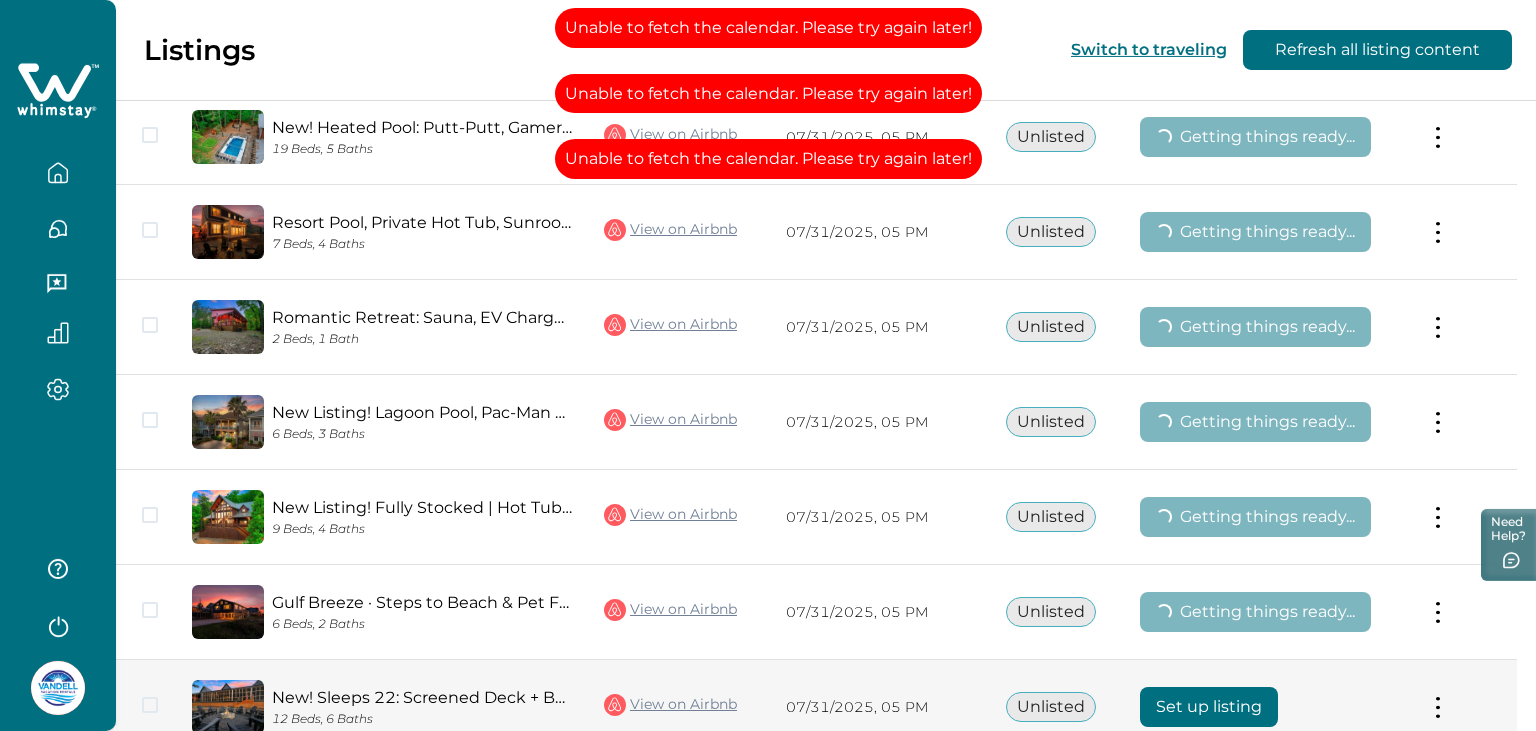 click on "Set up listing" at bounding box center (1209, 707) 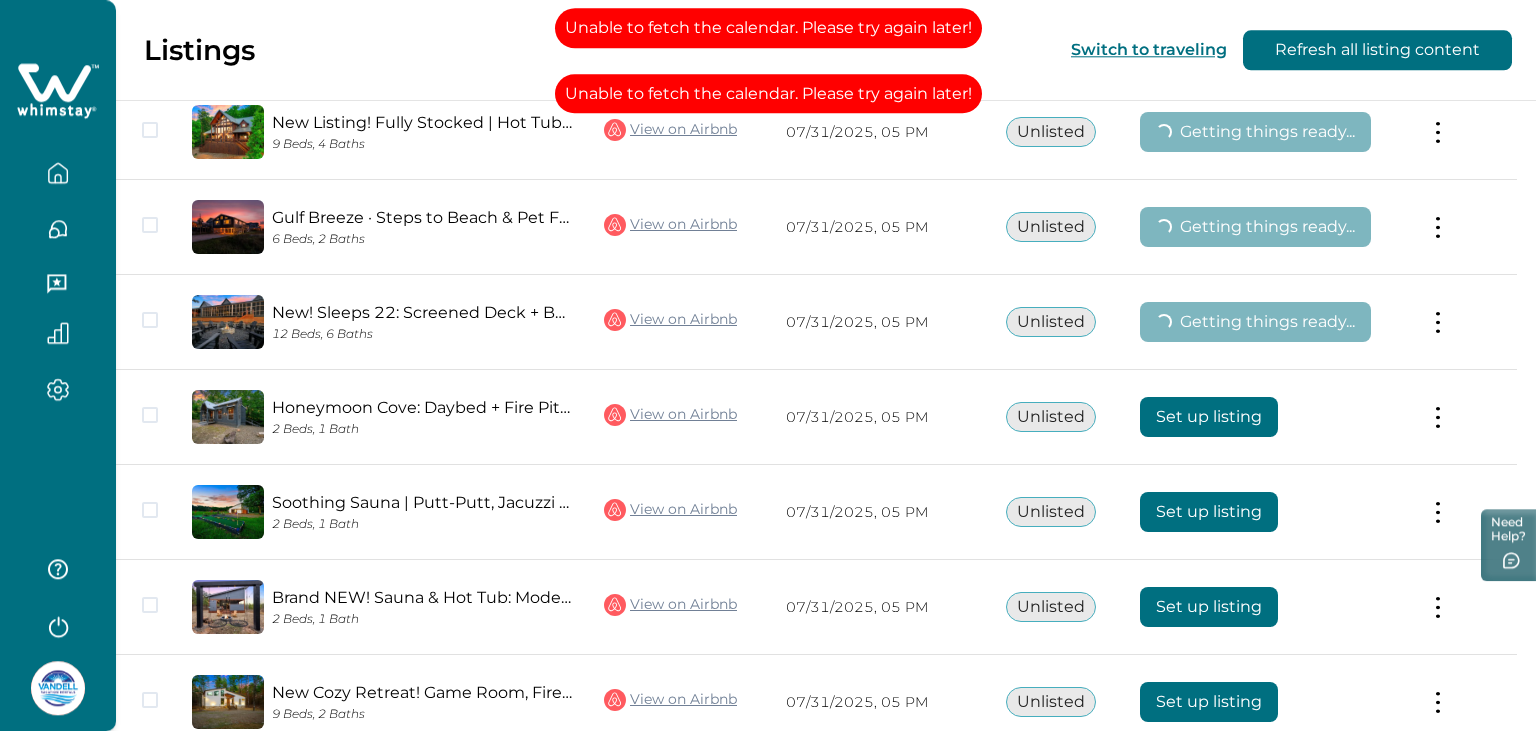 scroll, scrollTop: 3304, scrollLeft: 0, axis: vertical 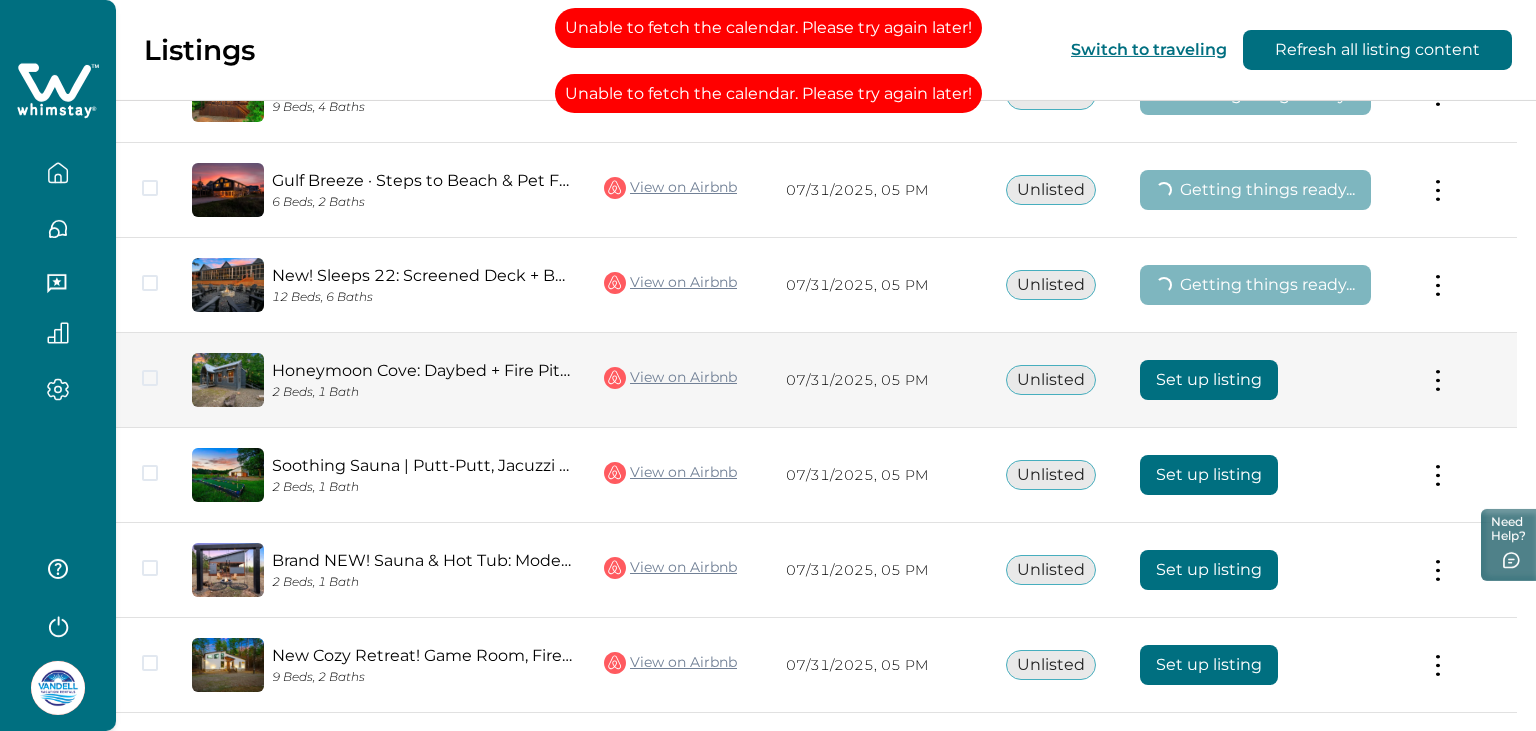 click on "Set up listing" at bounding box center (1209, 380) 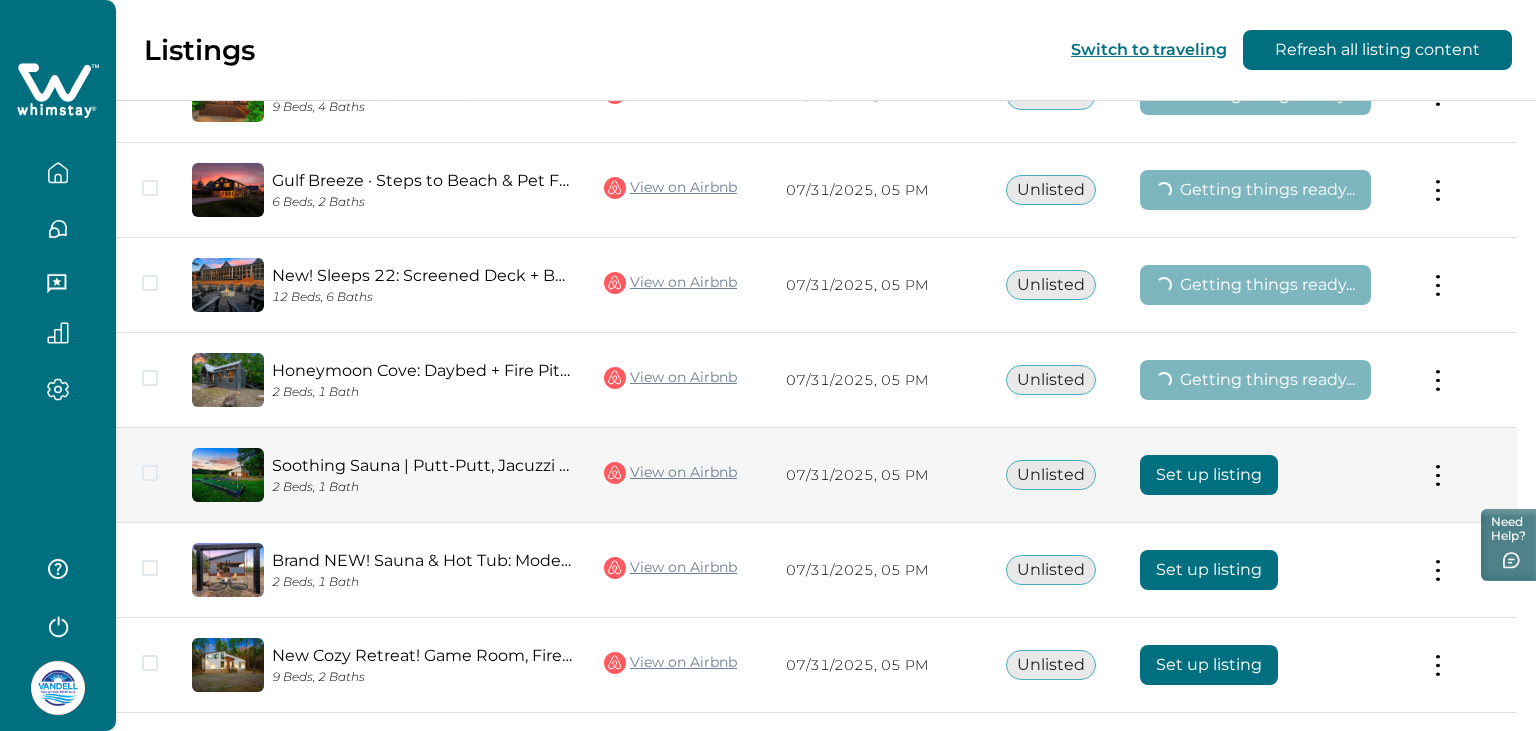click on "Set up listing" at bounding box center [1209, 475] 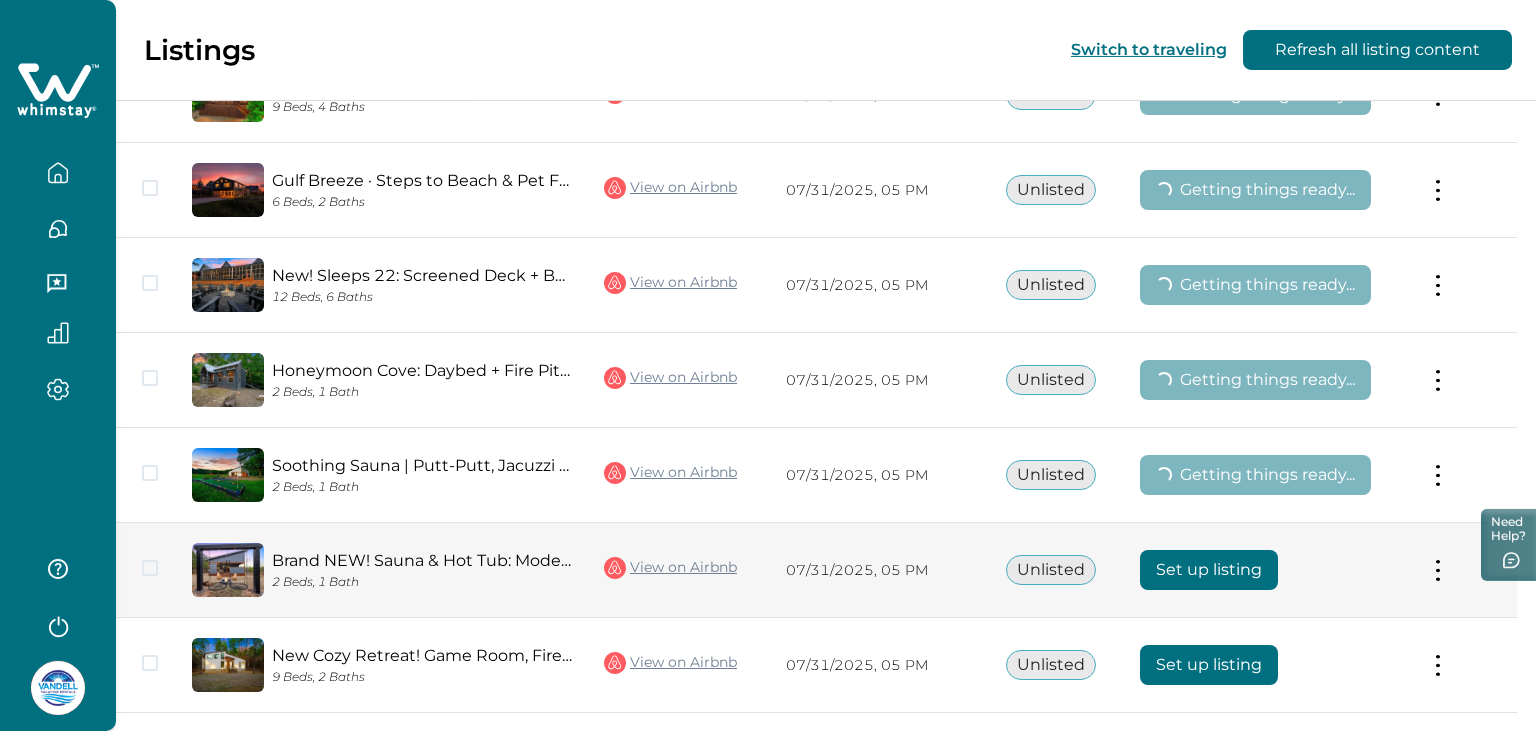 drag, startPoint x: 1209, startPoint y: 562, endPoint x: 1209, endPoint y: 624, distance: 62 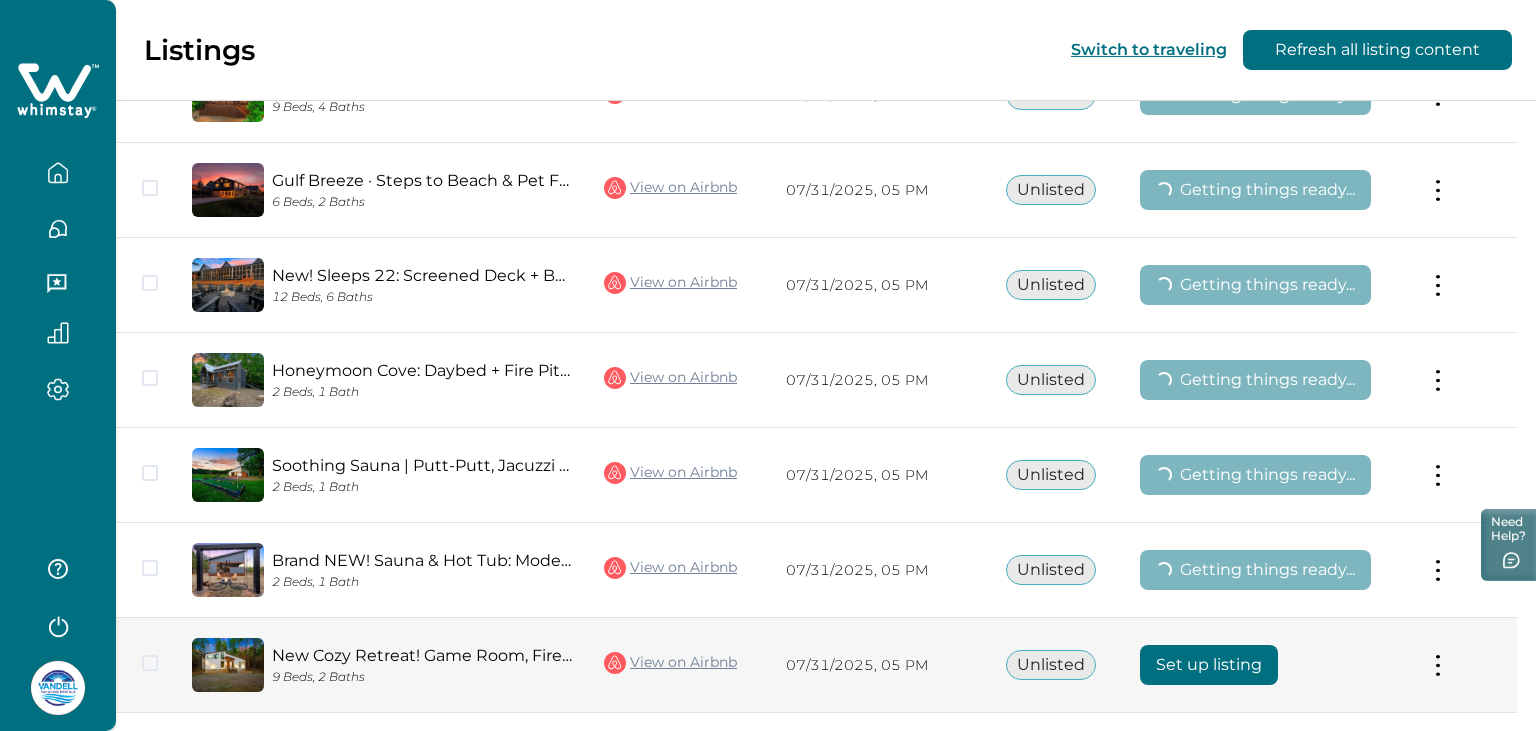 click on "Set up listing" at bounding box center (1209, 665) 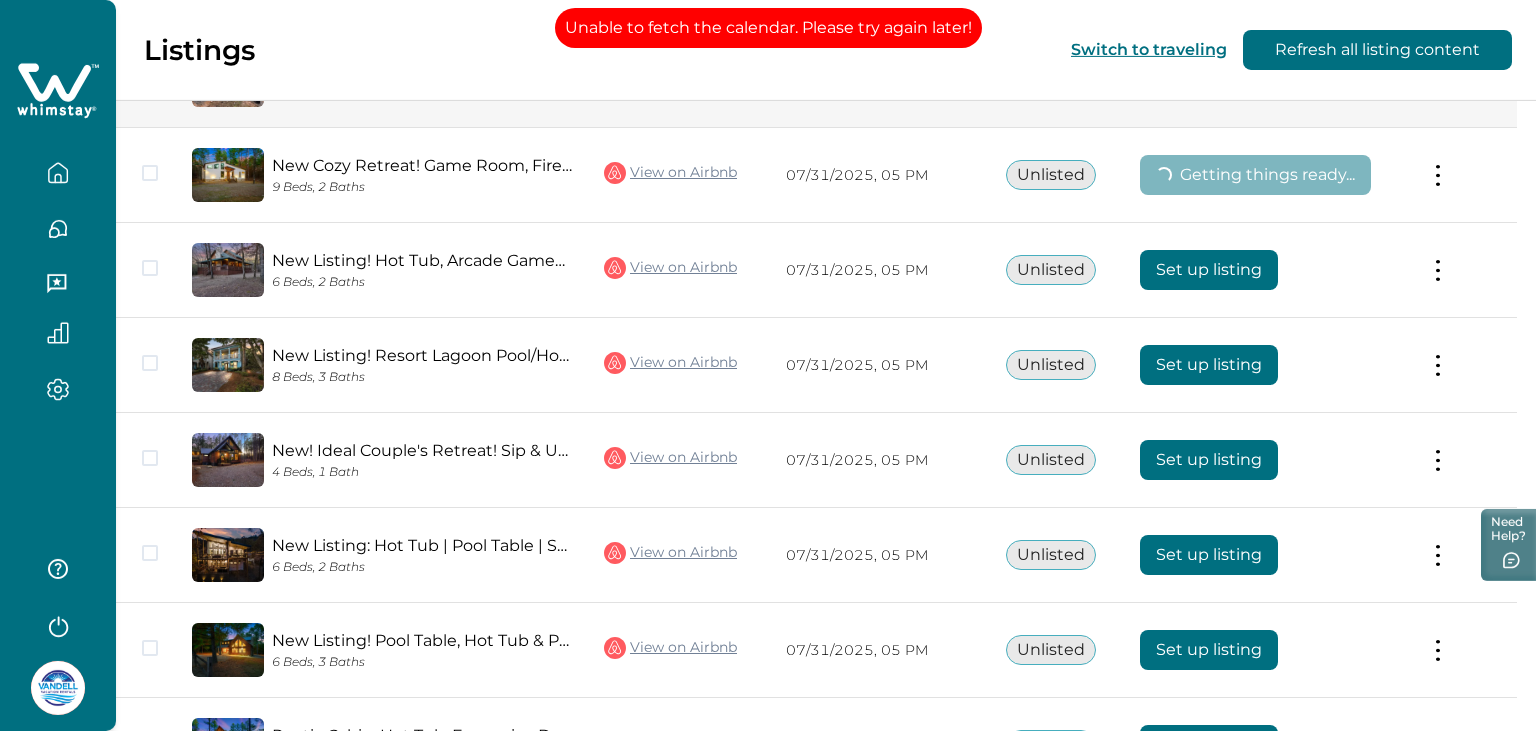 scroll, scrollTop: 3832, scrollLeft: 0, axis: vertical 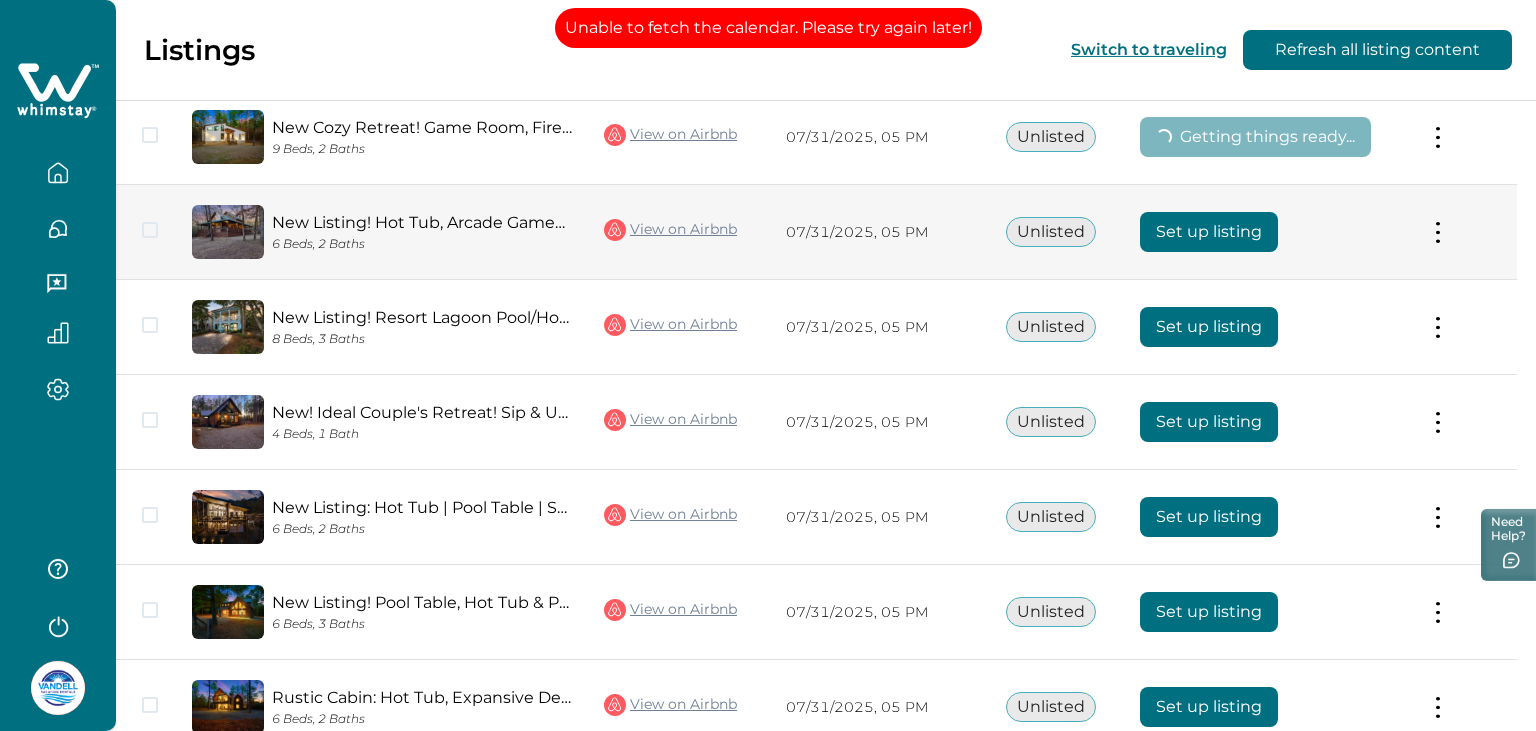 click on "Set up listing" at bounding box center (1209, 232) 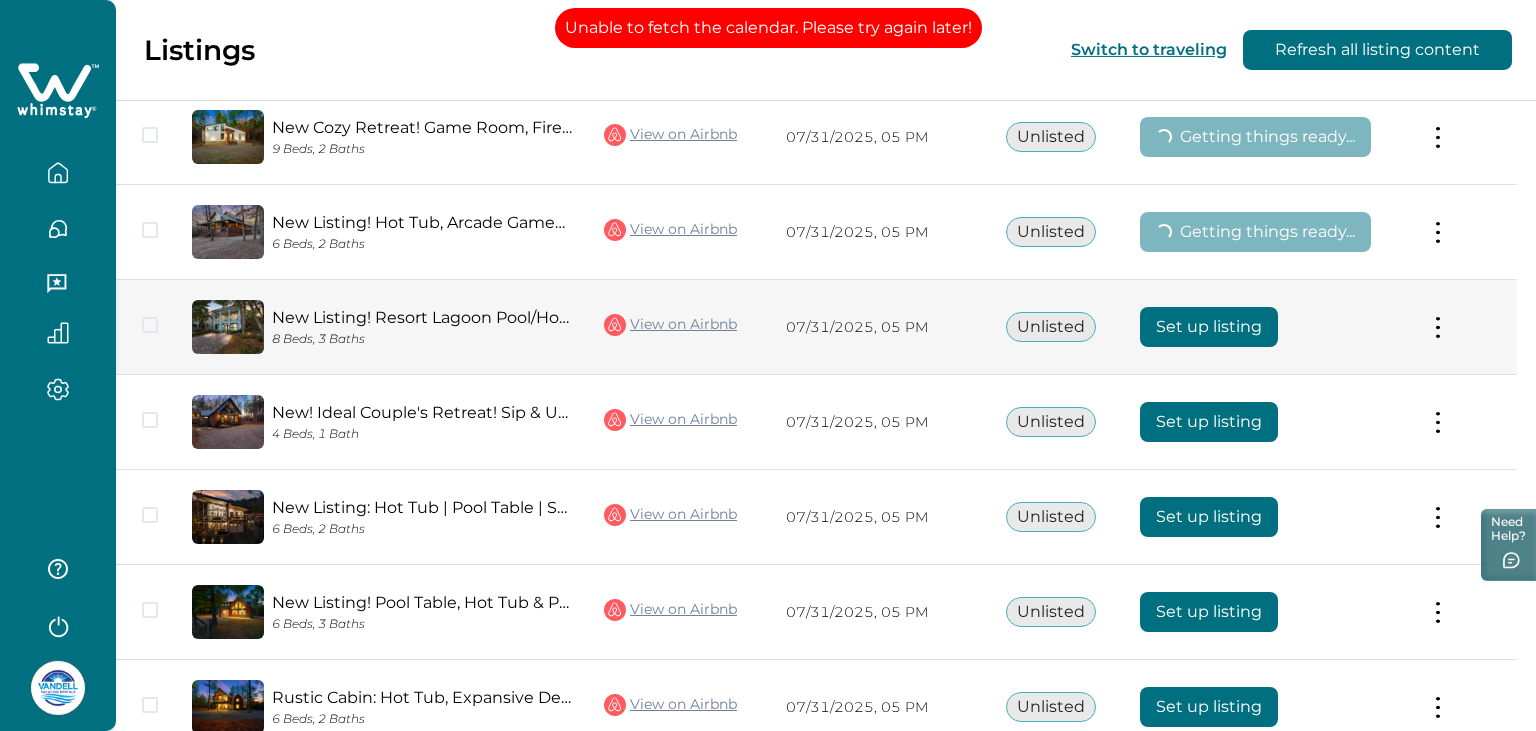 click on "Set up listing" at bounding box center (1209, 327) 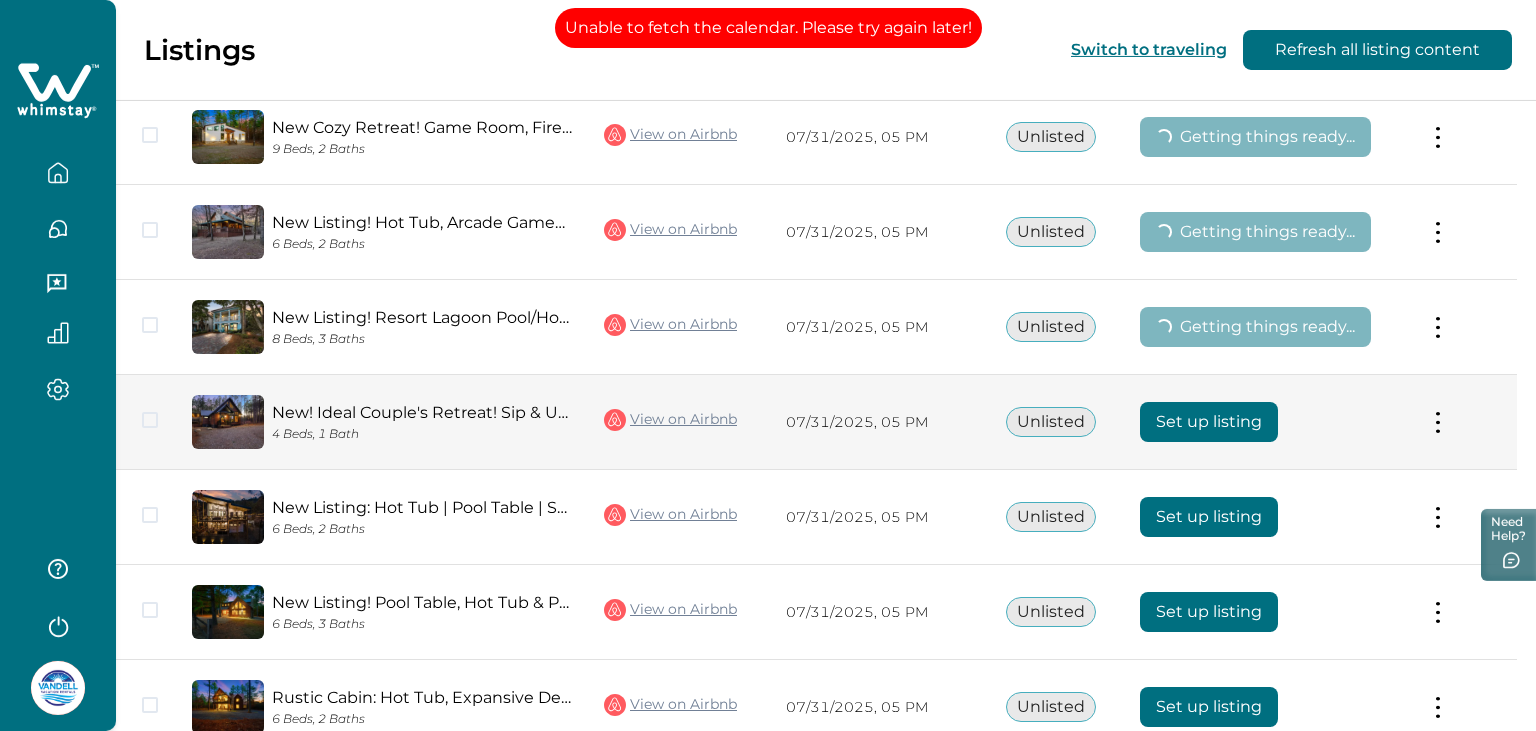 click on "Set up listing" at bounding box center [1209, 422] 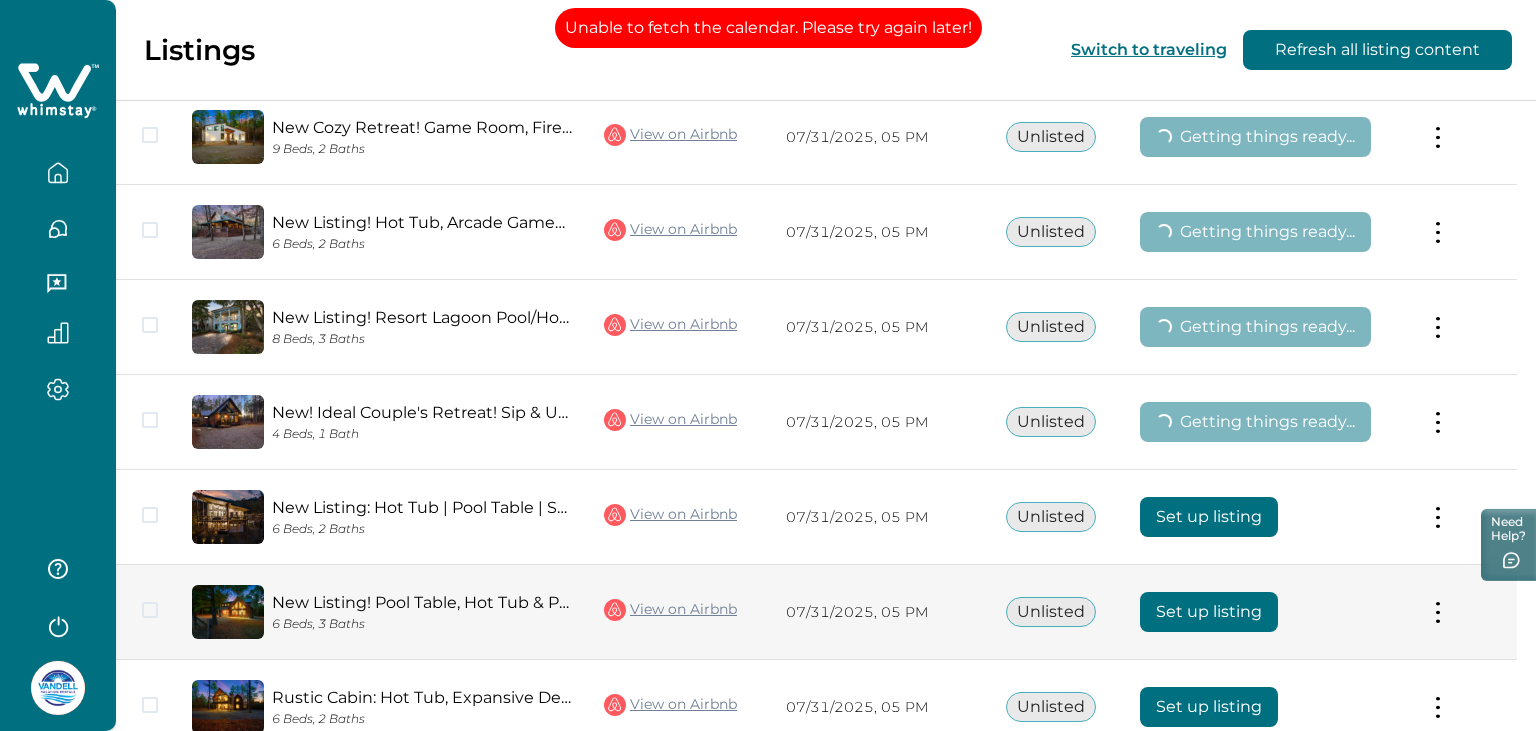 click on "Set up listing" at bounding box center (1209, 517) 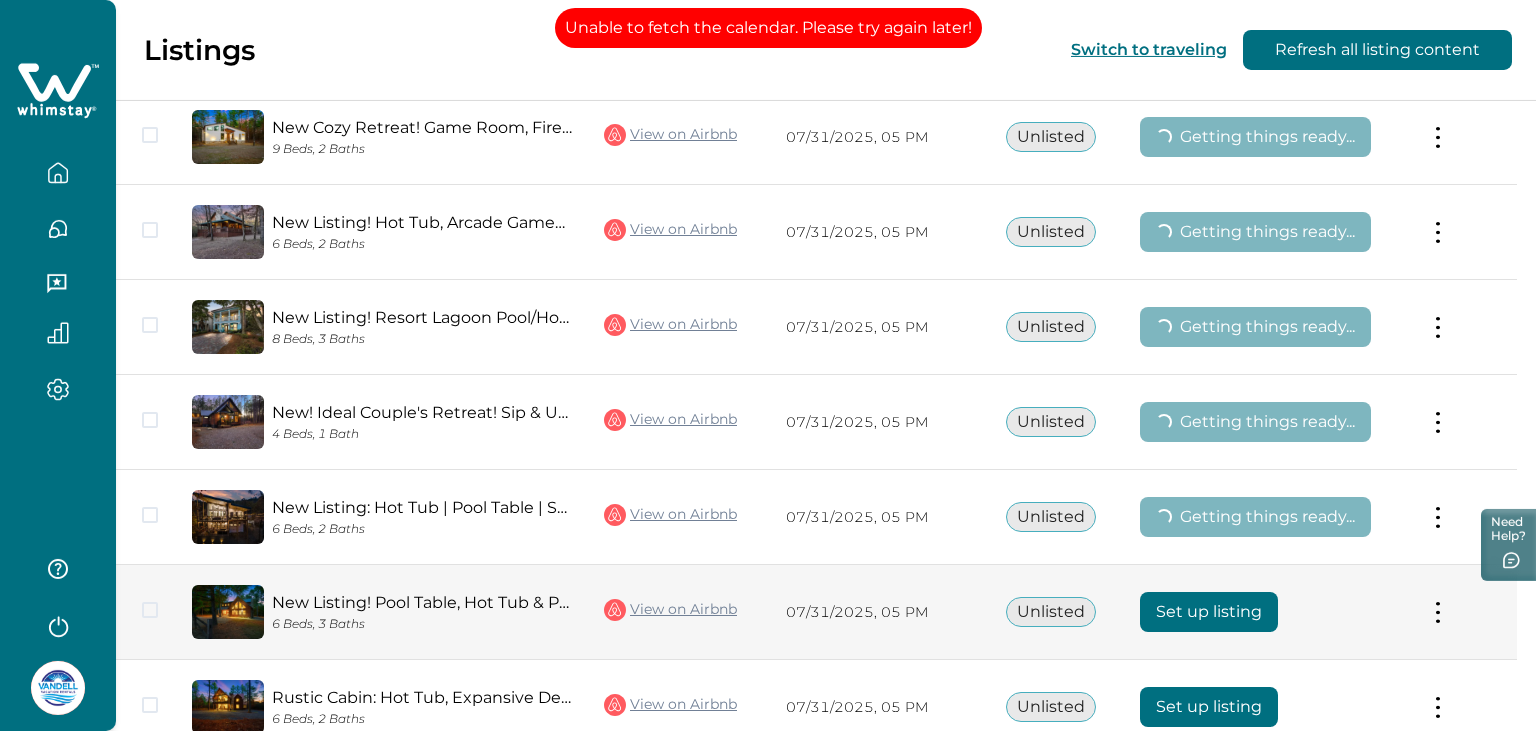 click on "Set up listing" at bounding box center (1209, 612) 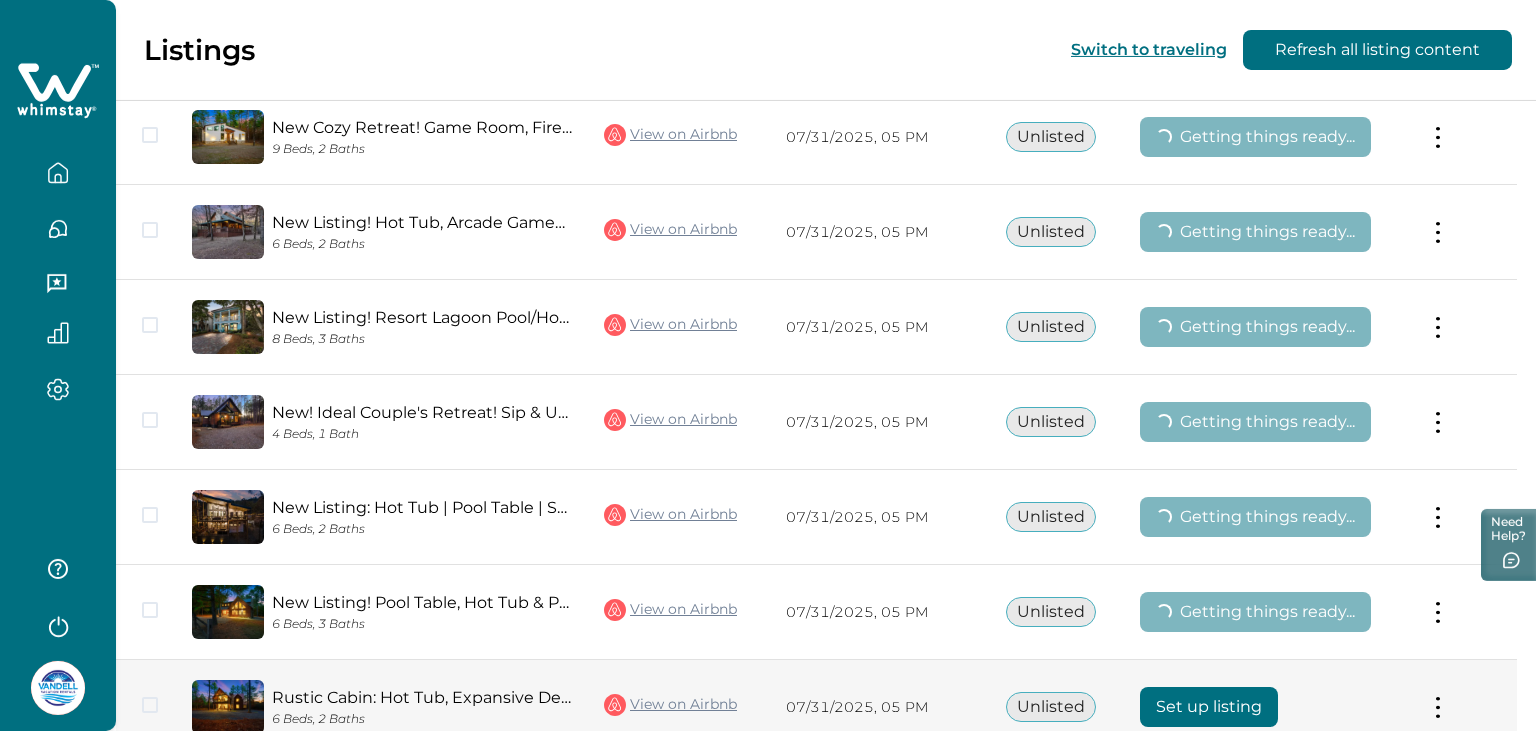 click on "Set up listing" at bounding box center (1209, 707) 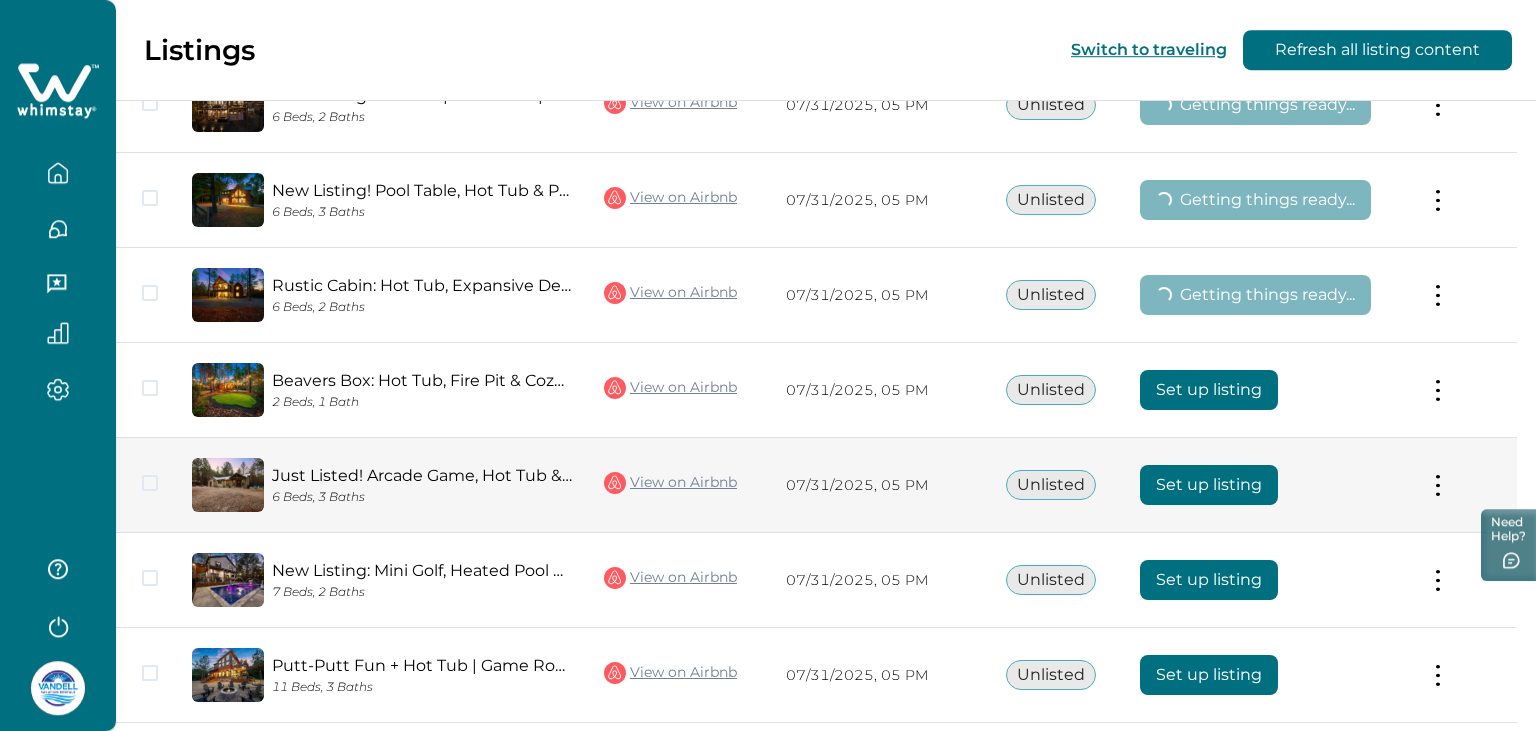 scroll, scrollTop: 4255, scrollLeft: 0, axis: vertical 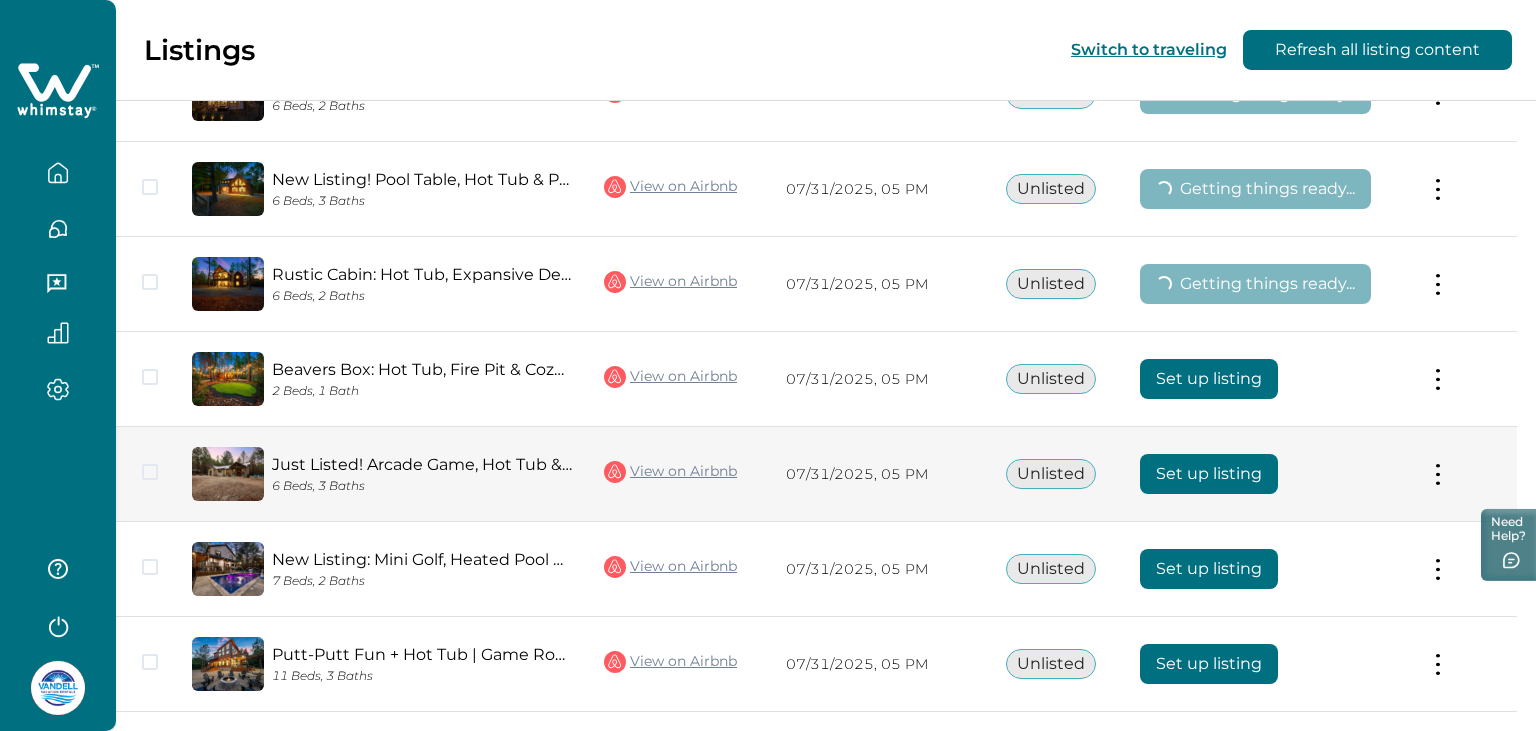 drag, startPoint x: 1234, startPoint y: 362, endPoint x: 1233, endPoint y: 453, distance: 91.00549 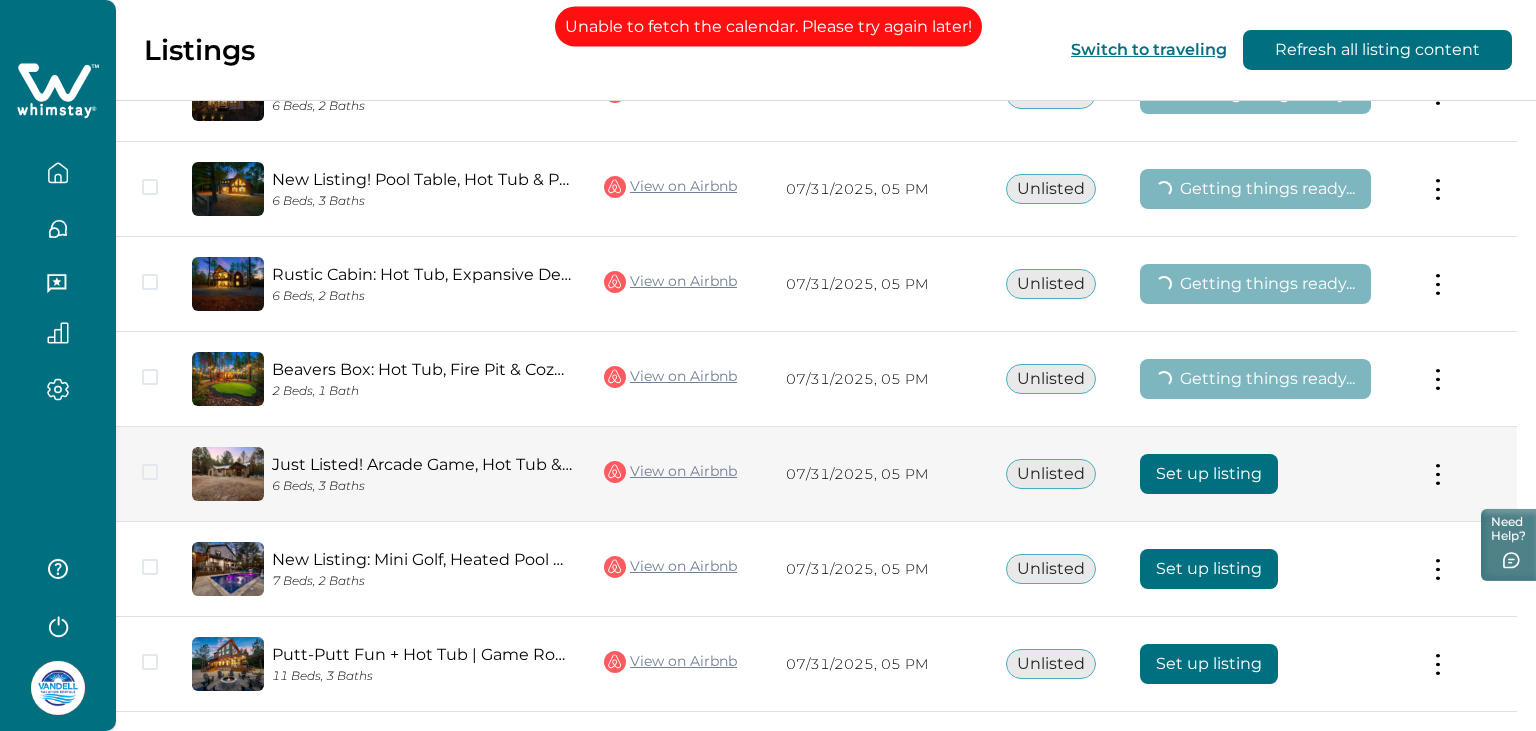 click on "Set up listing" at bounding box center [1209, 474] 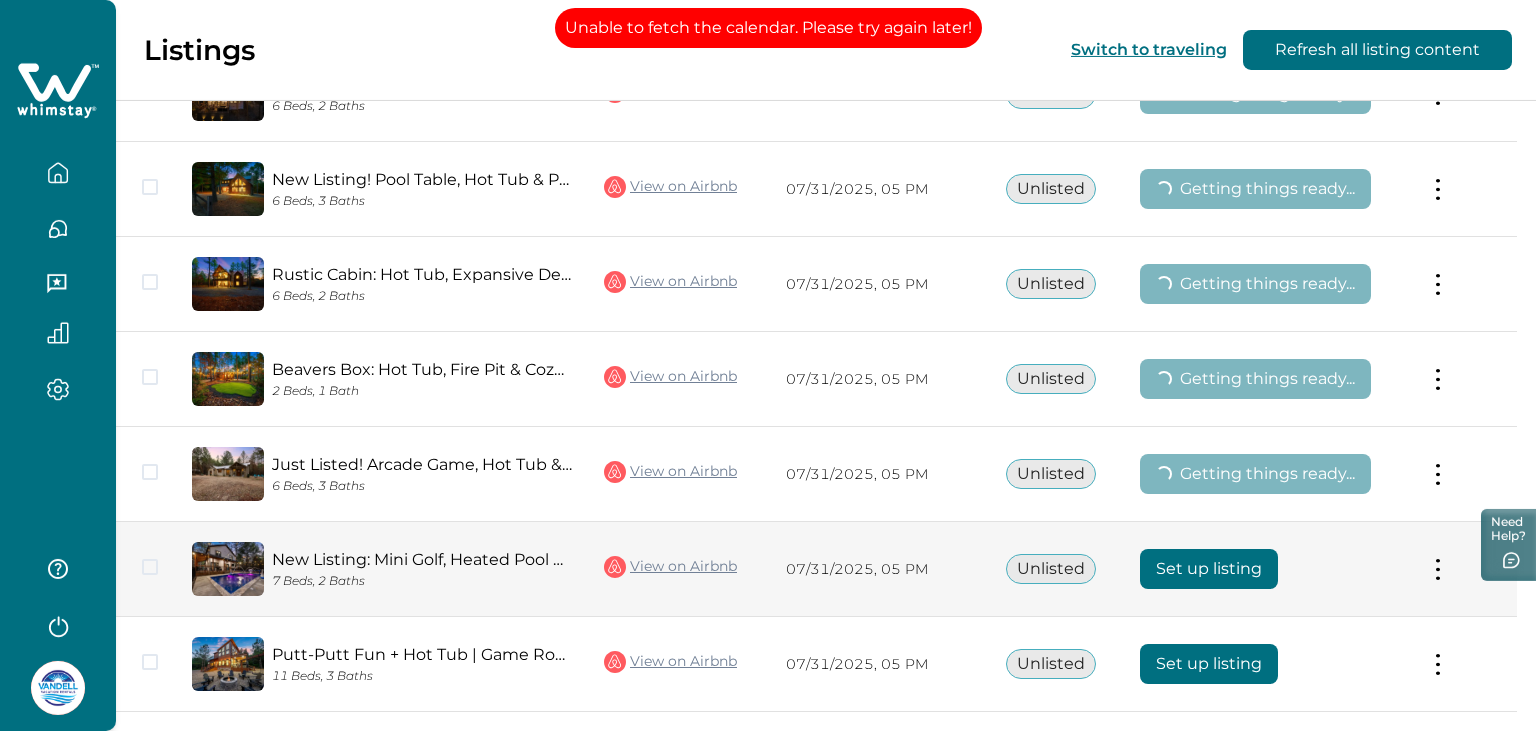 click on "Set up listing" at bounding box center (1209, 569) 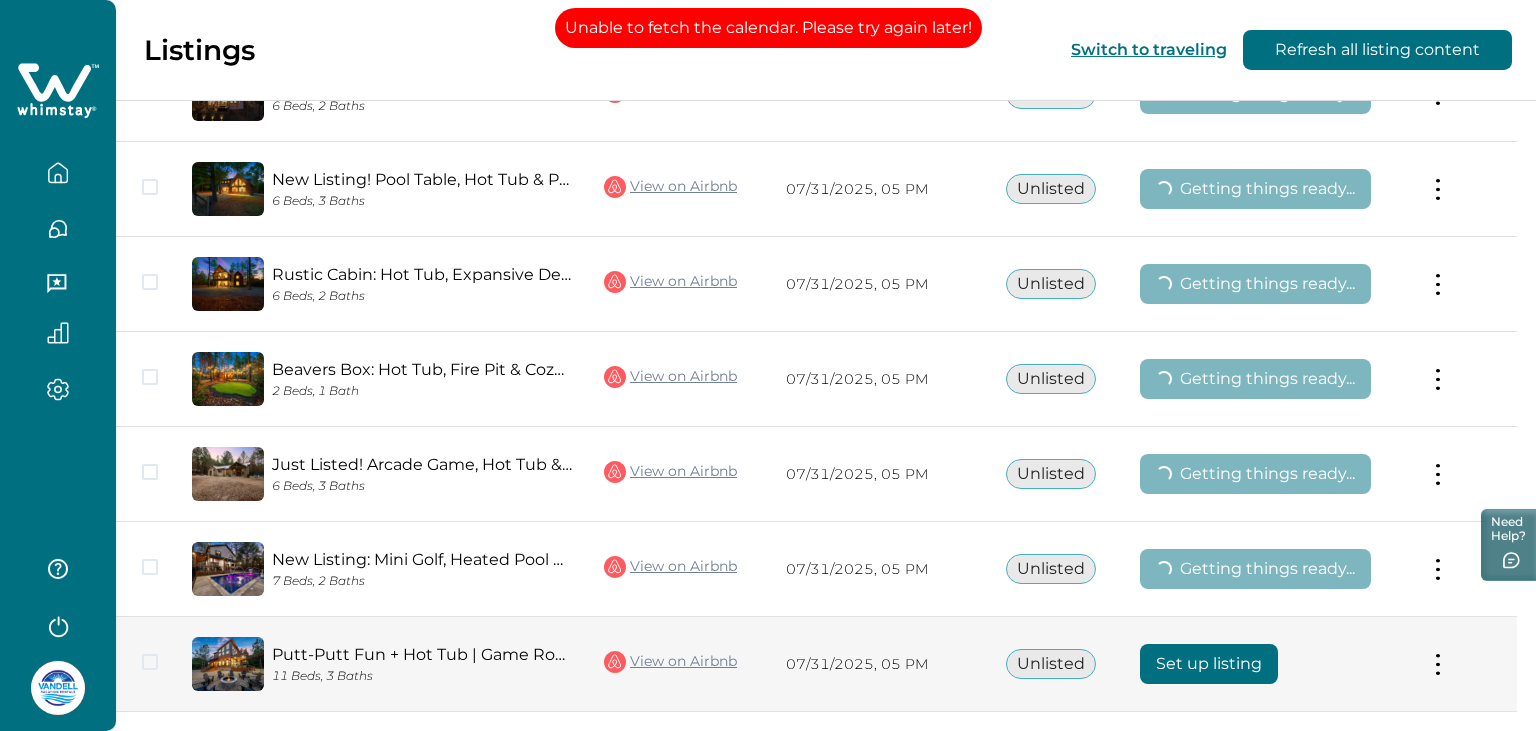 click on "Set up listing" at bounding box center (1209, 664) 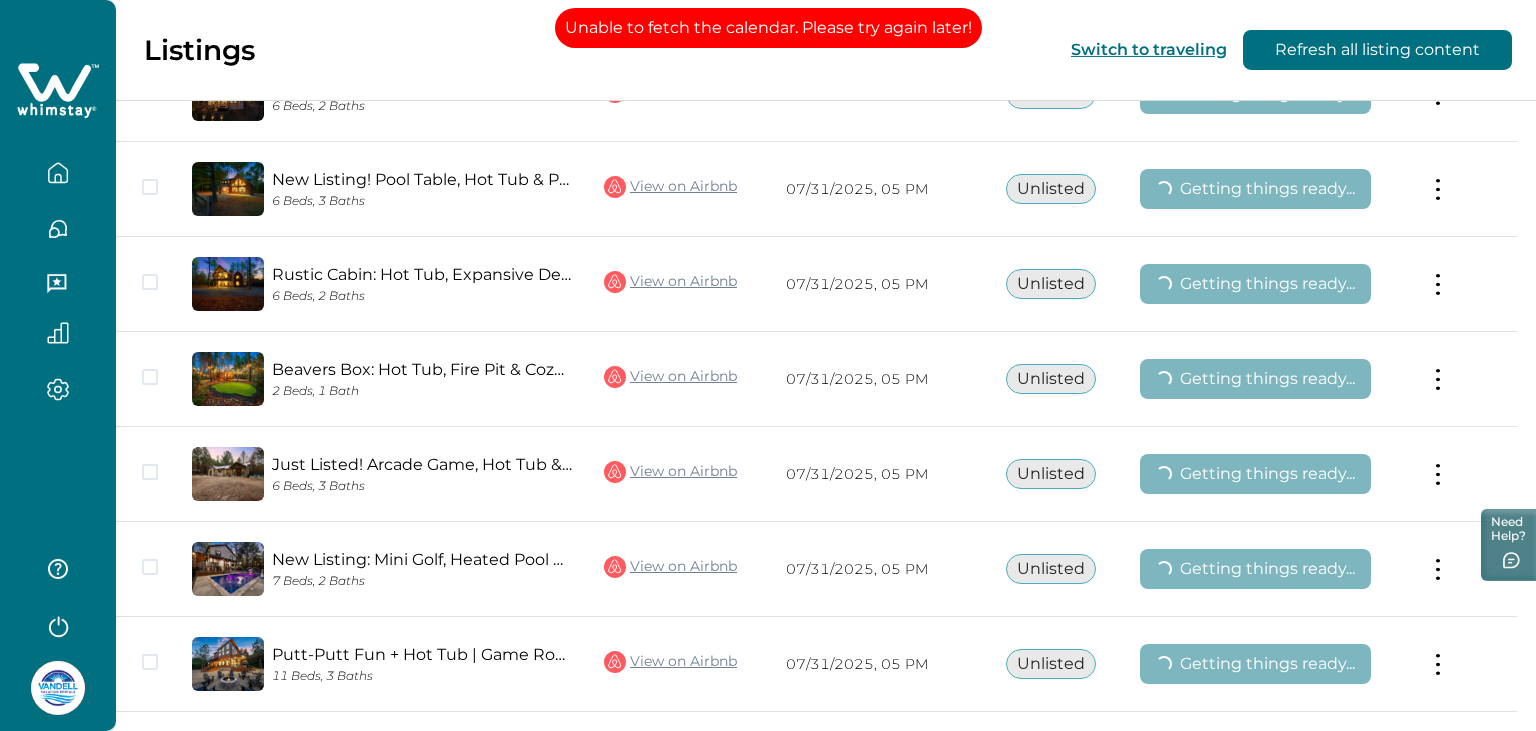 scroll, scrollTop: 4783, scrollLeft: 0, axis: vertical 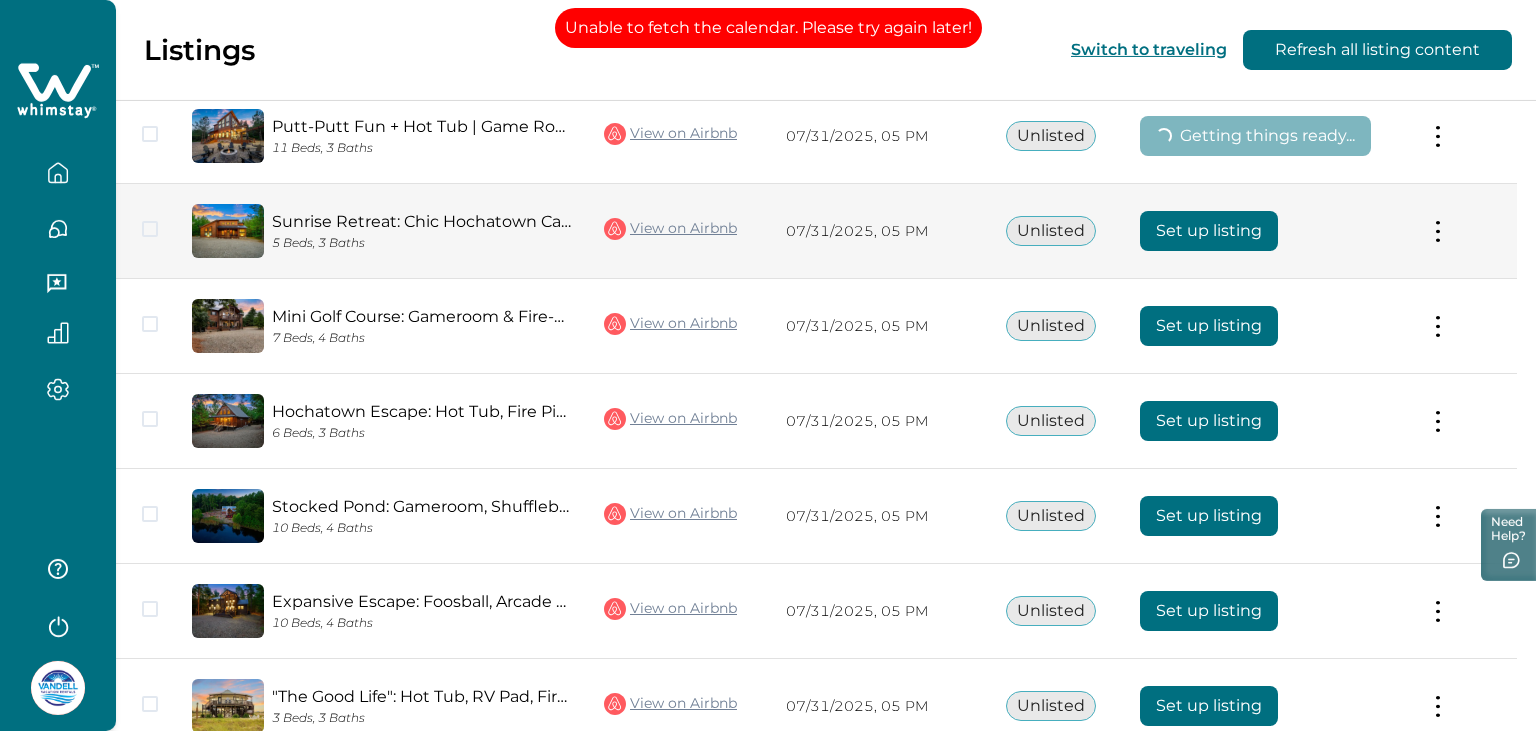 click on "Set up listing" at bounding box center [1209, 231] 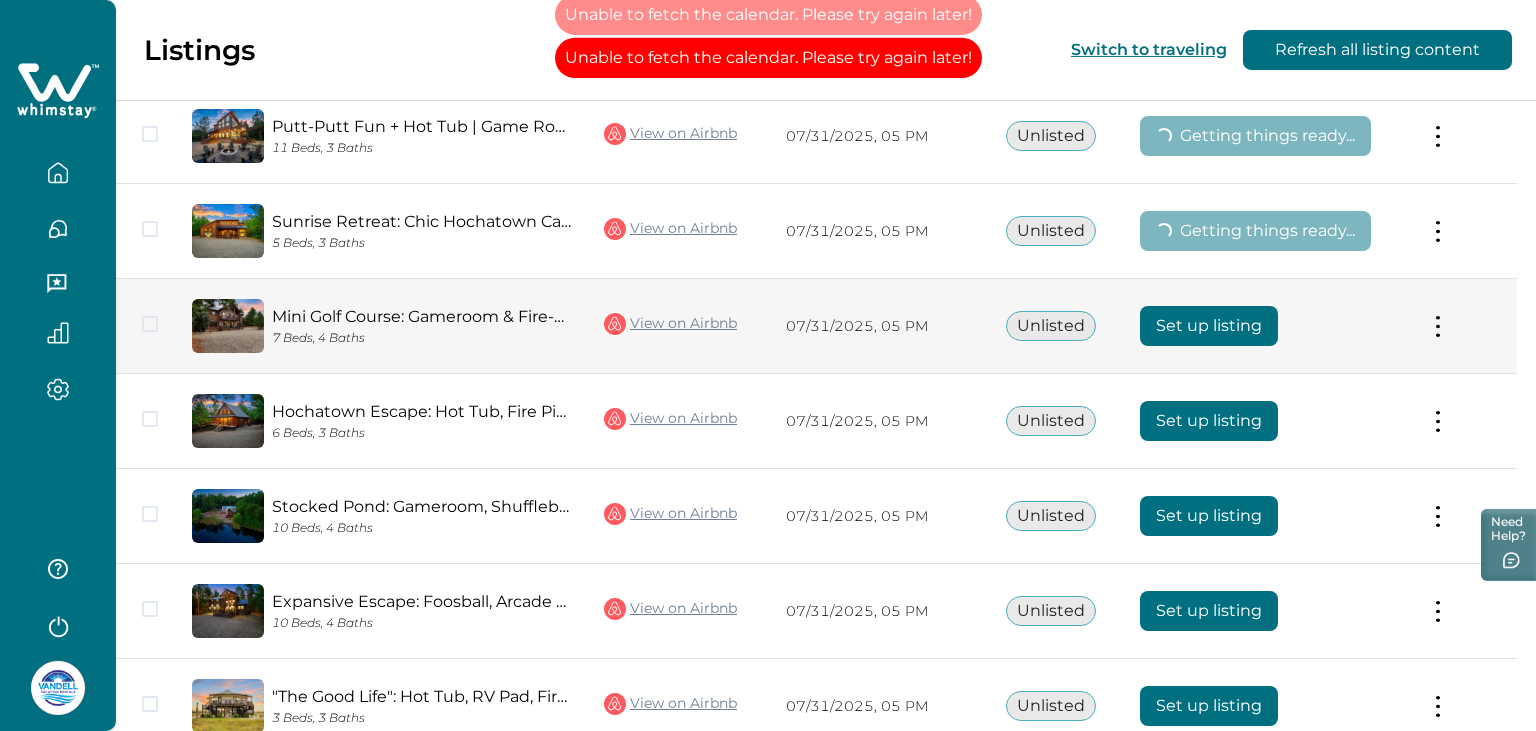 click on "Set up listing" at bounding box center (1209, 326) 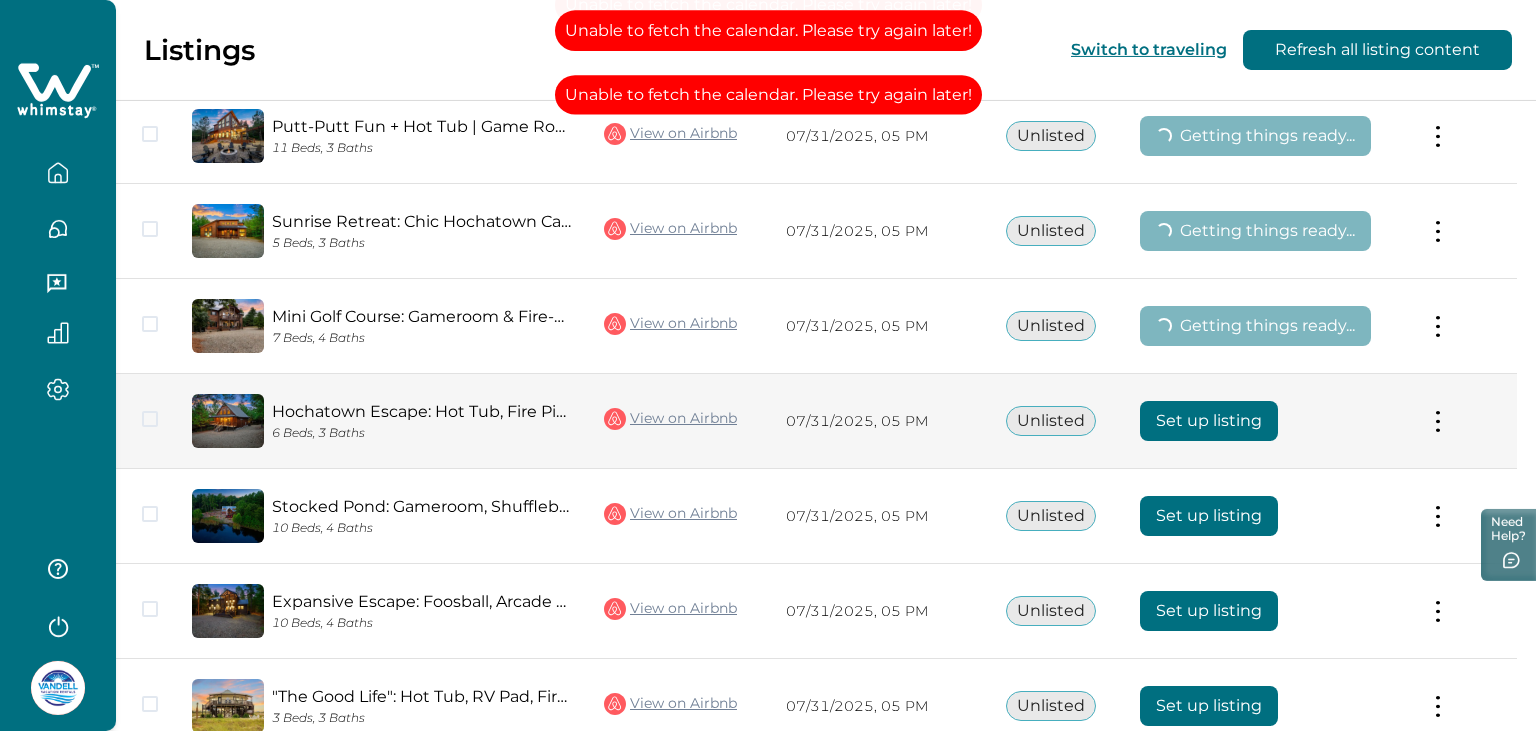 click on "Set up listing" at bounding box center (1209, 421) 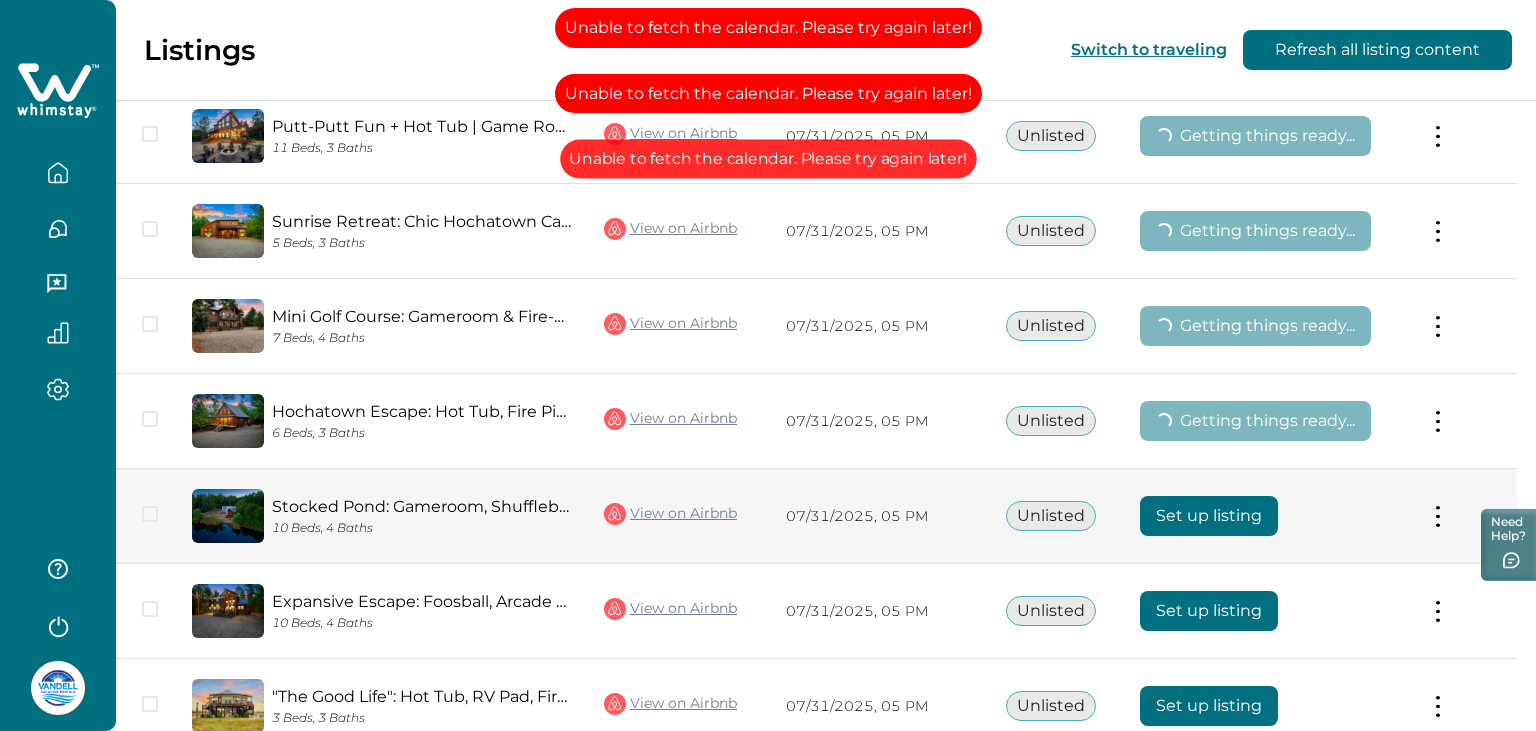 click on "Set up listing" at bounding box center (1209, 516) 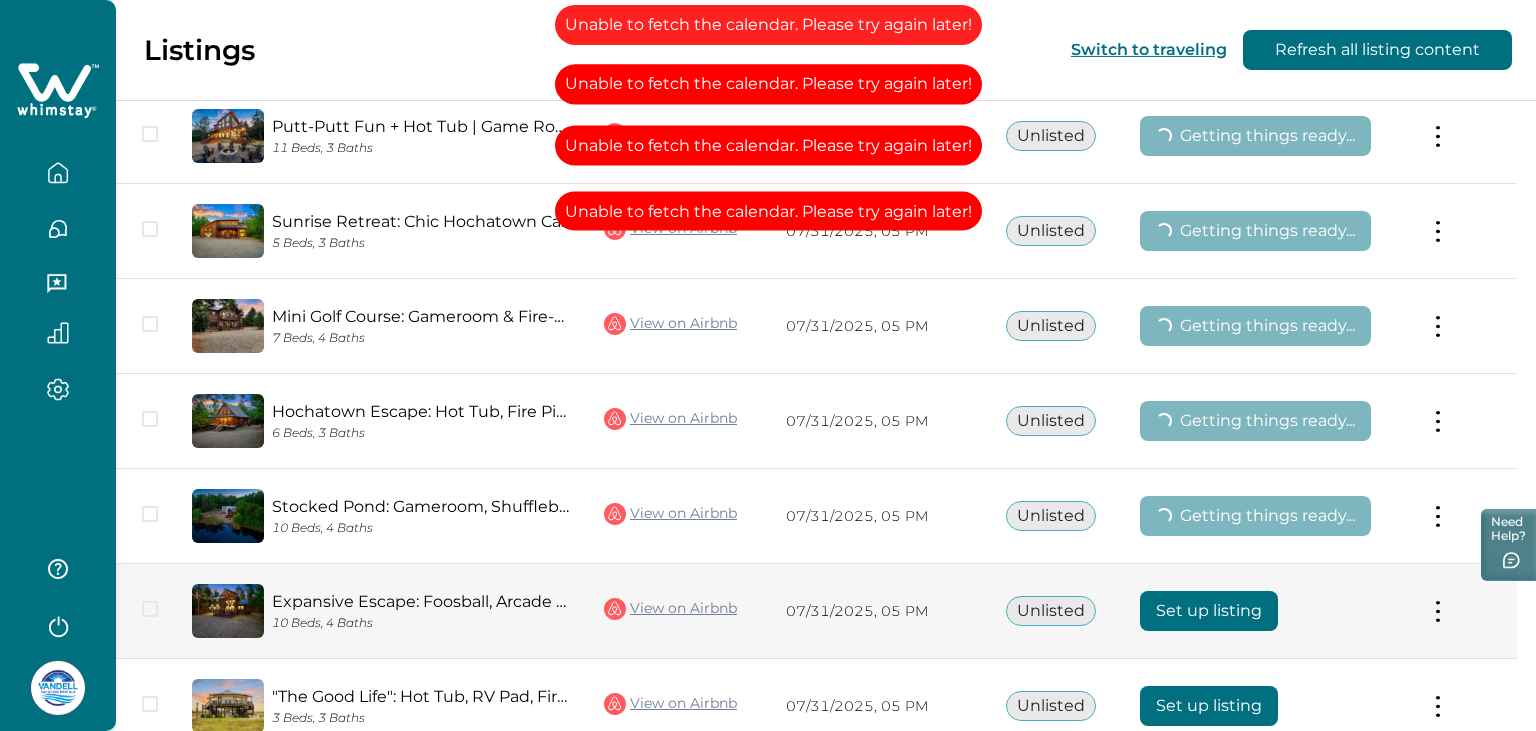click on "Set up listing" at bounding box center [1209, 611] 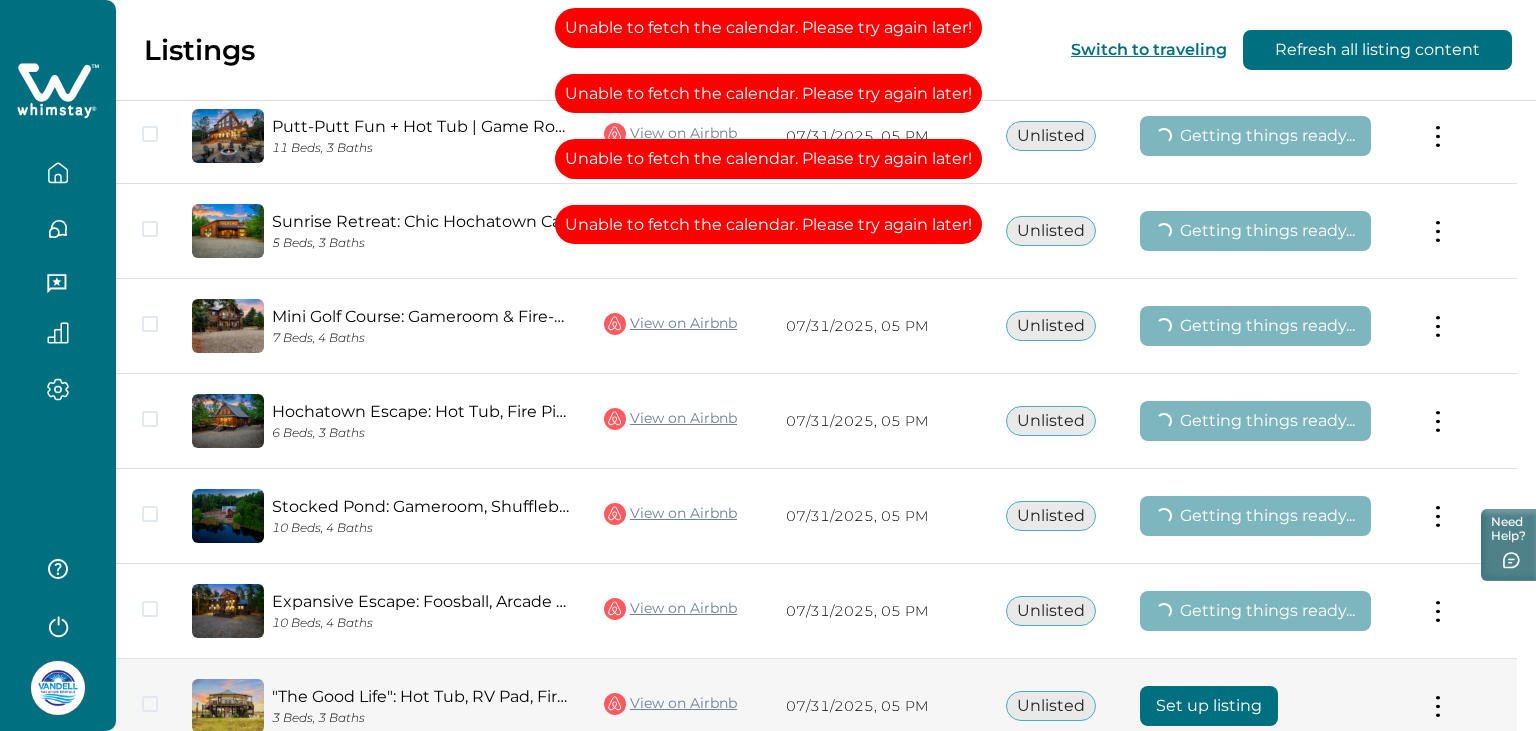click on "Set up listing" at bounding box center [1209, 706] 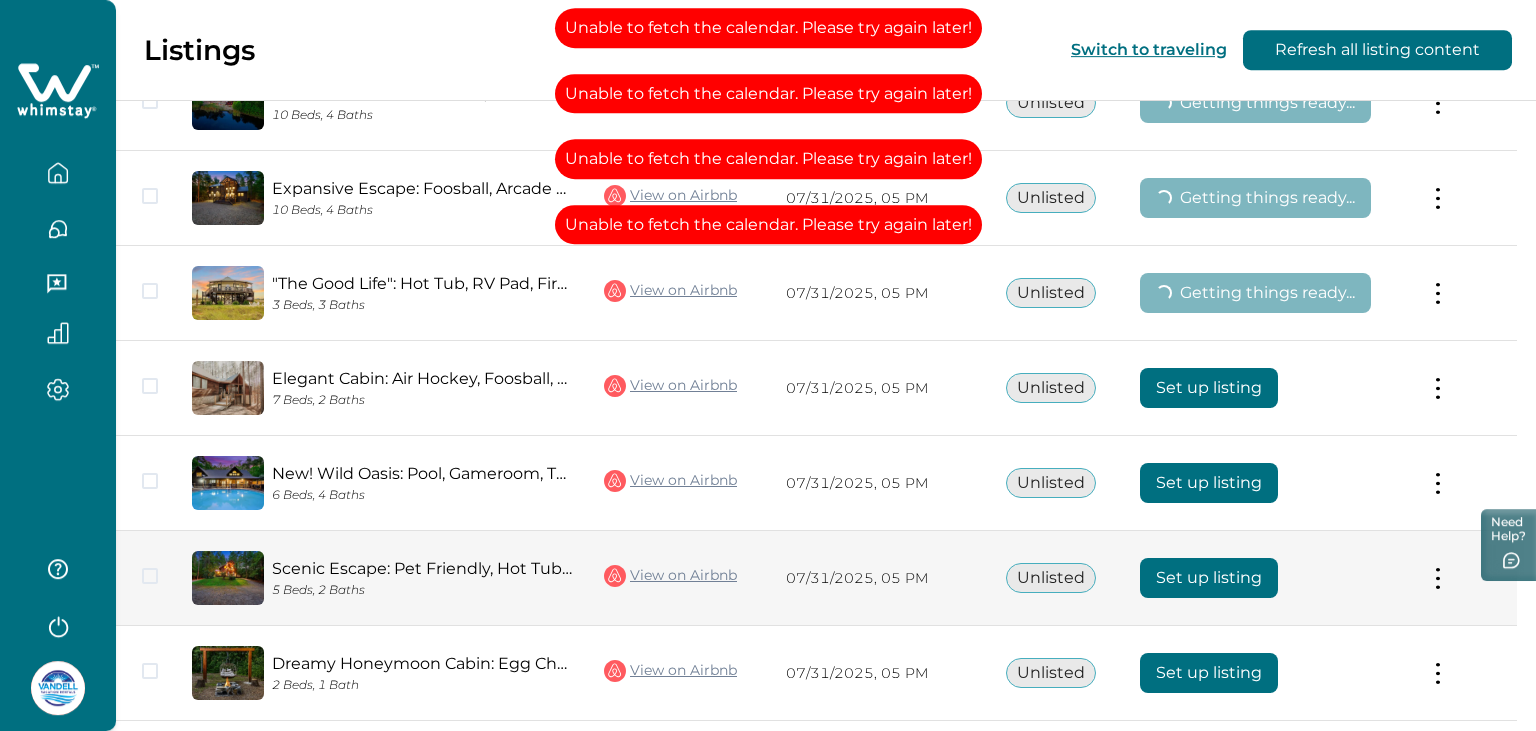 scroll, scrollTop: 5311, scrollLeft: 0, axis: vertical 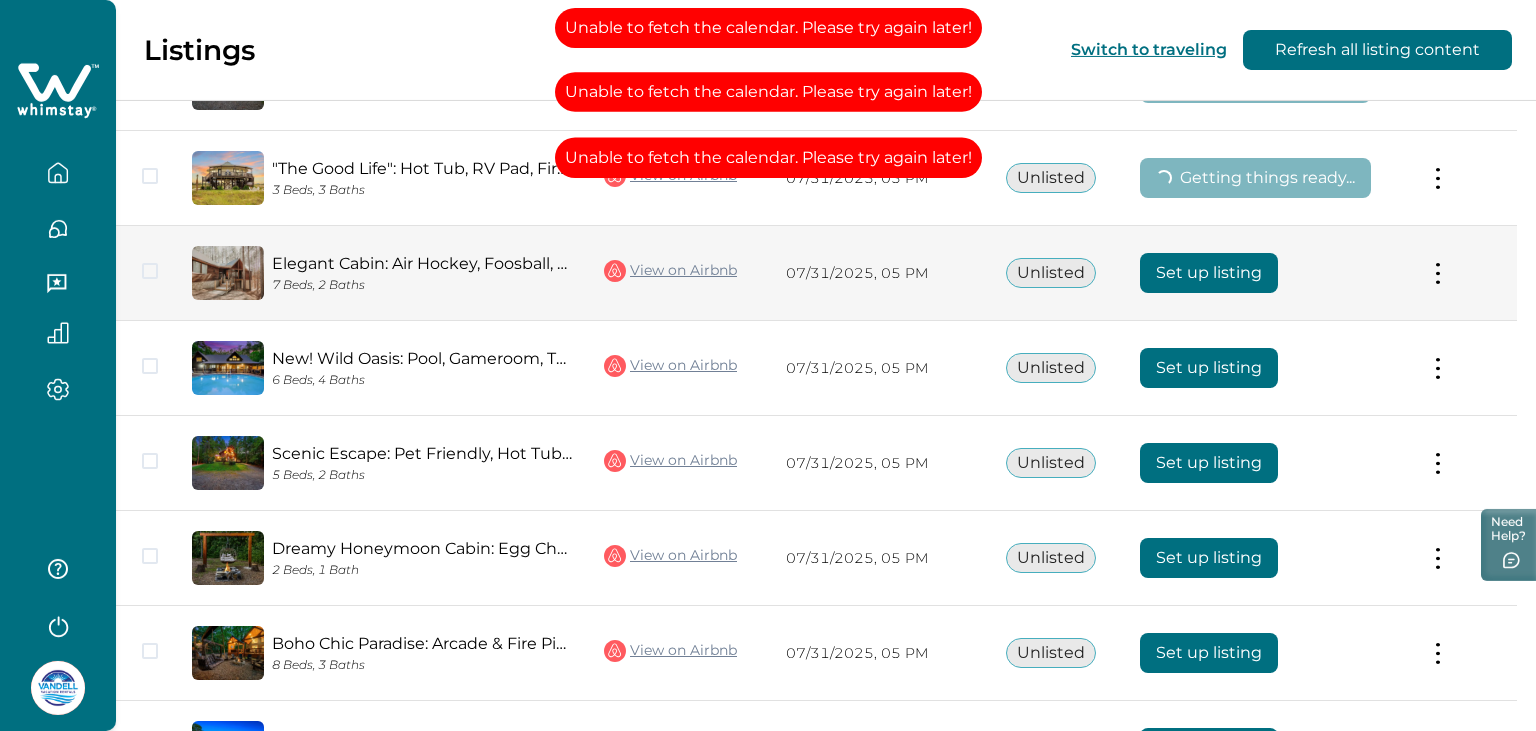 click on "Set up listing" at bounding box center (1209, 273) 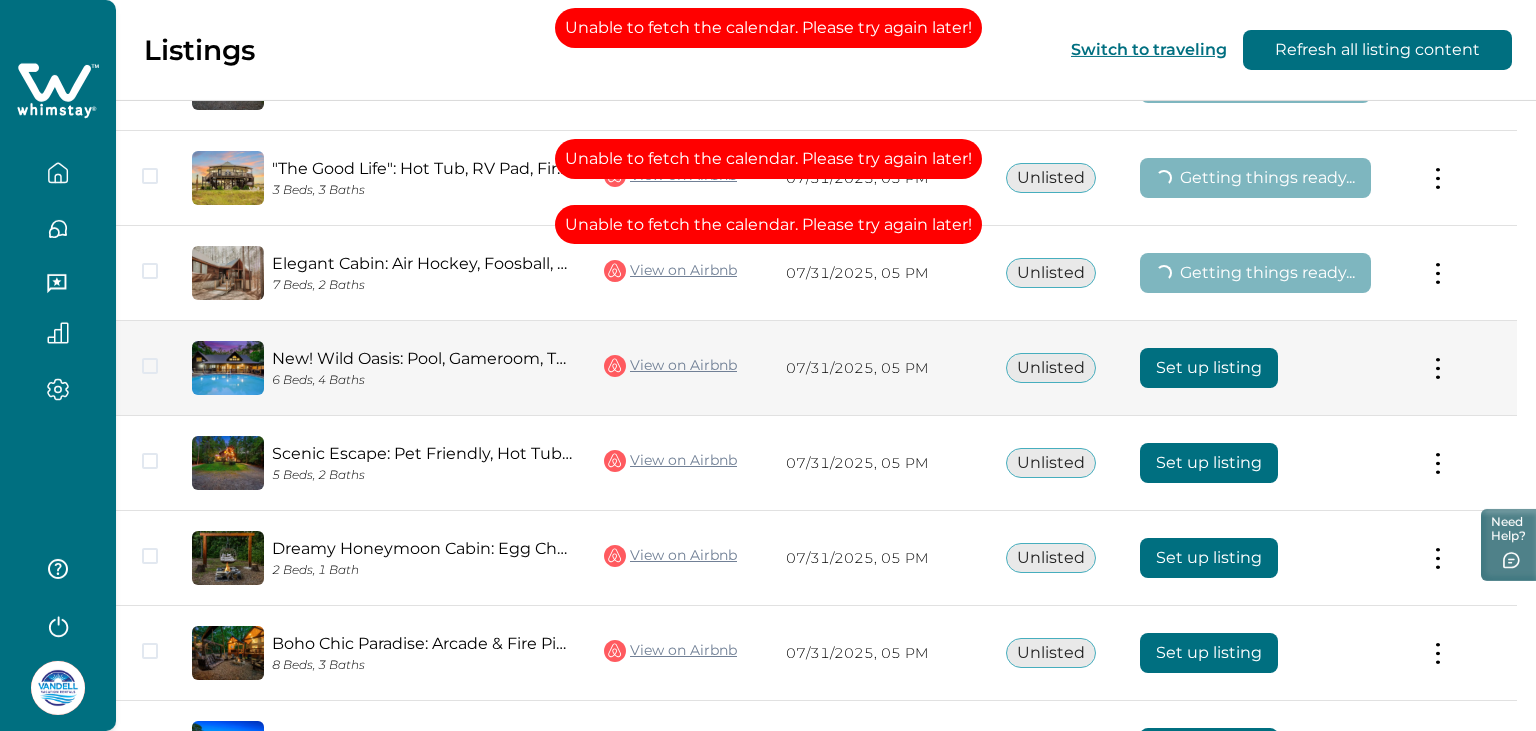 click on "Set up listing" at bounding box center [1209, 368] 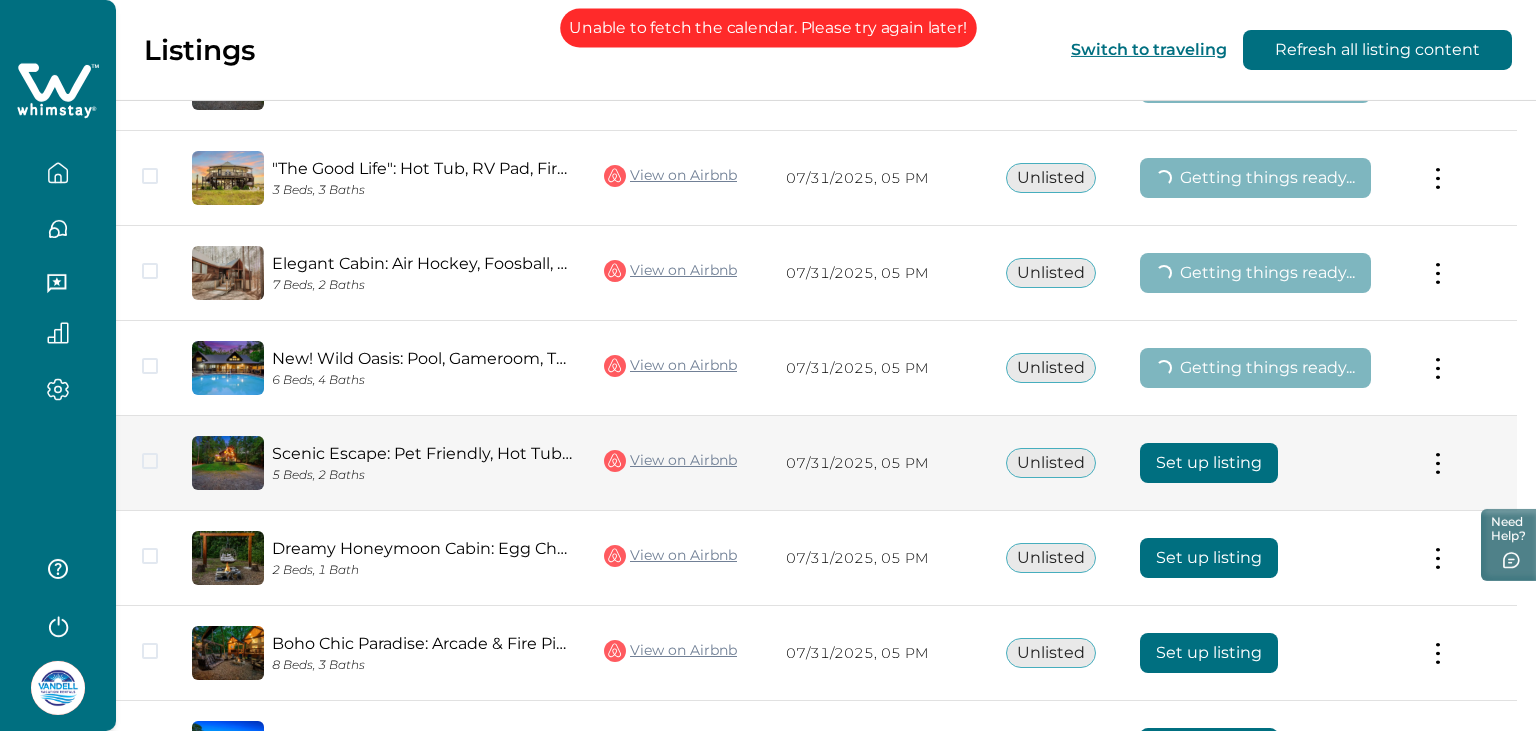 click on "Set up listing" at bounding box center [1209, 463] 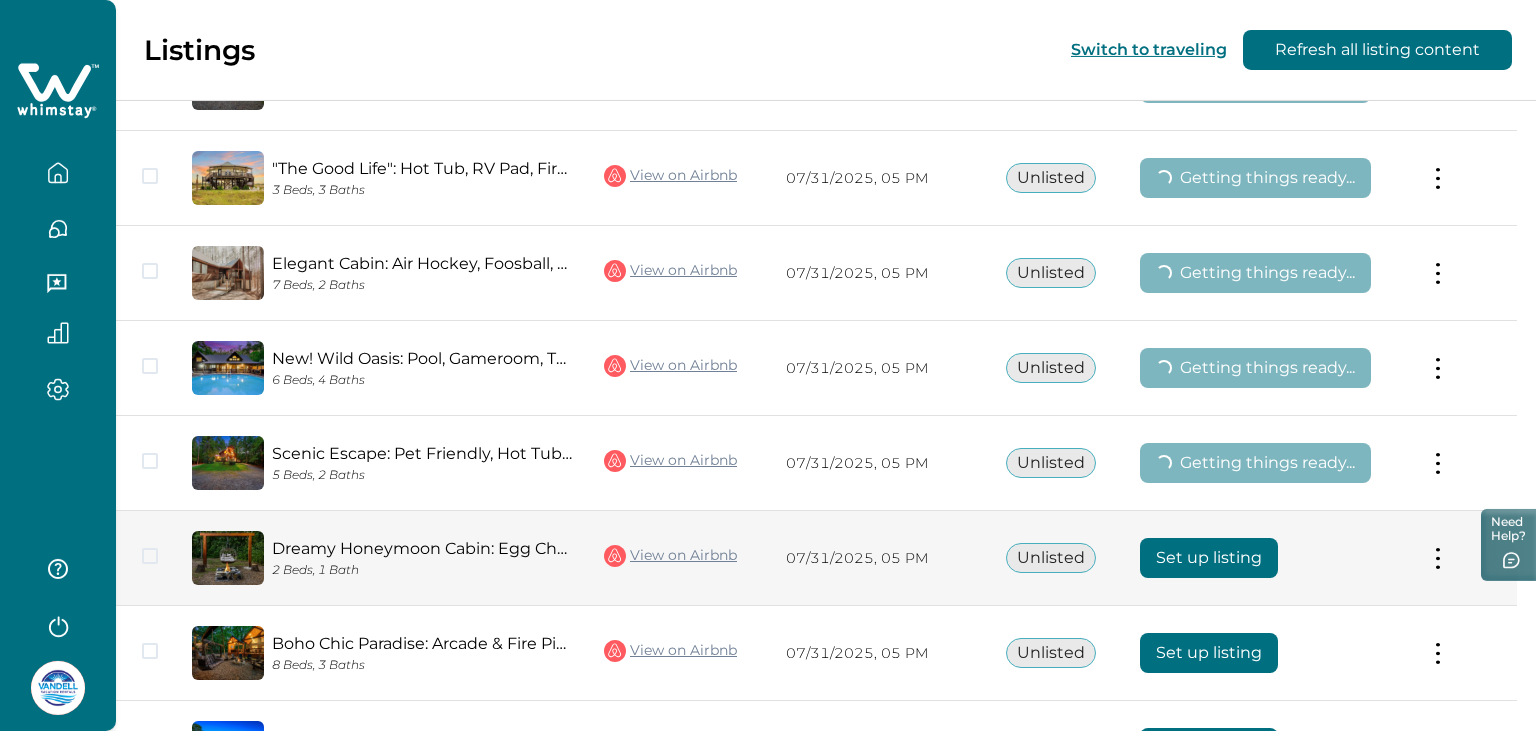 click on "Set up listing" at bounding box center (1209, 558) 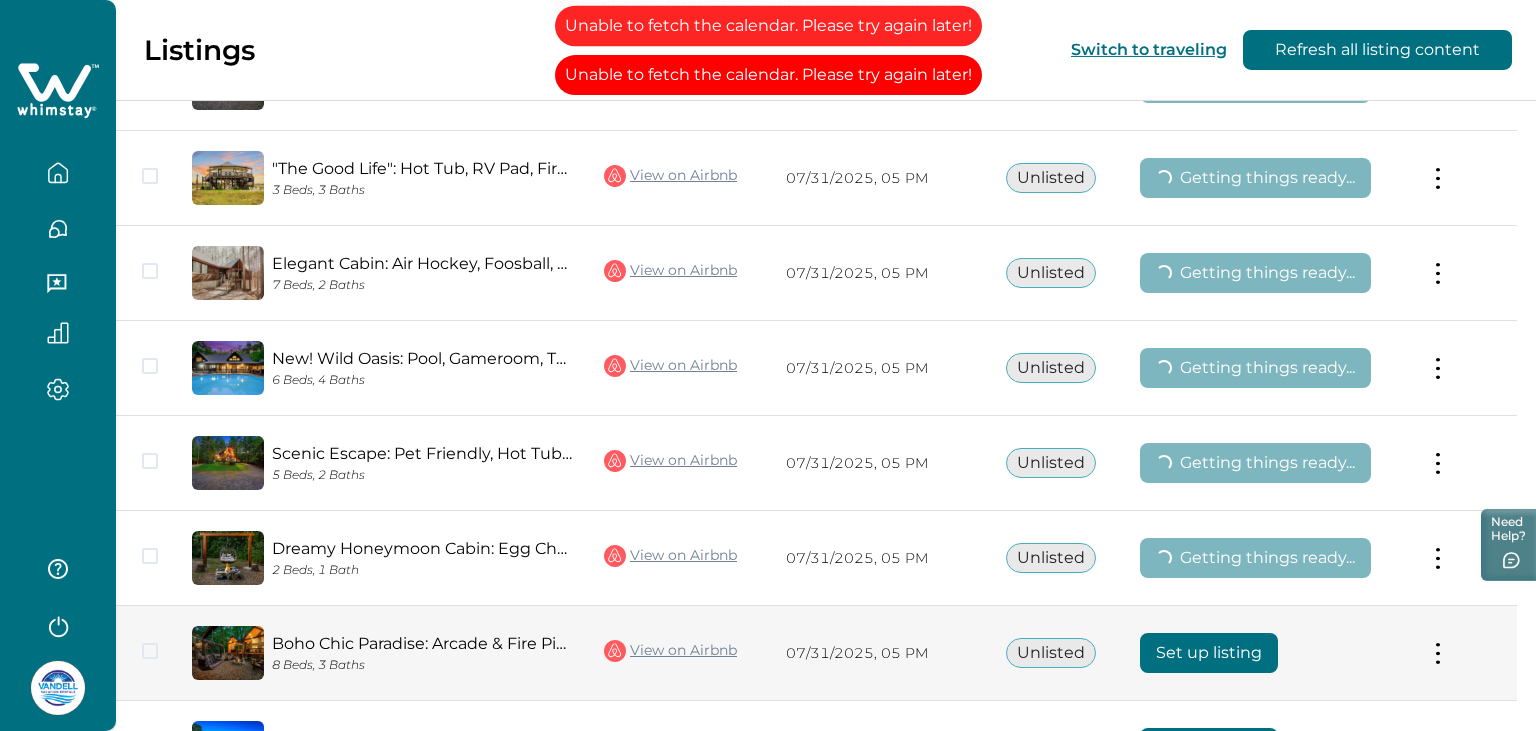 click on "Set up listing" at bounding box center (1209, 653) 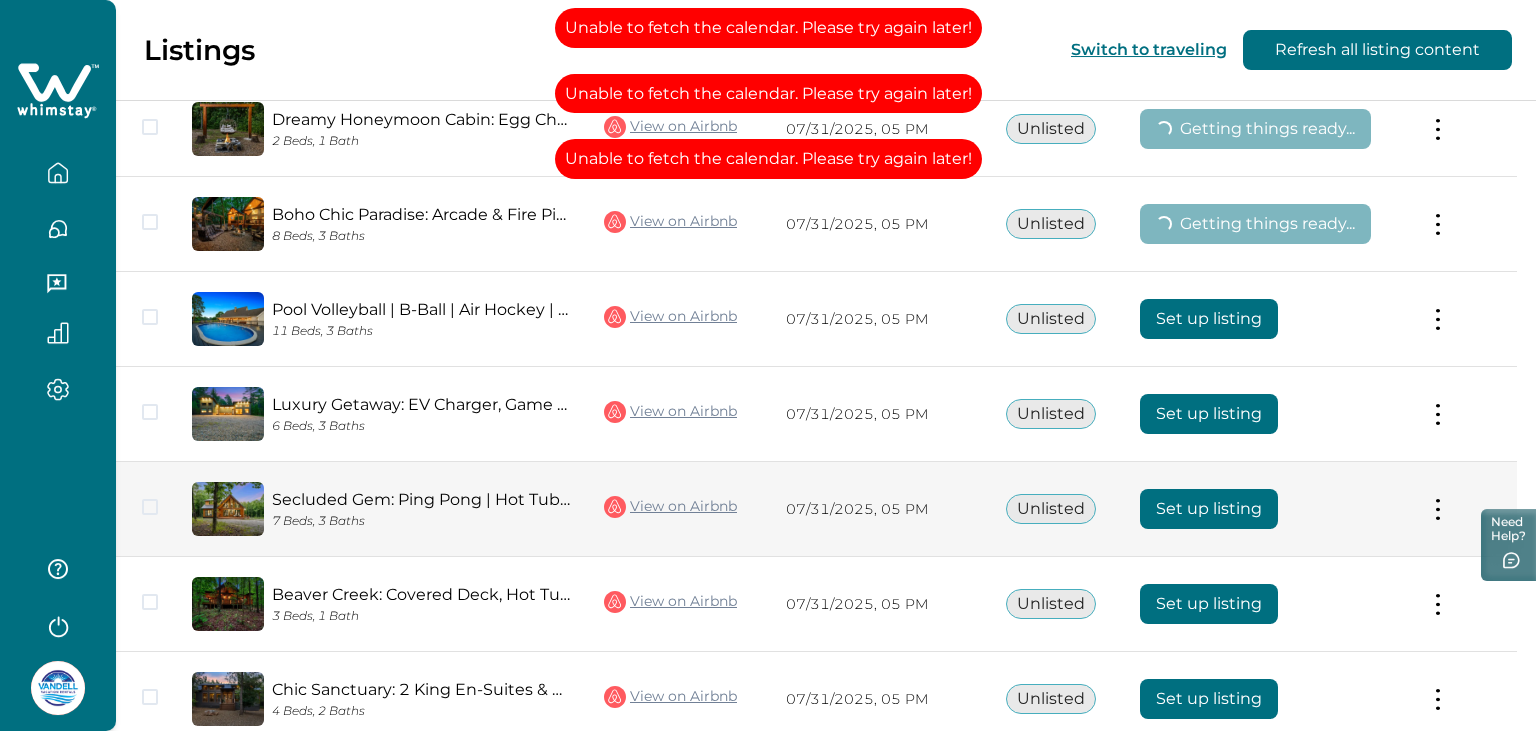 scroll, scrollTop: 5839, scrollLeft: 0, axis: vertical 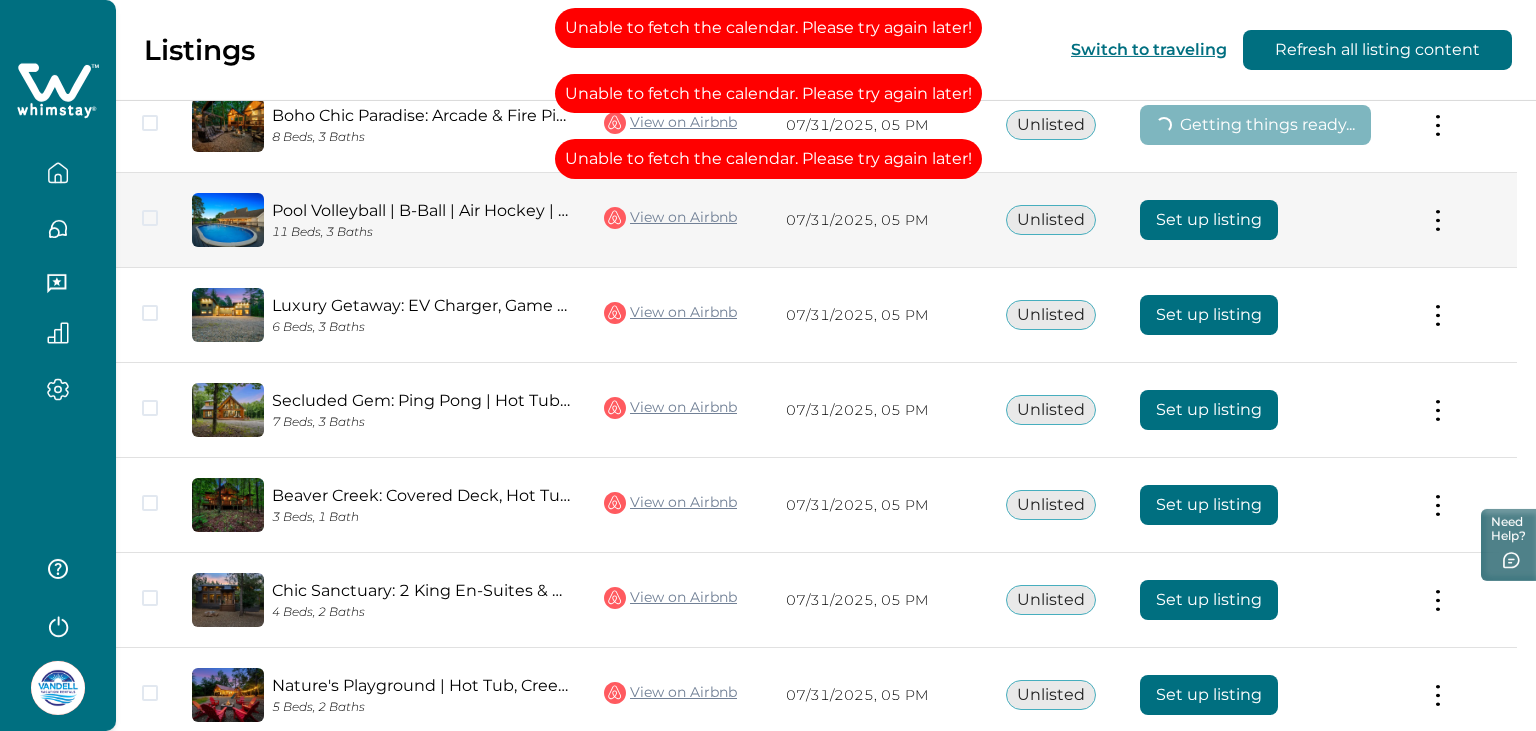 click on "Set up listing" at bounding box center [1209, 220] 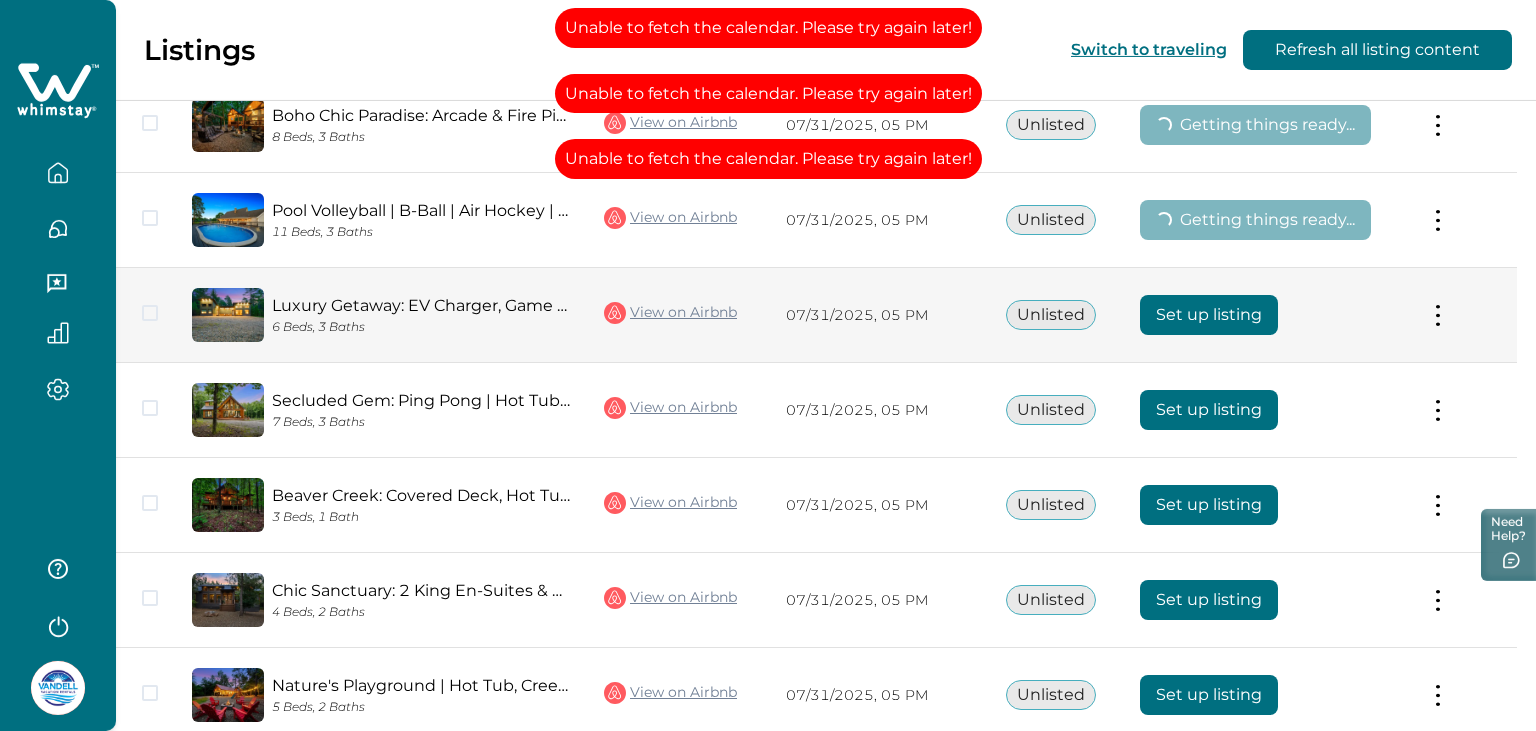 click on "Set up listing" at bounding box center [1209, 315] 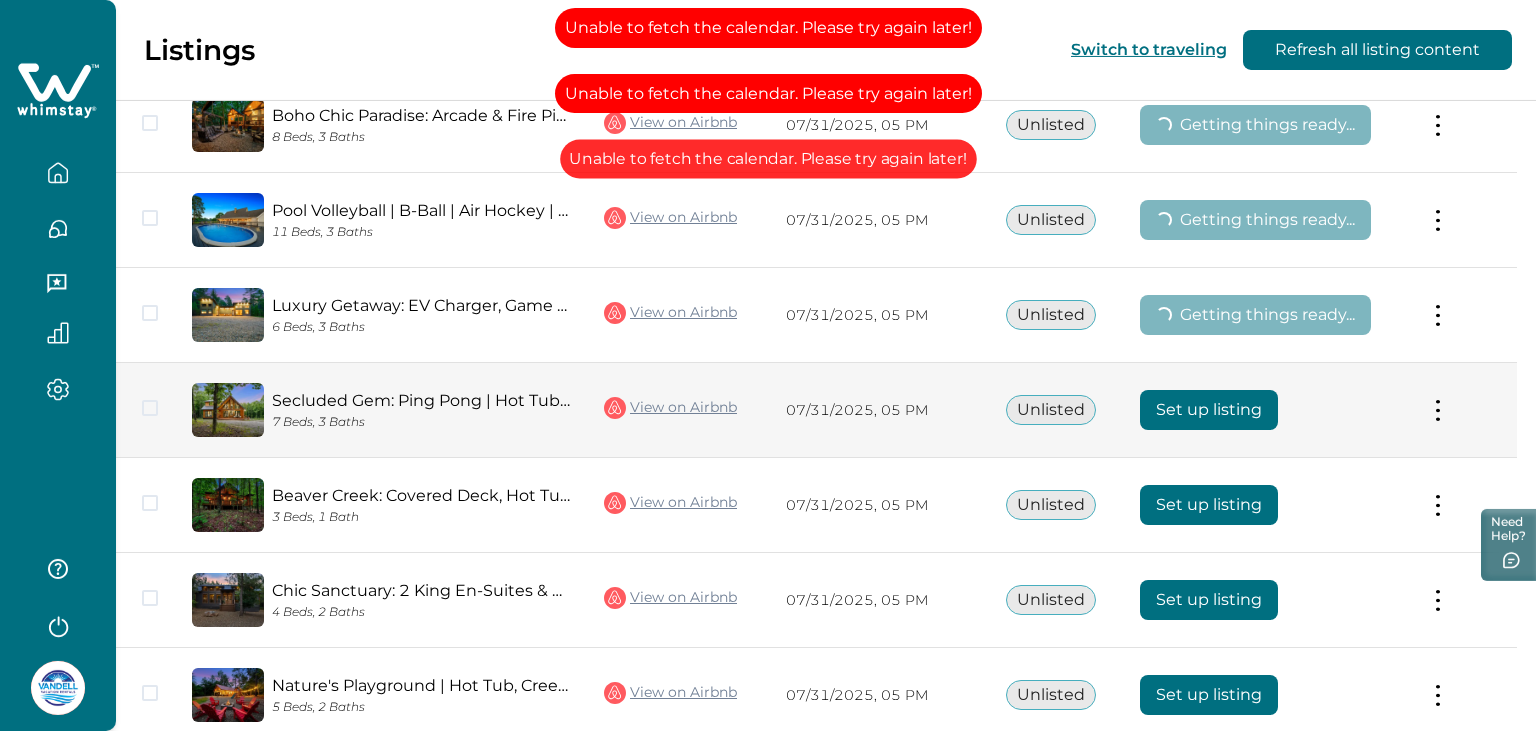 click on "Set up listing" at bounding box center (1209, 410) 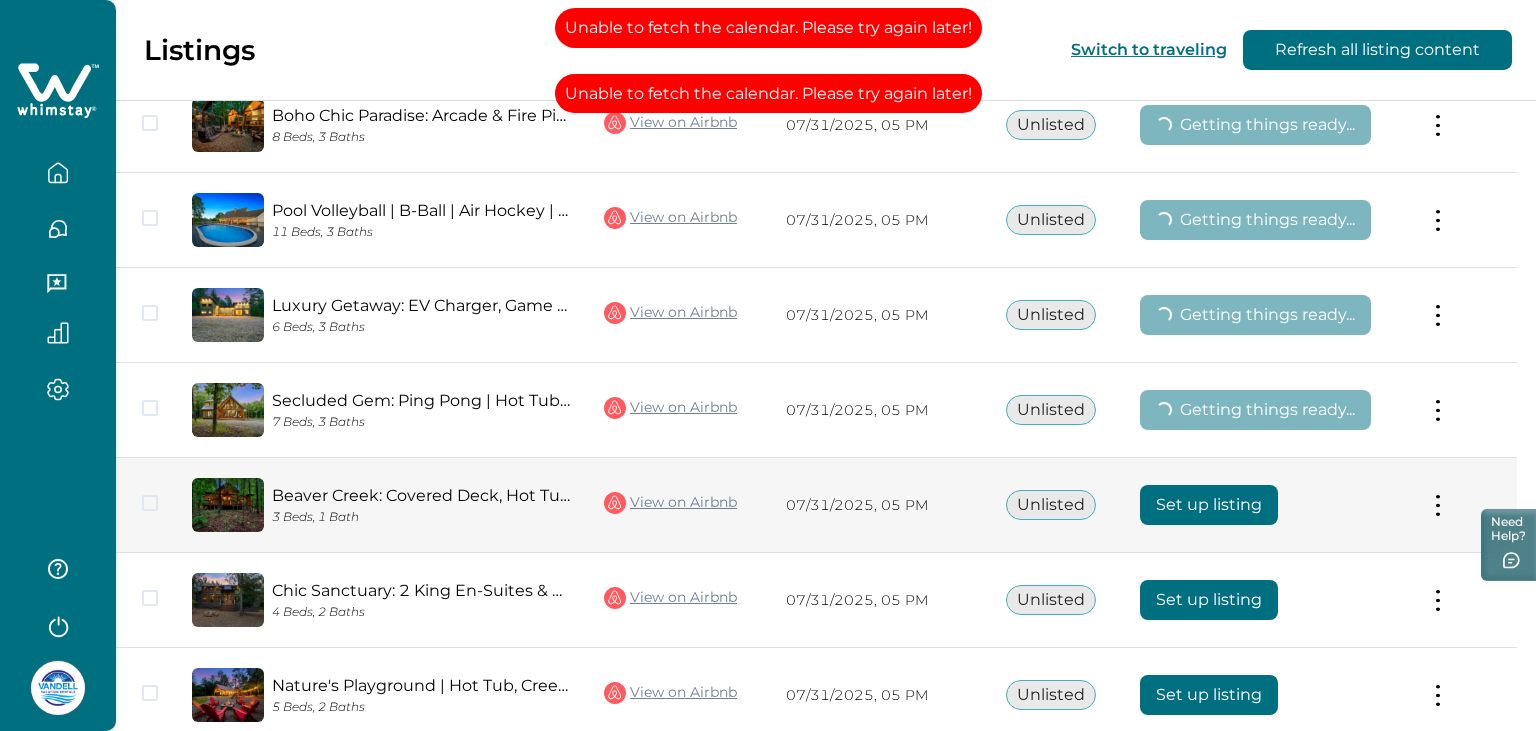 click on "Set up listing" at bounding box center (1209, 505) 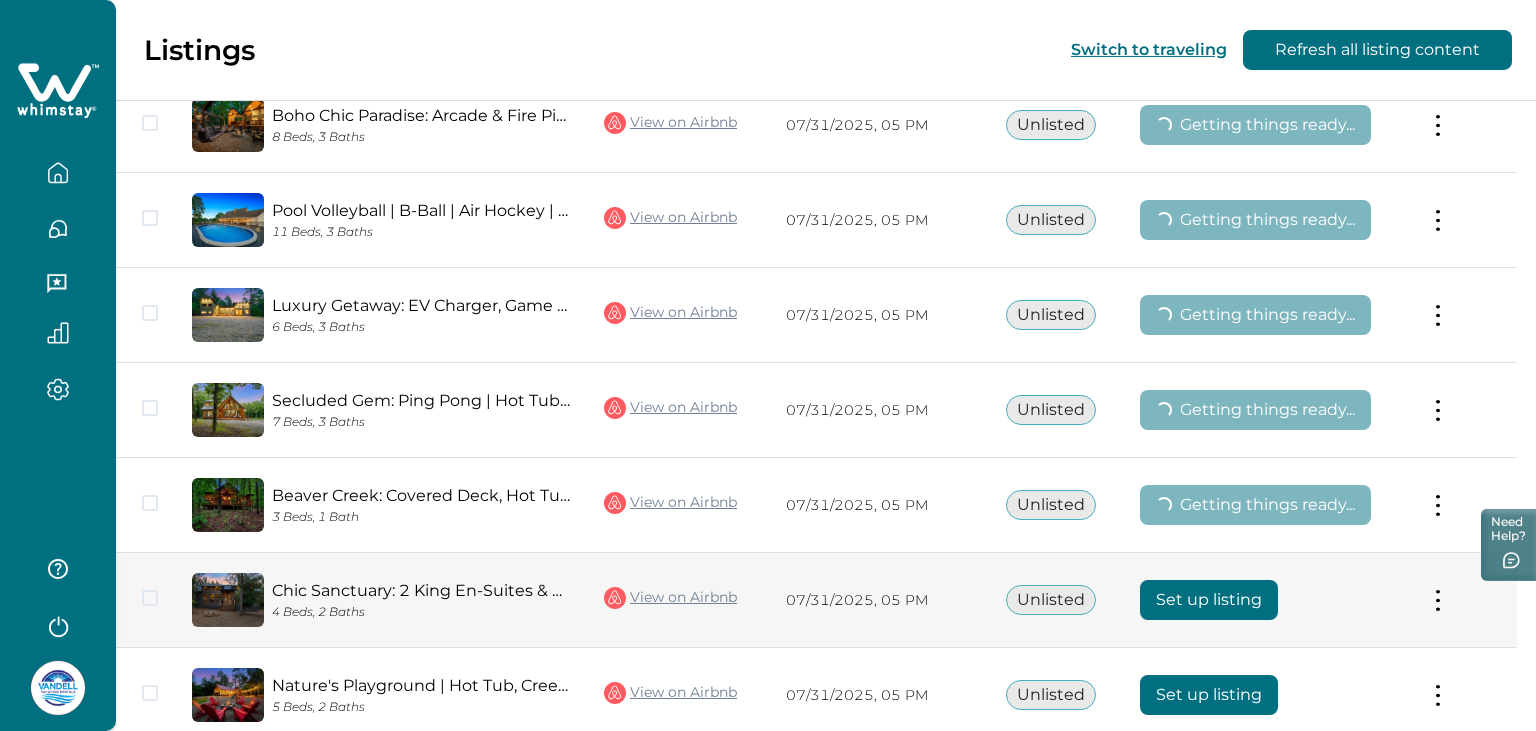 click on "Set up listing" at bounding box center [1209, 600] 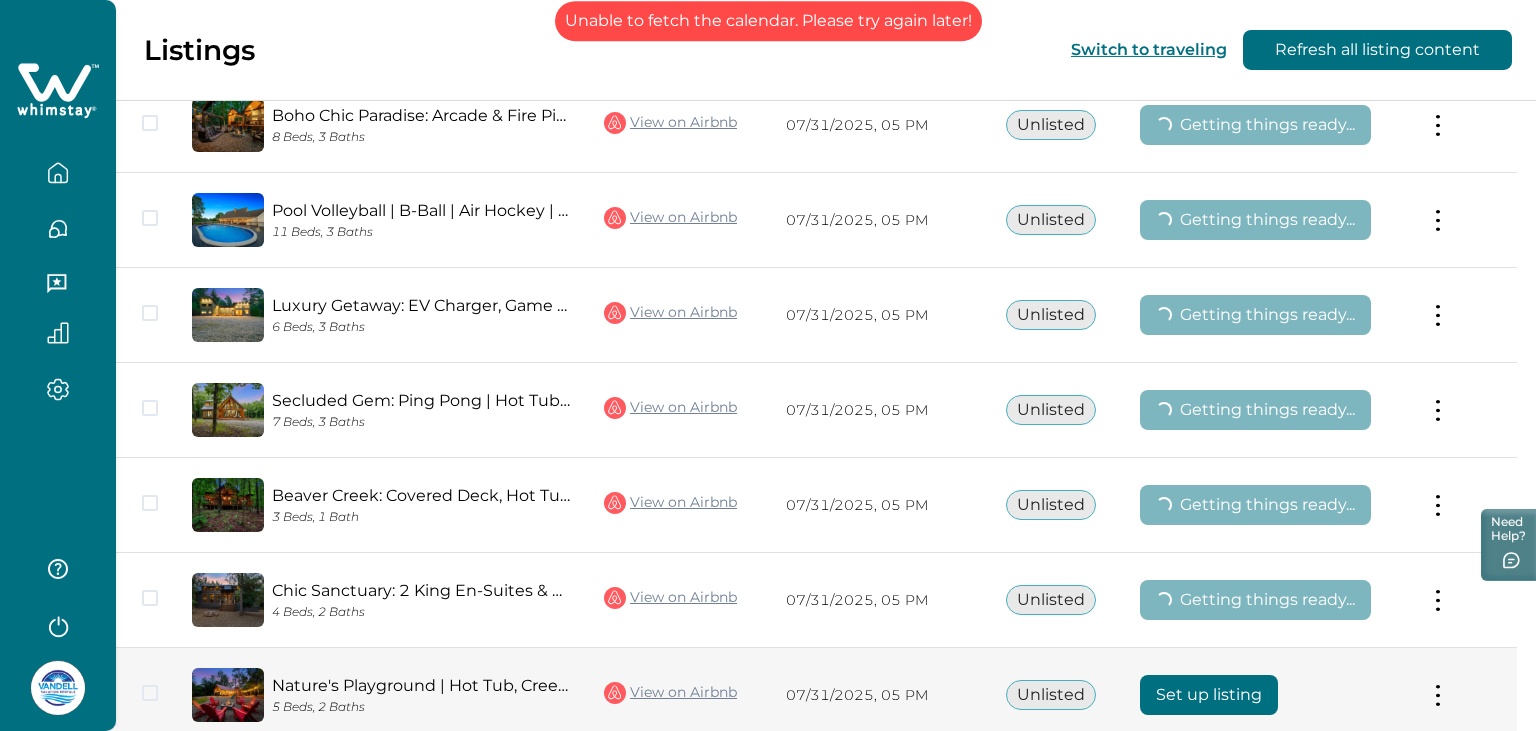 click on "Set up listing" at bounding box center [1268, 695] 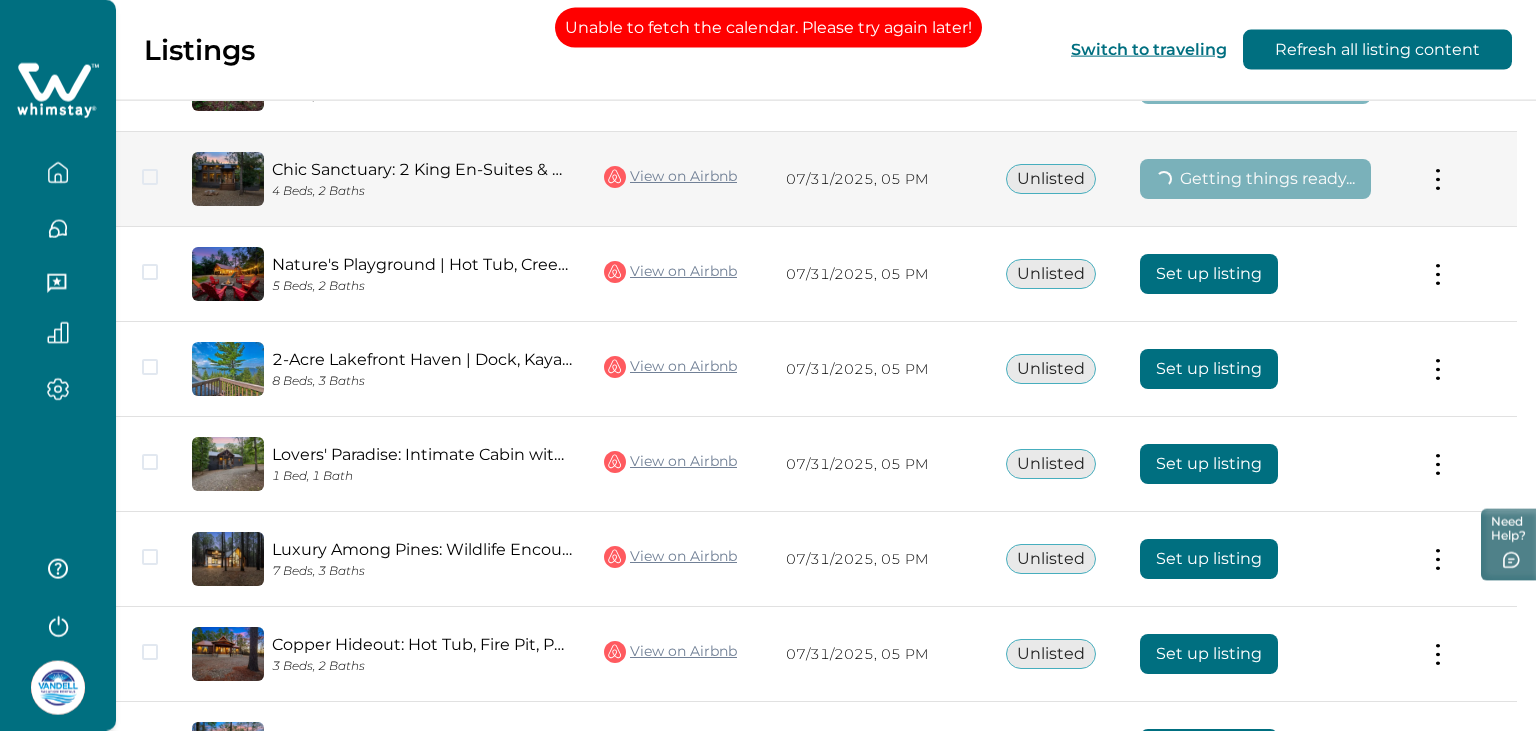 scroll, scrollTop: 6261, scrollLeft: 0, axis: vertical 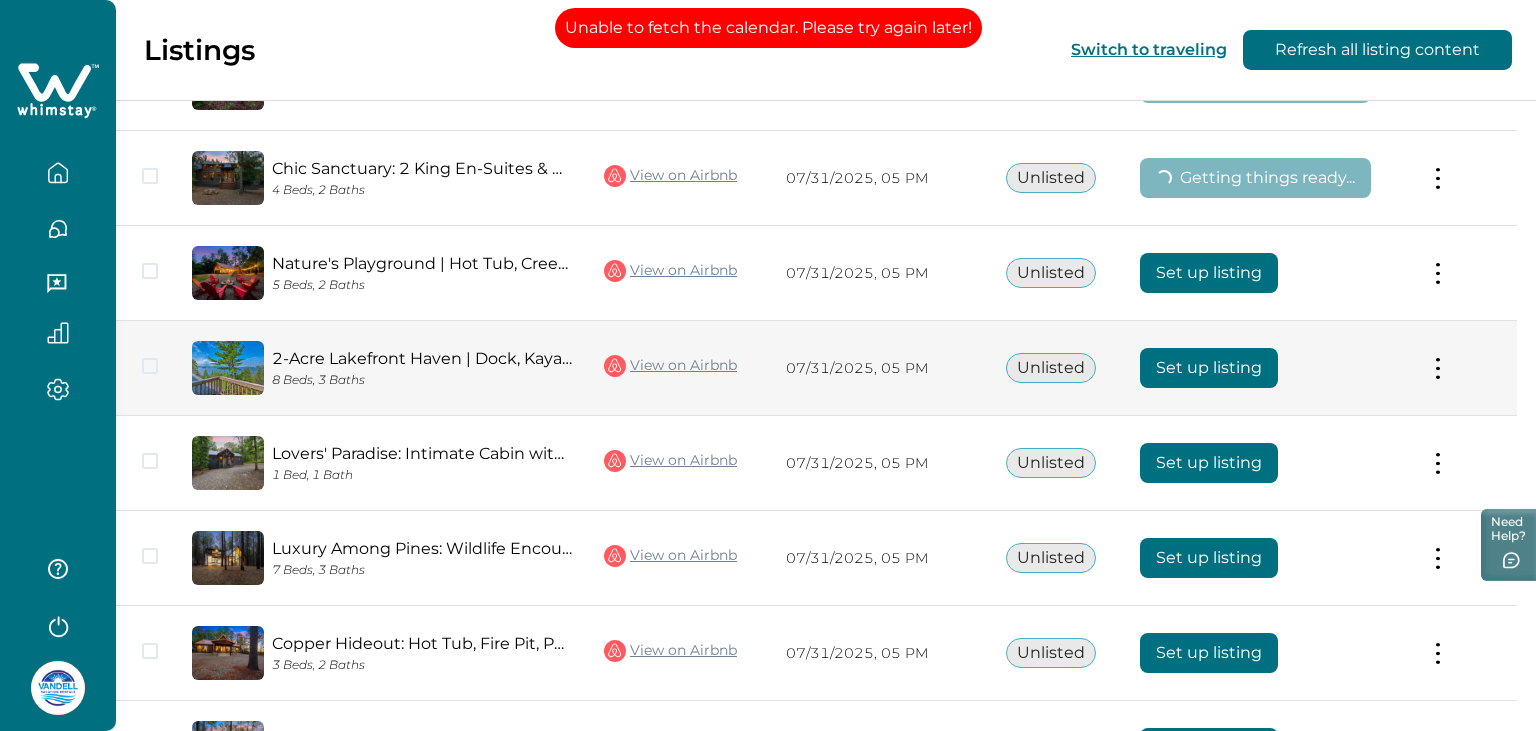 drag, startPoint x: 1232, startPoint y: 245, endPoint x: 1228, endPoint y: 317, distance: 72.11102 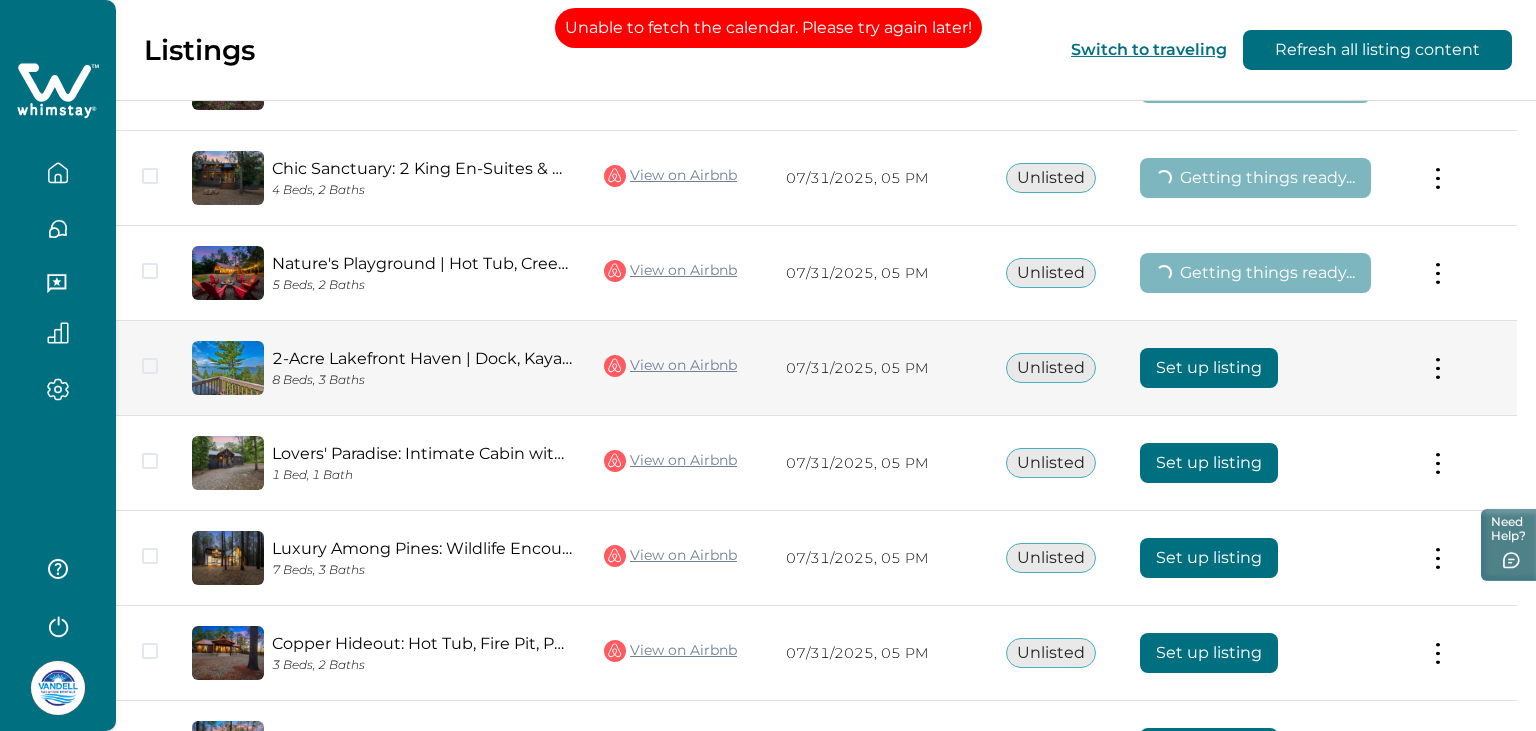 click on "Set up listing" at bounding box center (1209, 368) 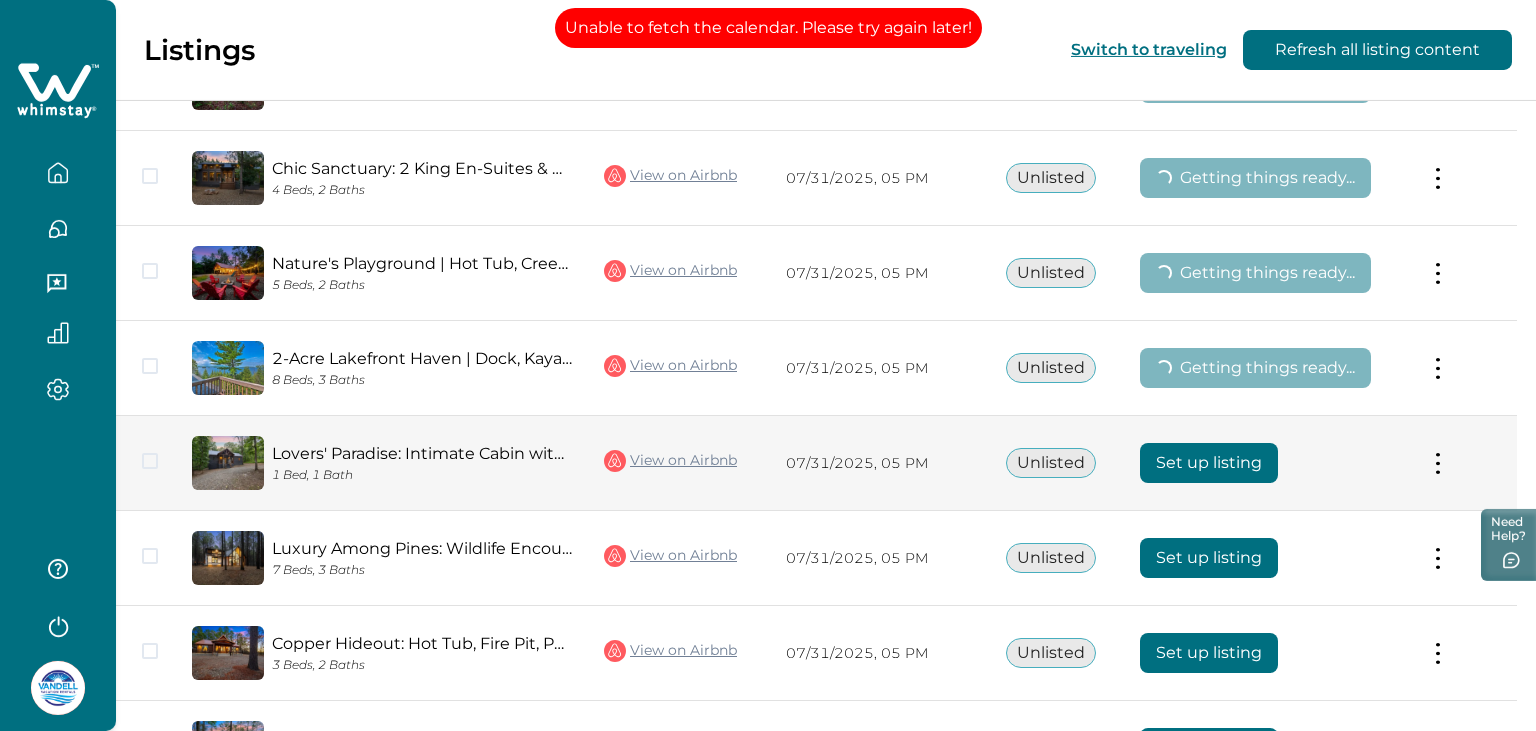 click on "Set up listing" at bounding box center (1209, 463) 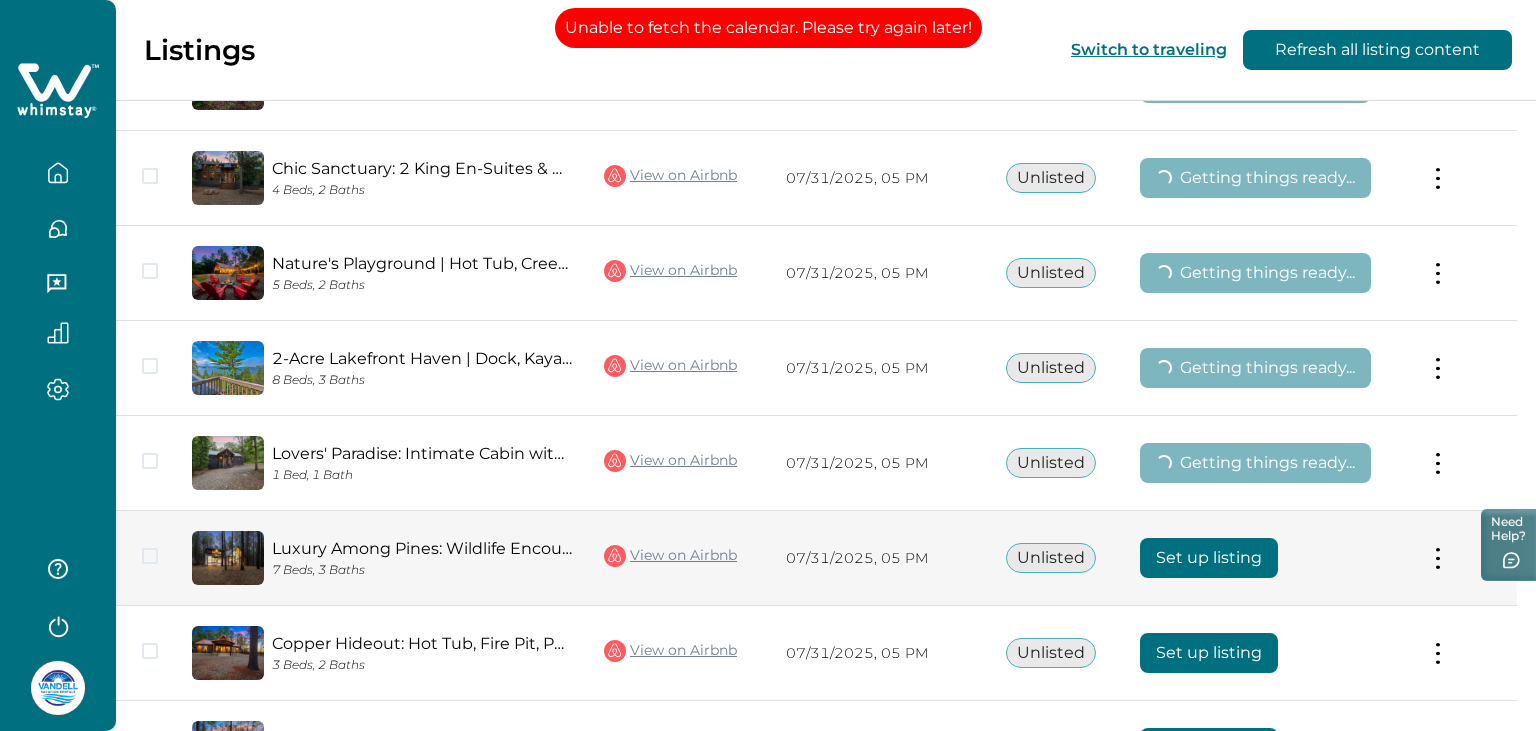 click on "Set up listing" at bounding box center [1209, 558] 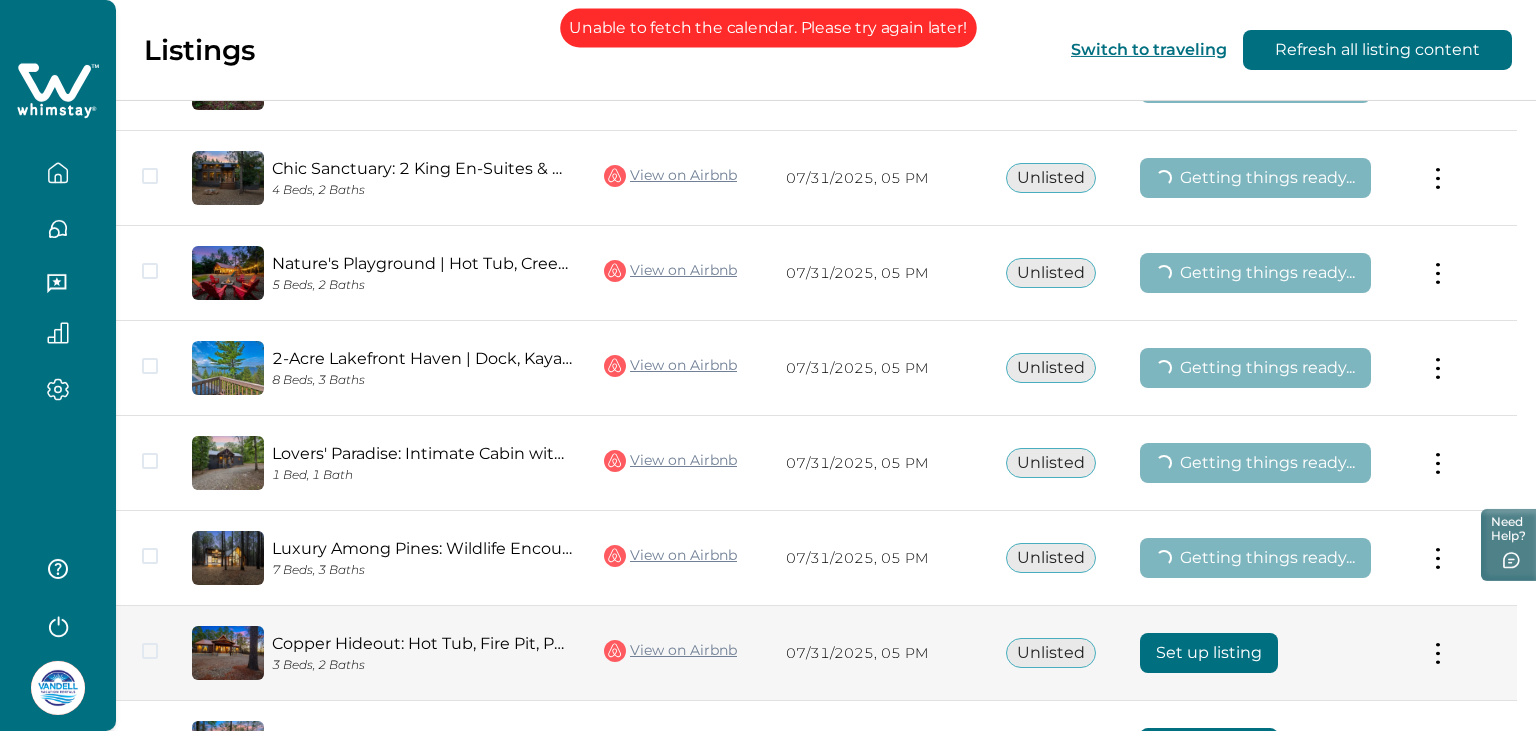 click on "Set up listing" at bounding box center [1209, 653] 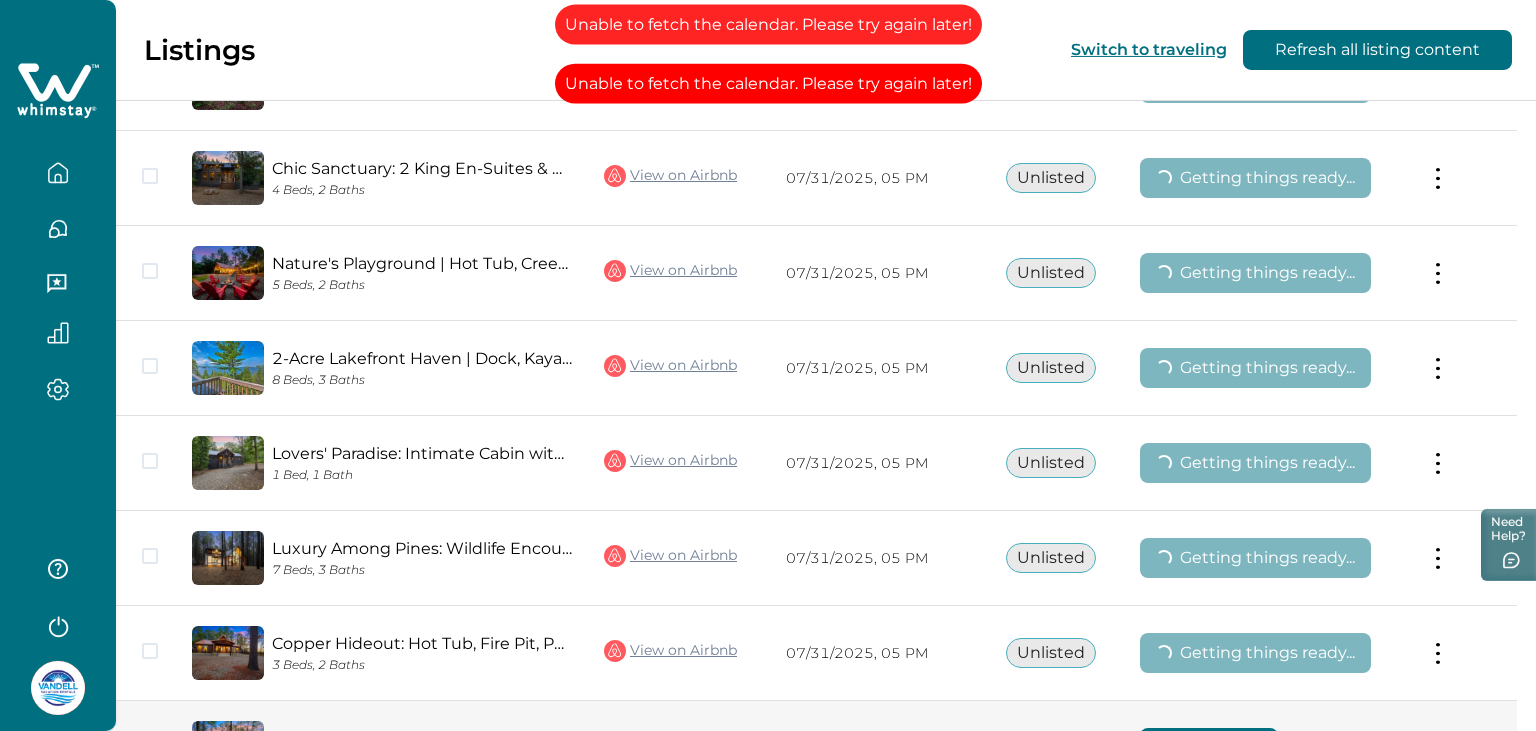 click on "Set up listing" at bounding box center [1209, 748] 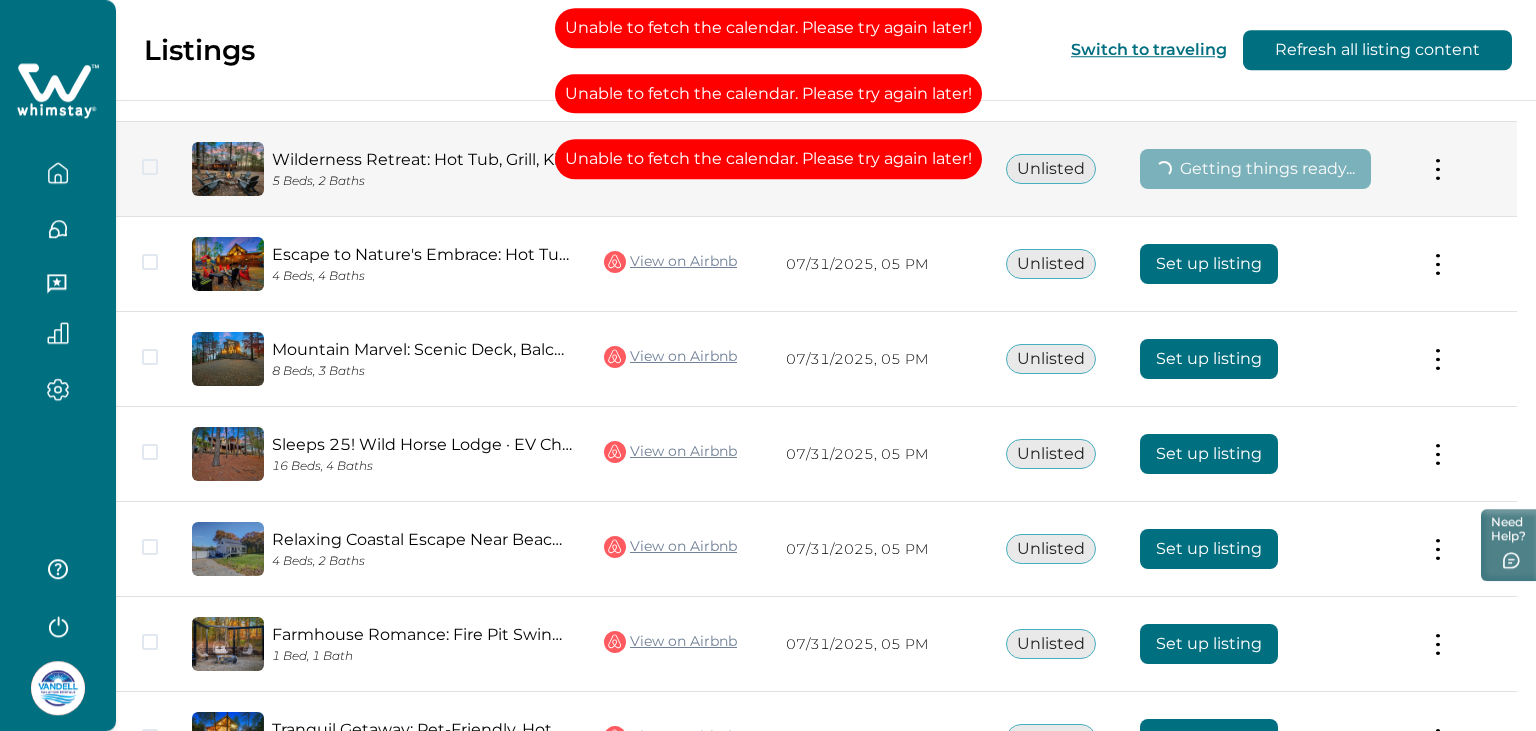 scroll, scrollTop: 6845, scrollLeft: 0, axis: vertical 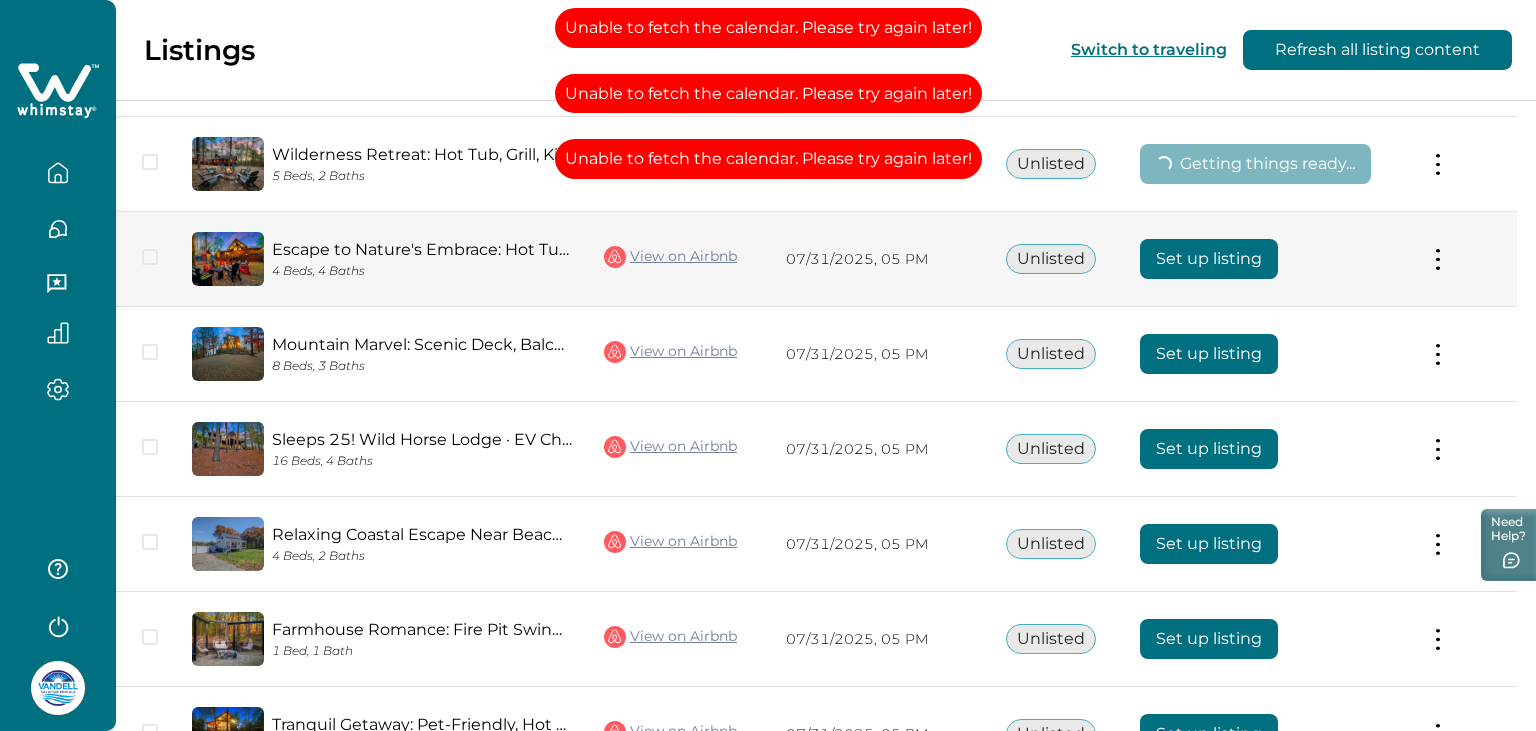 click on "Set up listing" at bounding box center (1209, 259) 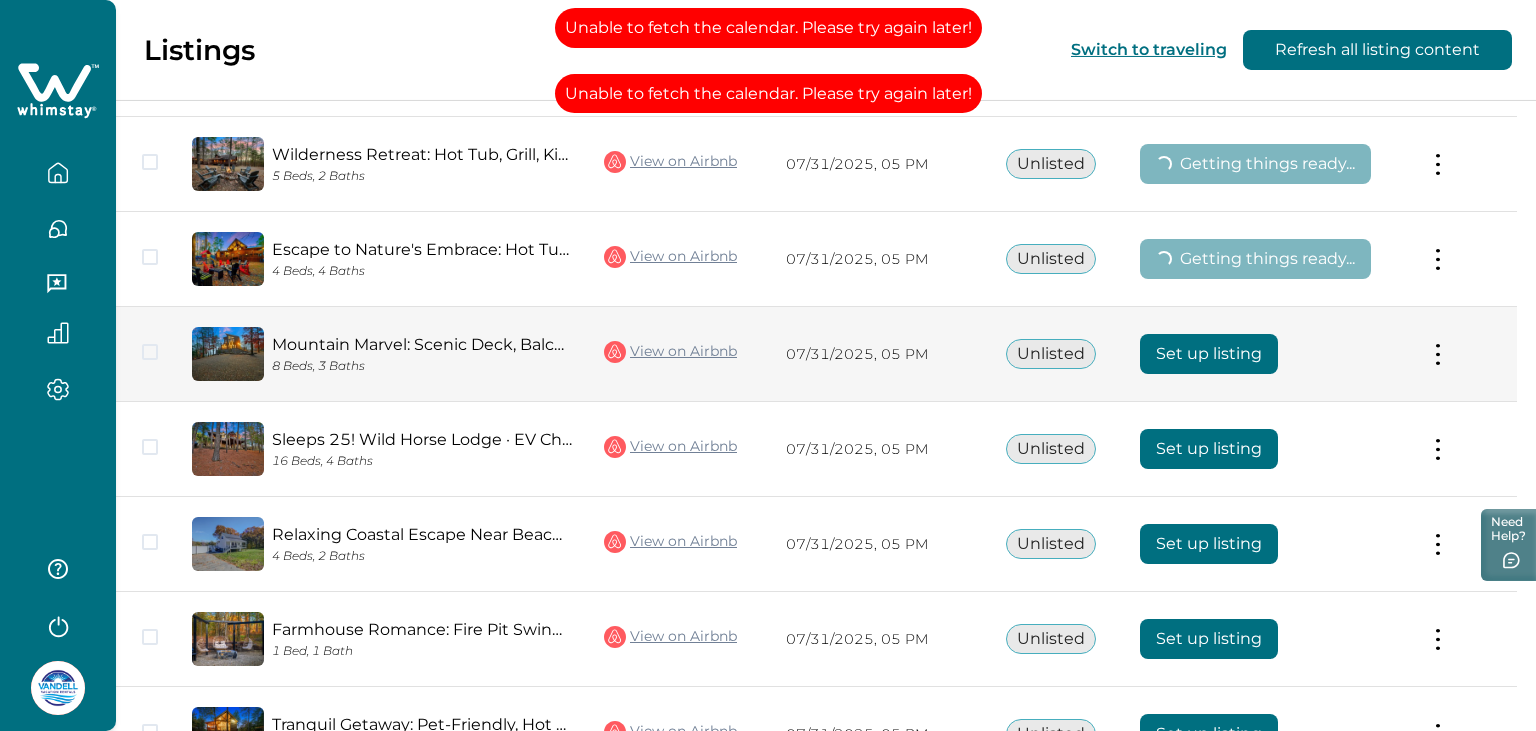 click on "Set up listing" at bounding box center (1209, 354) 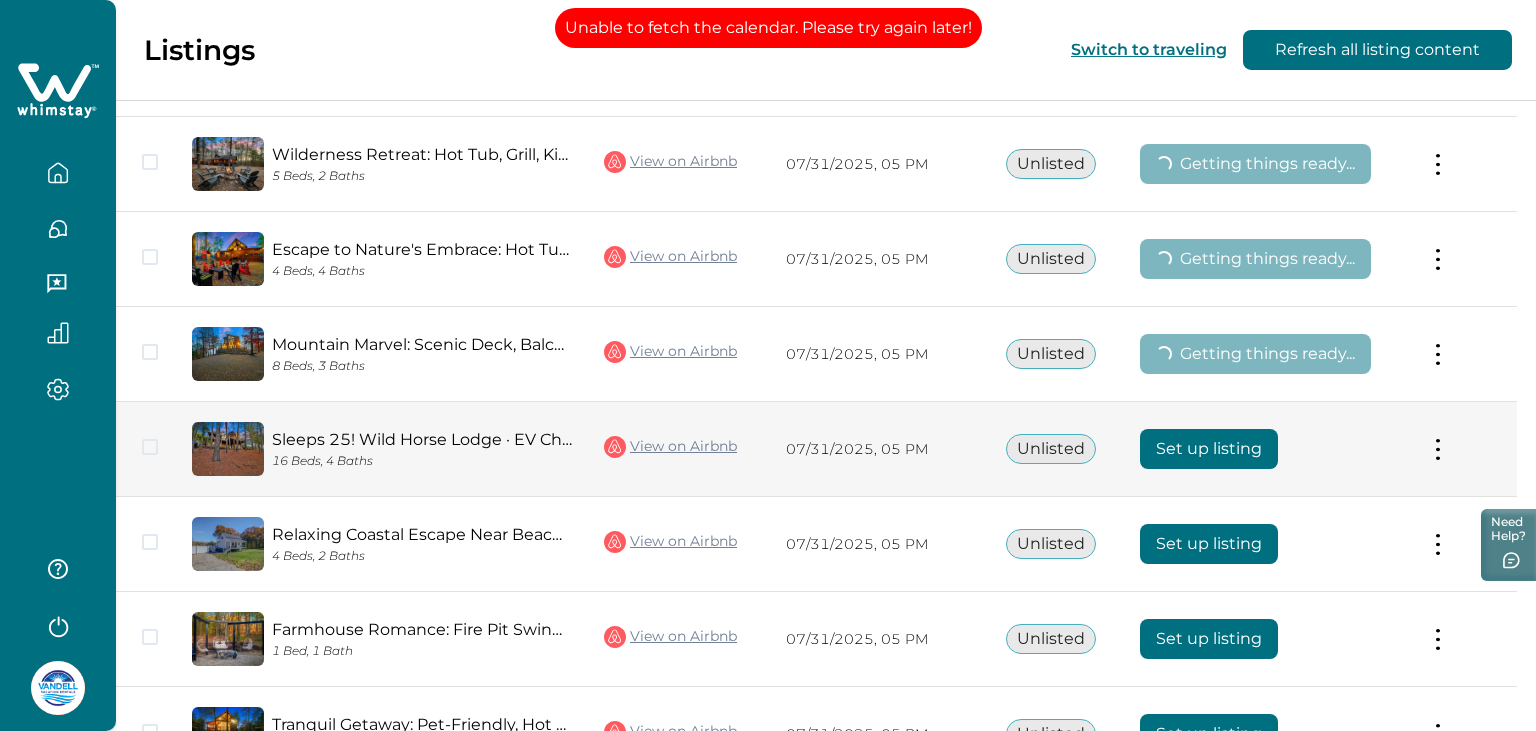 click on "Set up listing" at bounding box center [1209, 449] 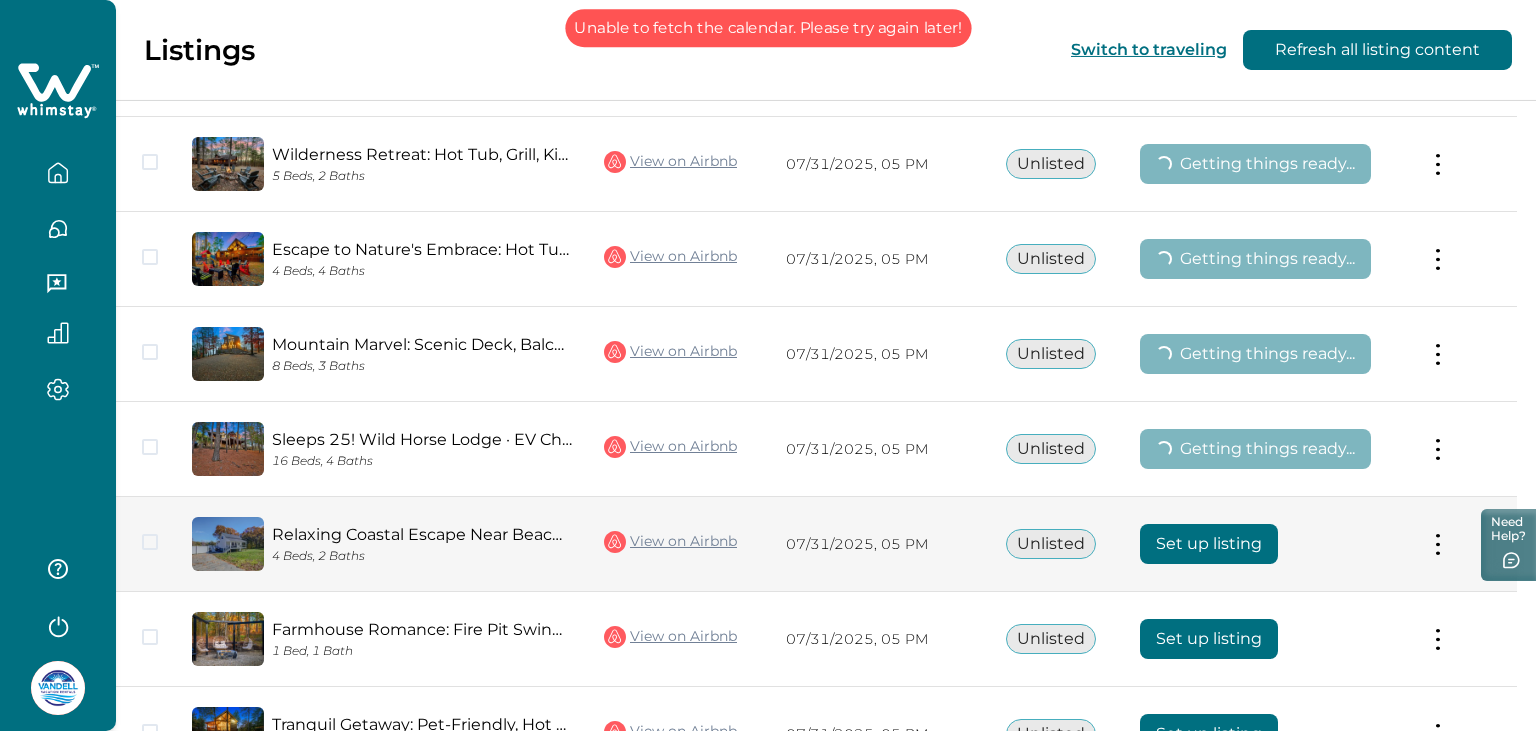 click on "Set up listing" at bounding box center (1209, 544) 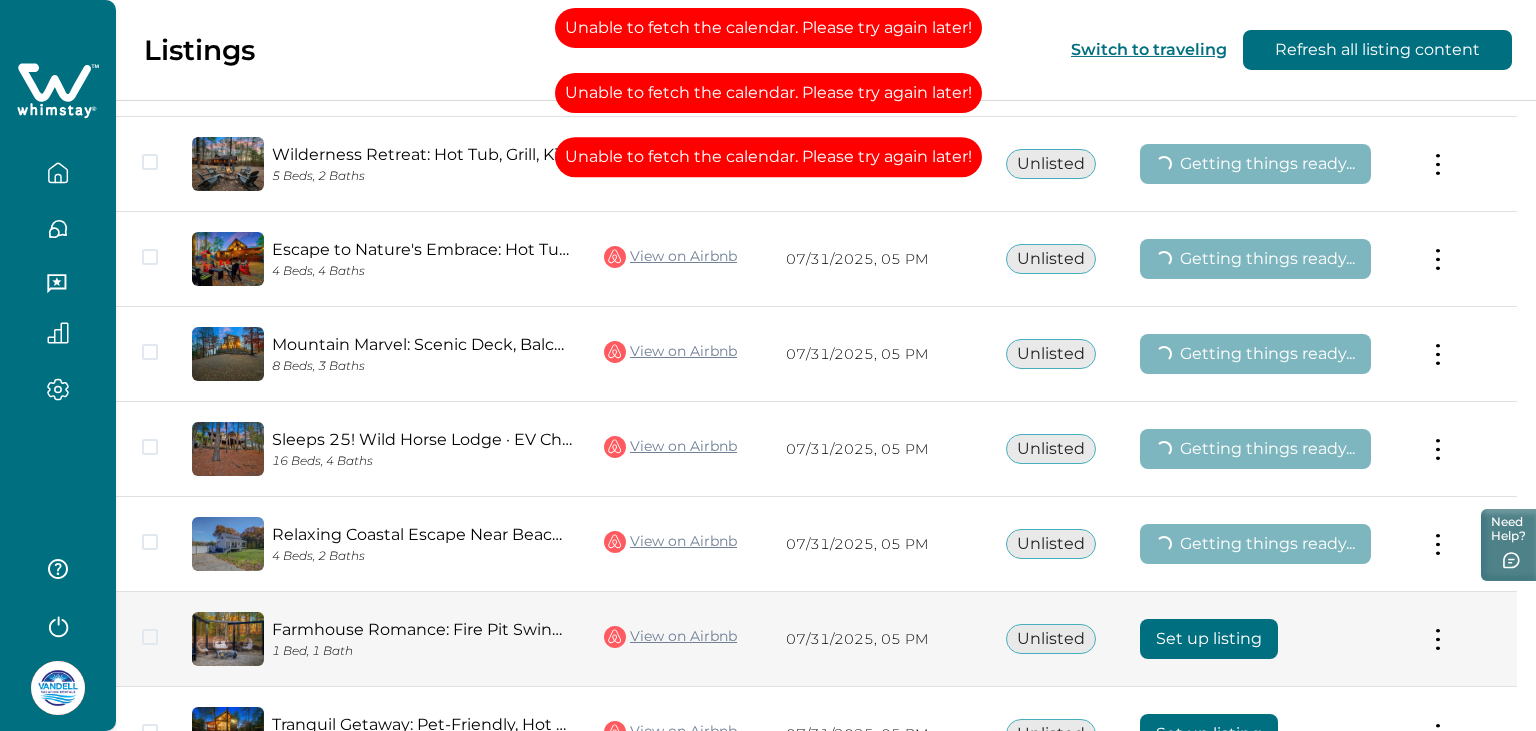 click on "Set up listing" at bounding box center (1209, 639) 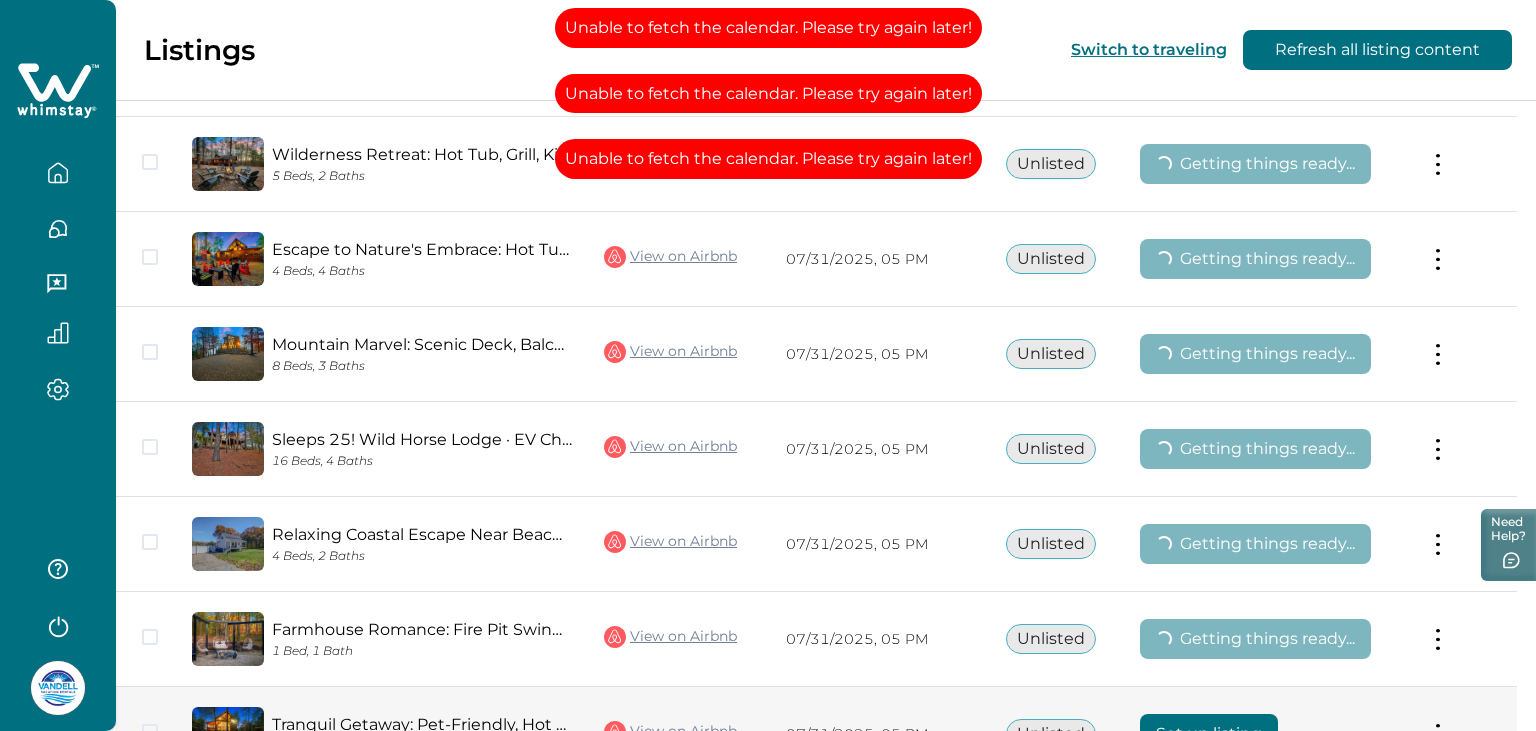 click on "Set up listing" at bounding box center [1209, 734] 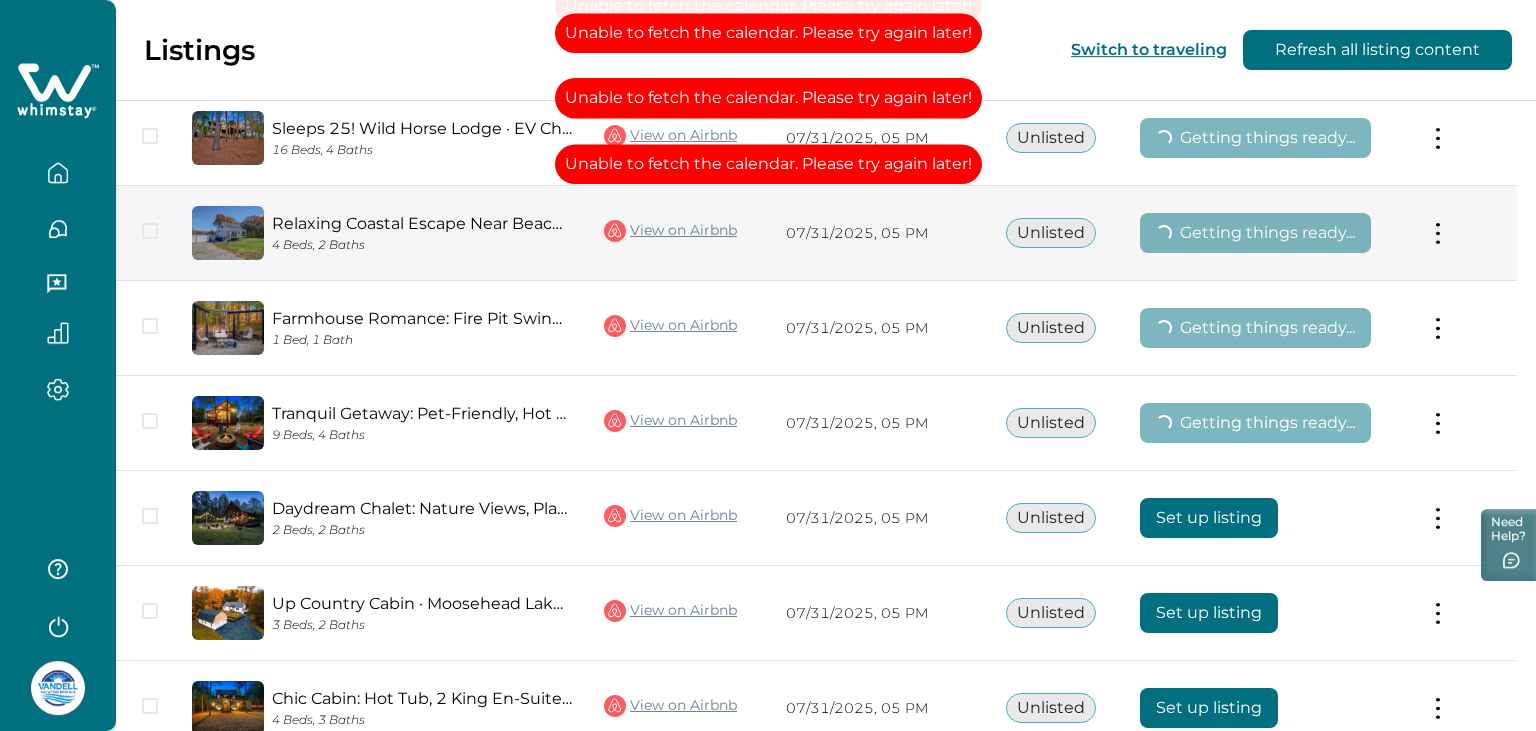scroll, scrollTop: 7246, scrollLeft: 0, axis: vertical 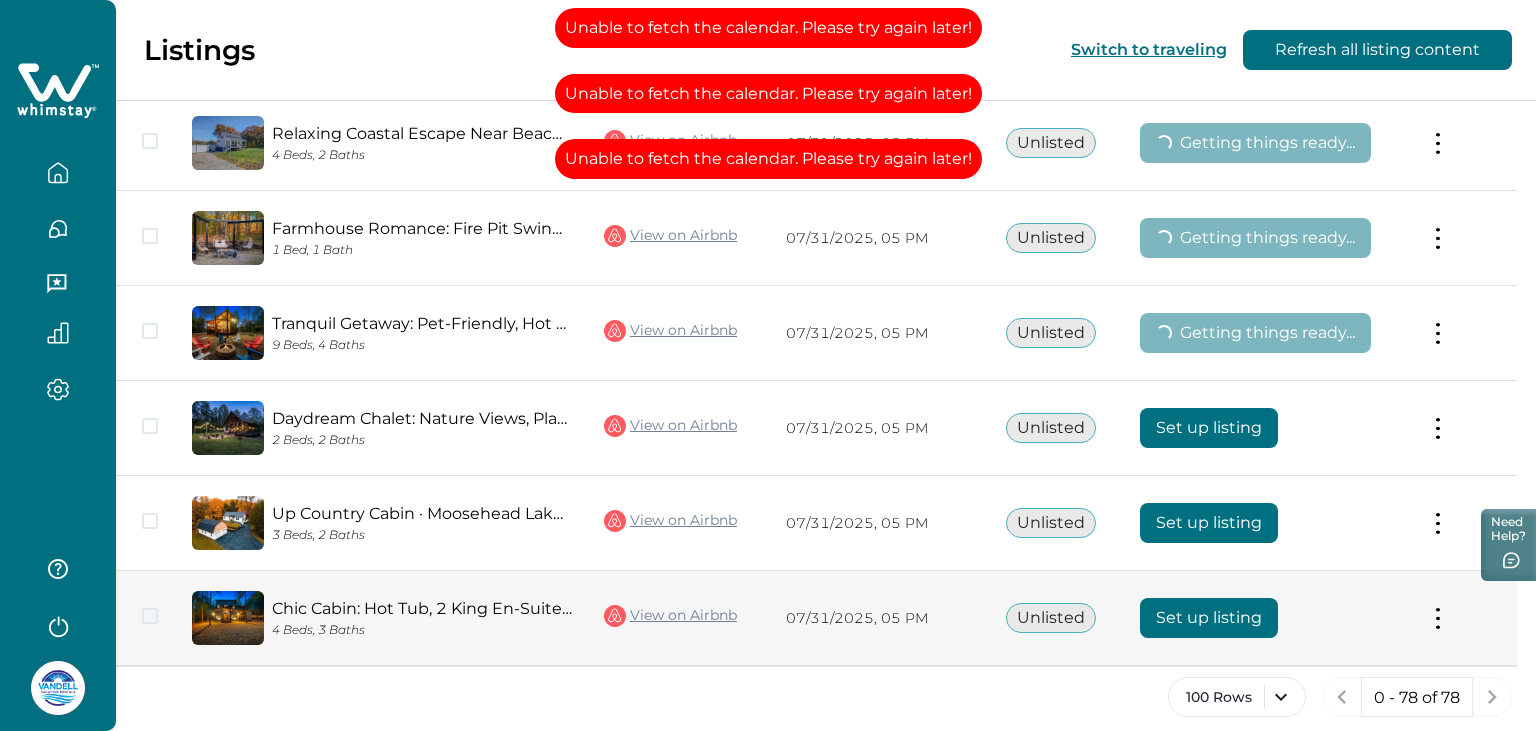 click on "Set up listing" at bounding box center [1209, 618] 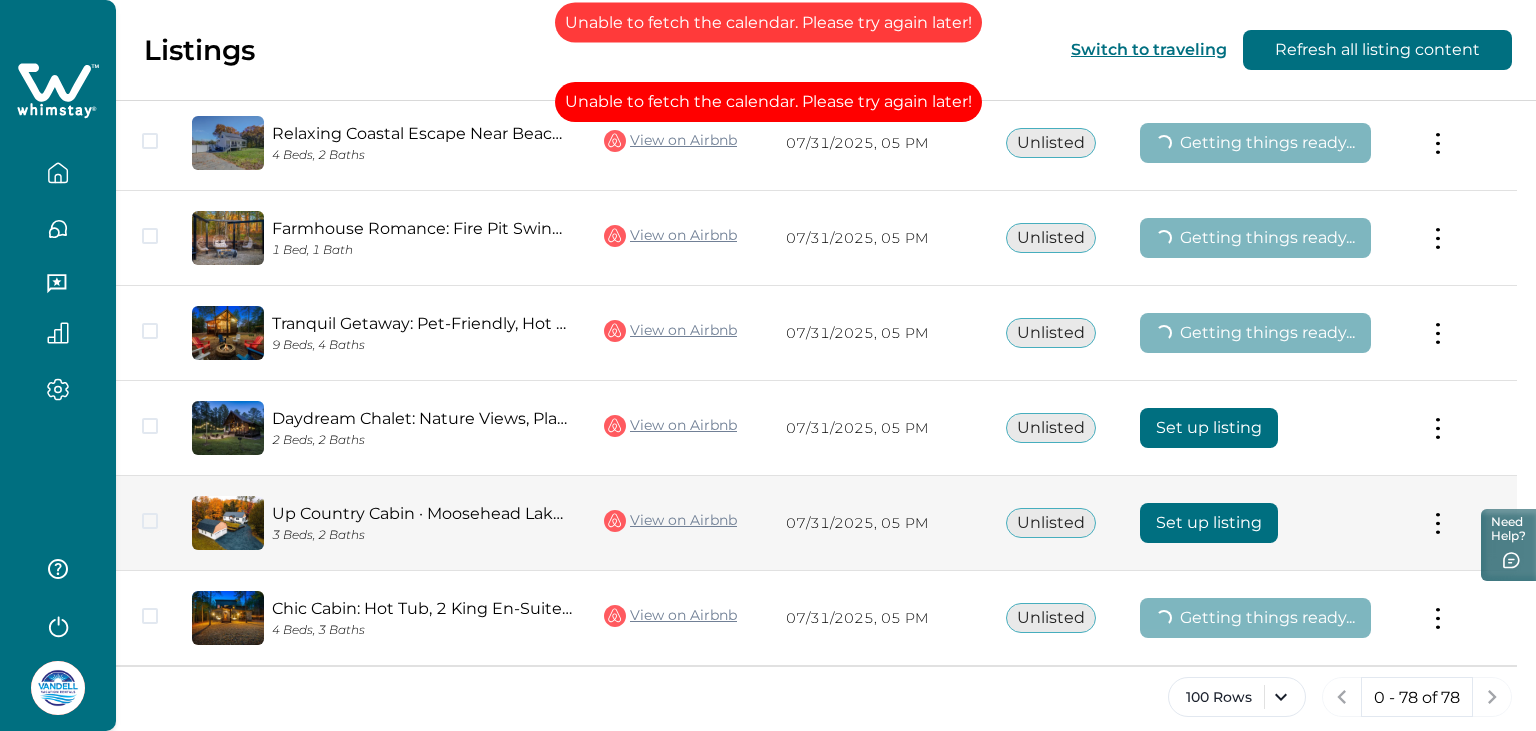 click on "Set up listing" at bounding box center [1209, 523] 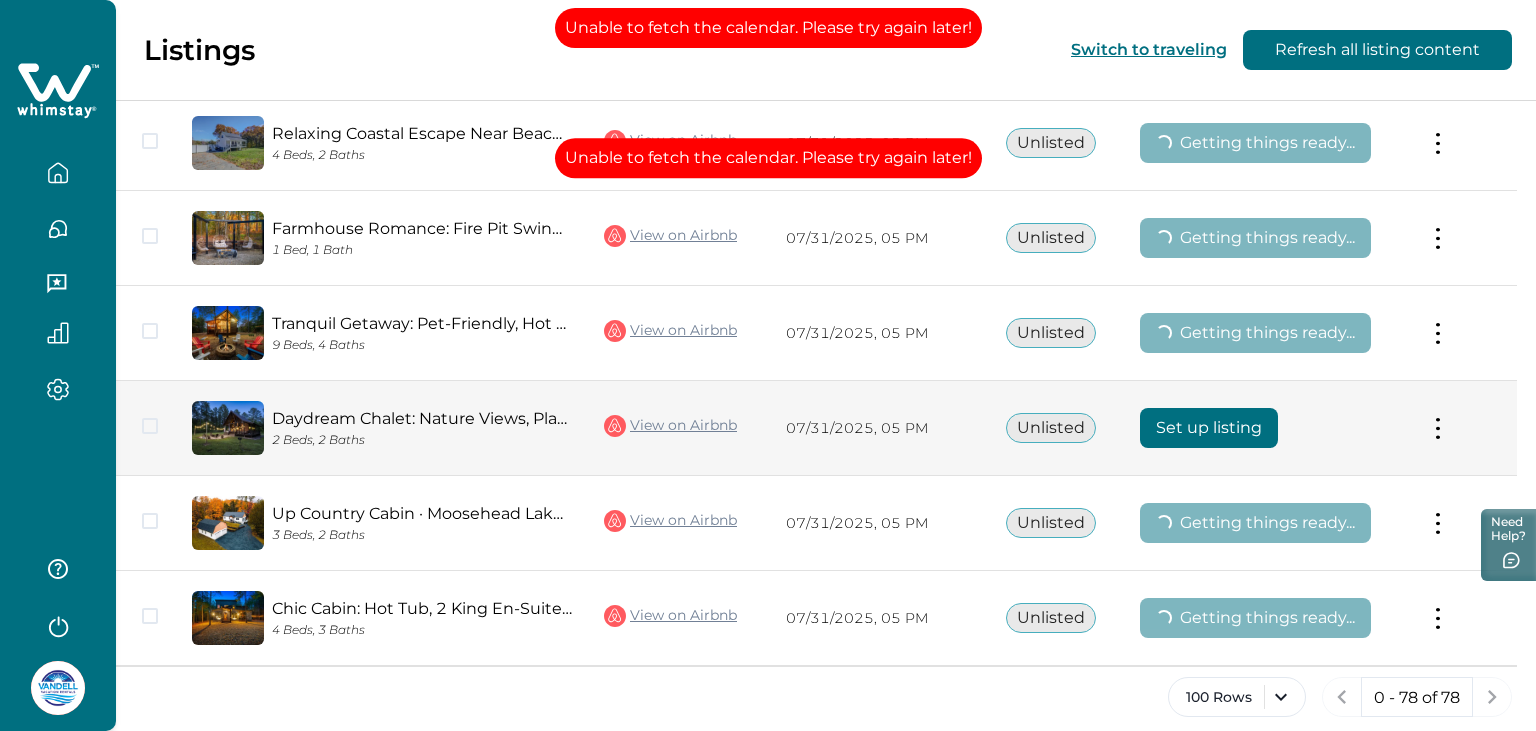 click on "Set up listing" at bounding box center (1209, 428) 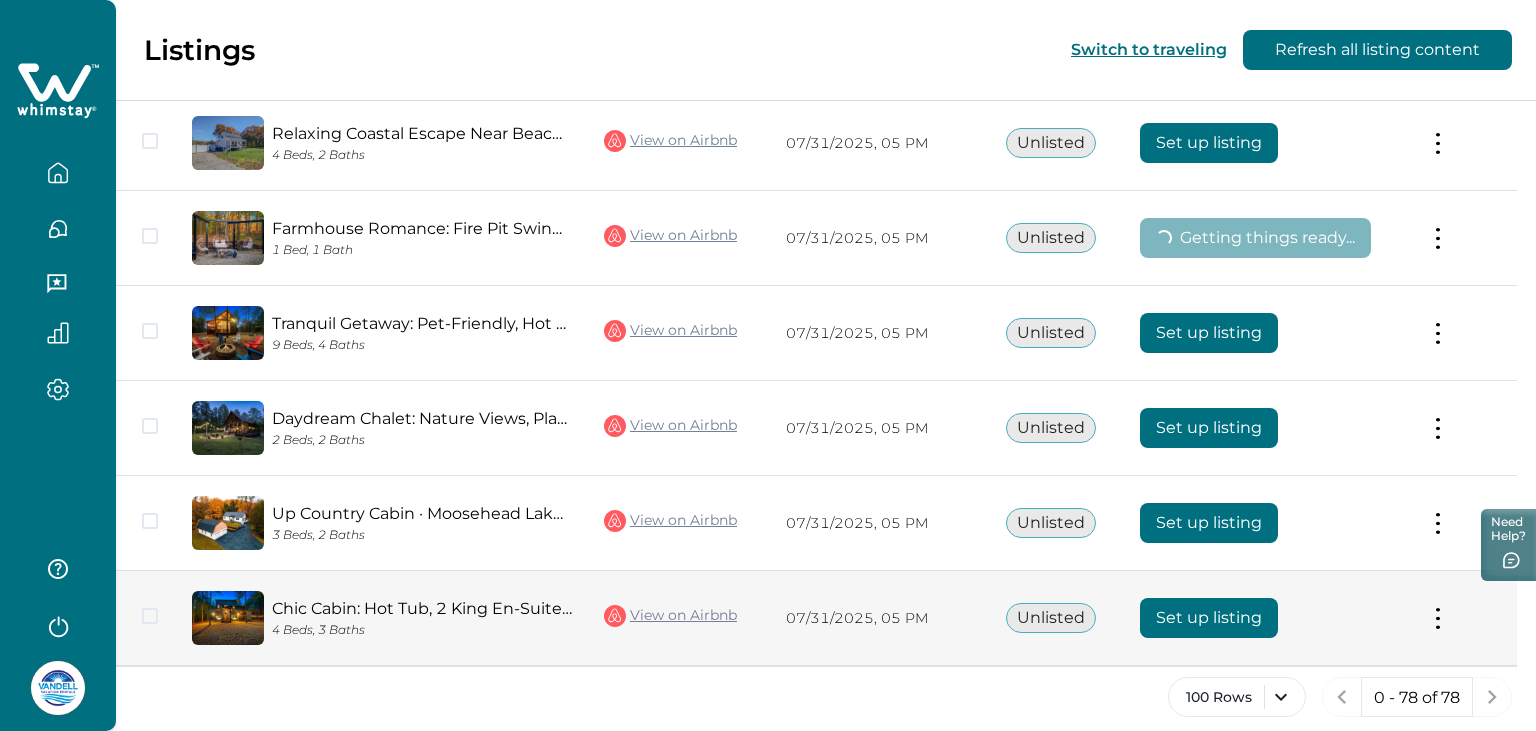 click on "Set up listing" at bounding box center (1209, 618) 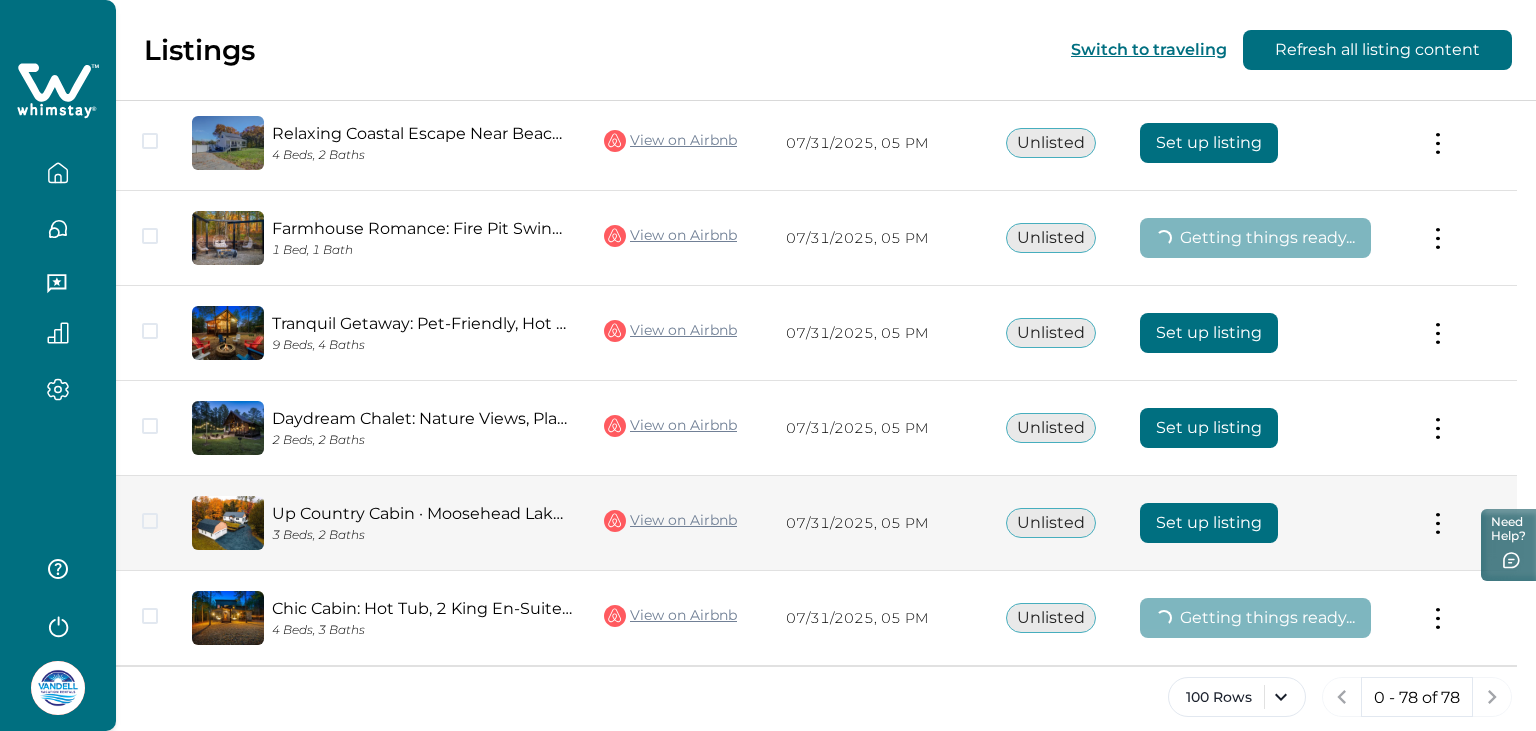 click on "Set up listing" at bounding box center (1209, 523) 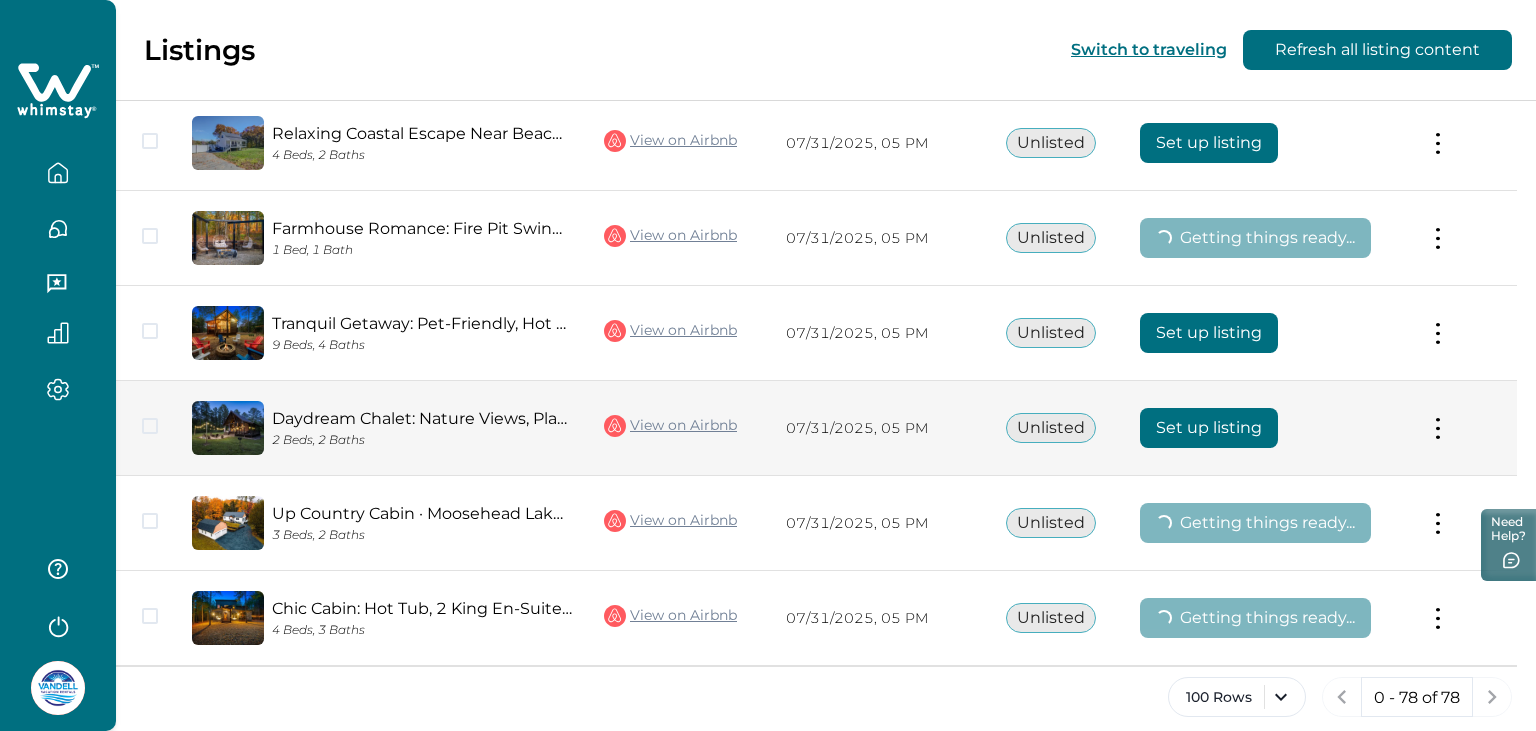 click on "Set up listing" at bounding box center (1209, 428) 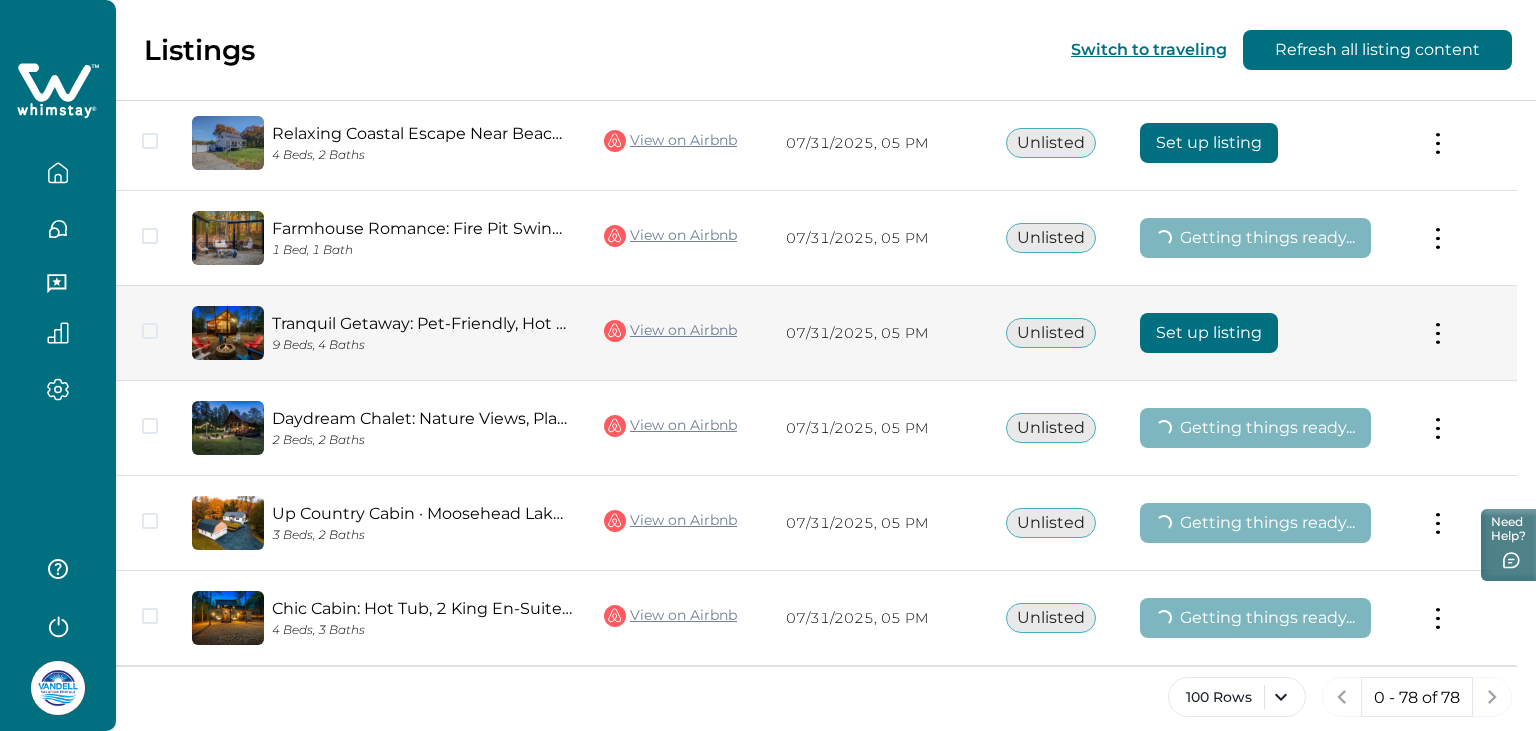 click on "Set up listing" at bounding box center (1209, 333) 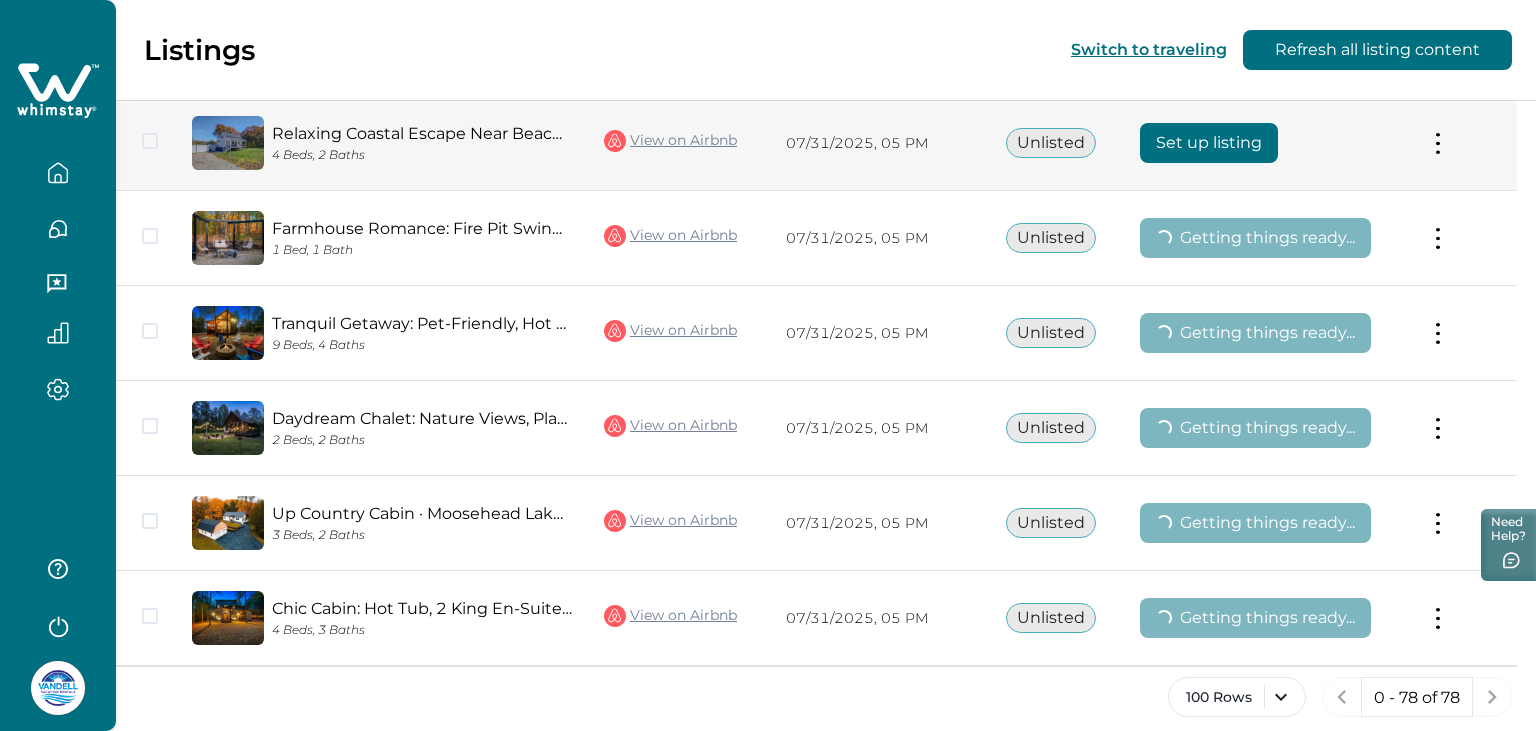 click on "Set up listing" at bounding box center [1209, 143] 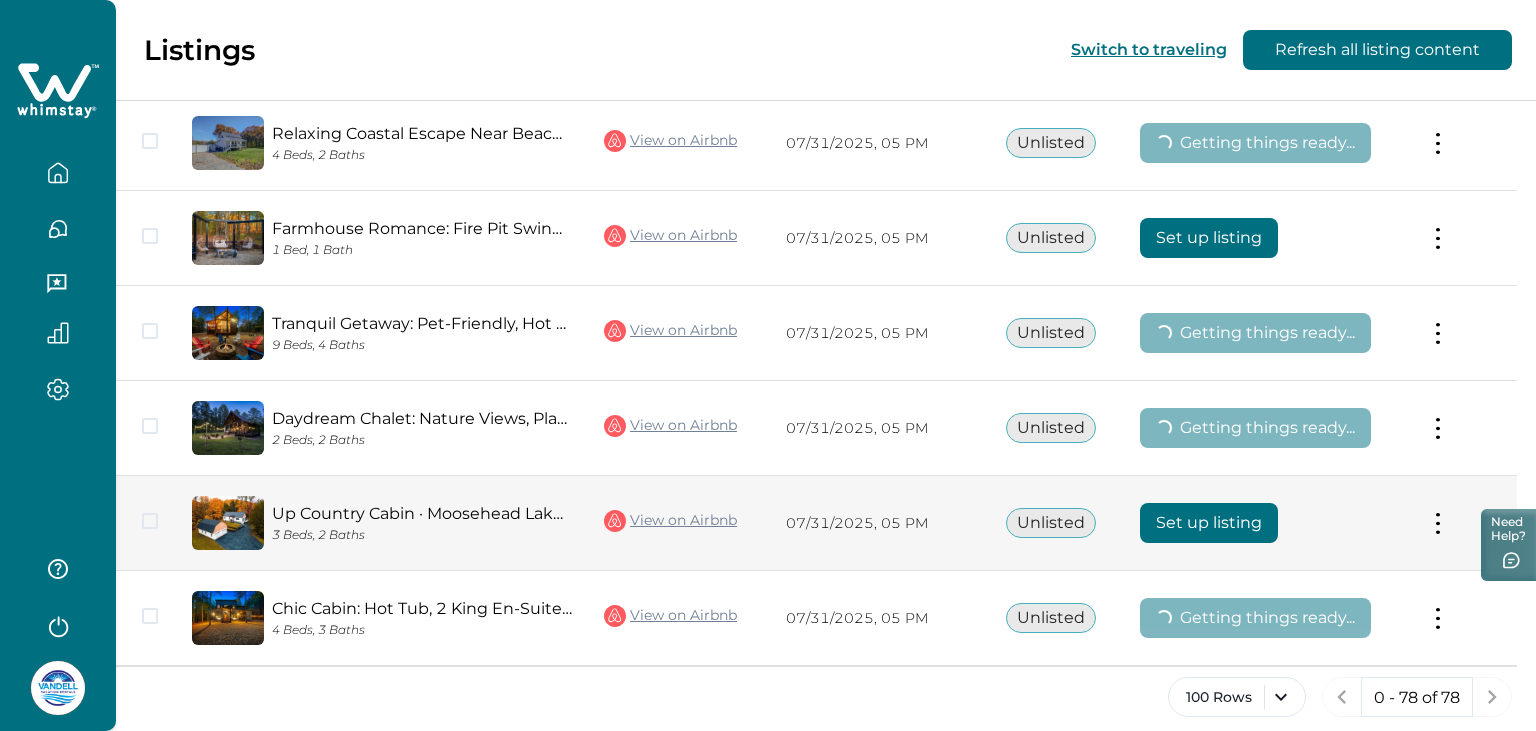 click on "Set up listing" at bounding box center (1209, 523) 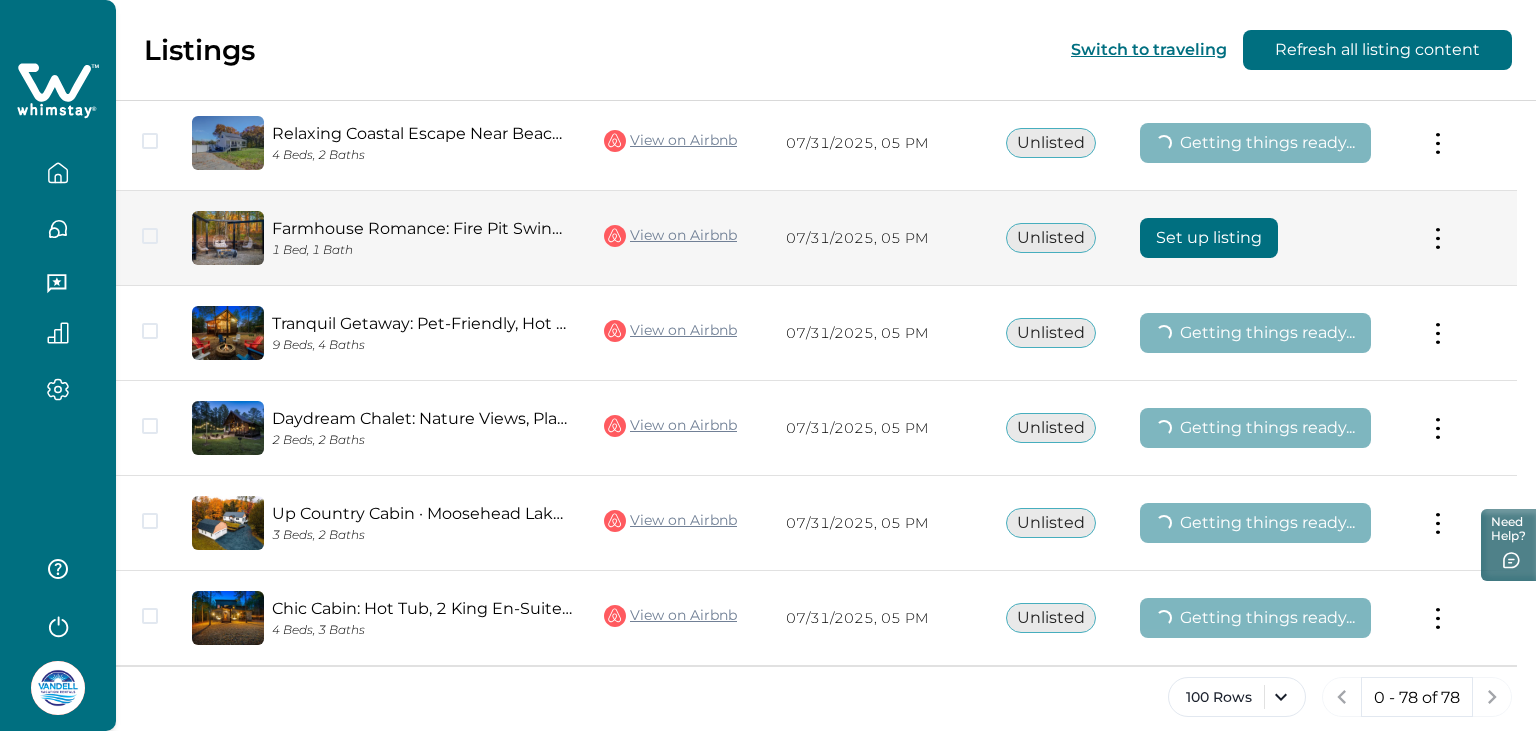 click on "Set up listing" at bounding box center (1209, 238) 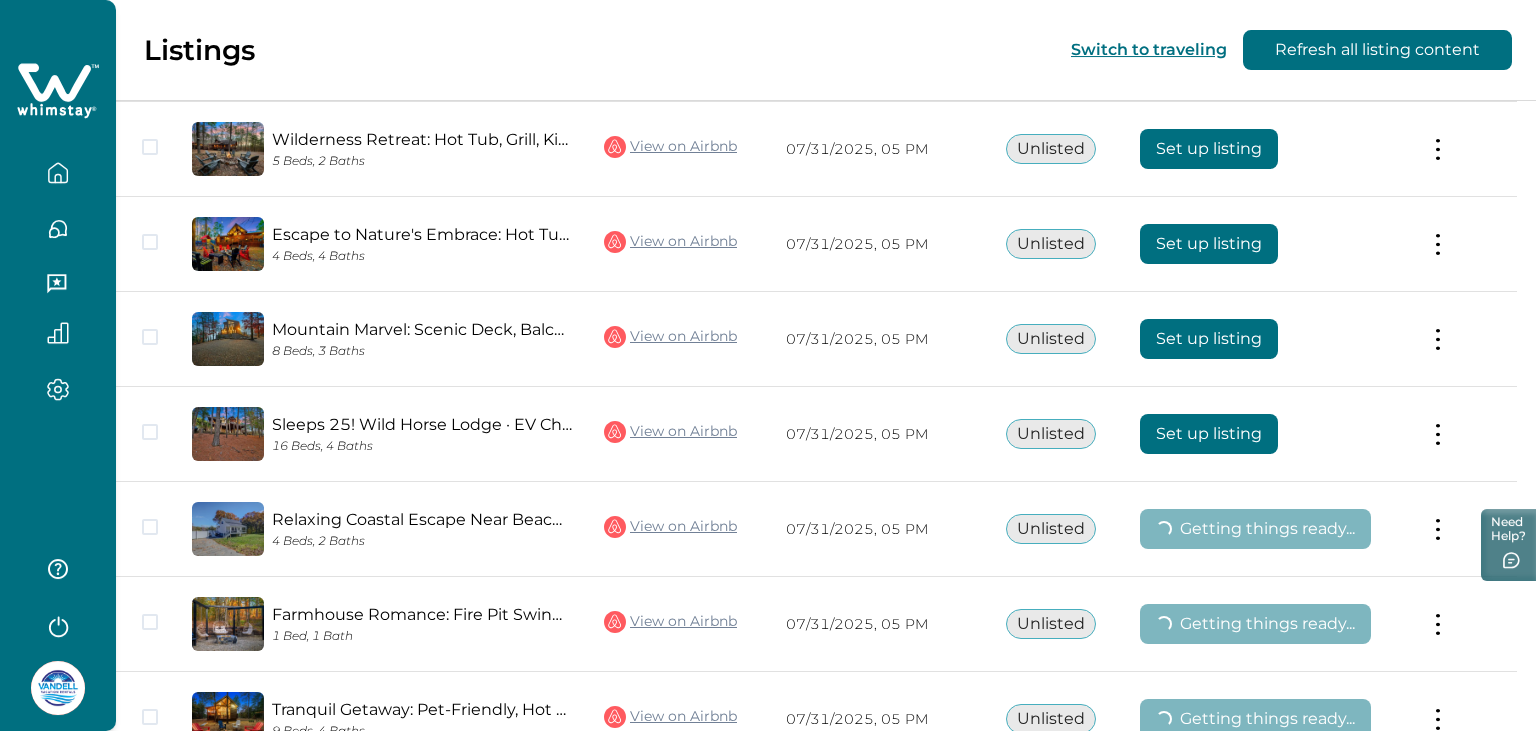 scroll, scrollTop: 6824, scrollLeft: 0, axis: vertical 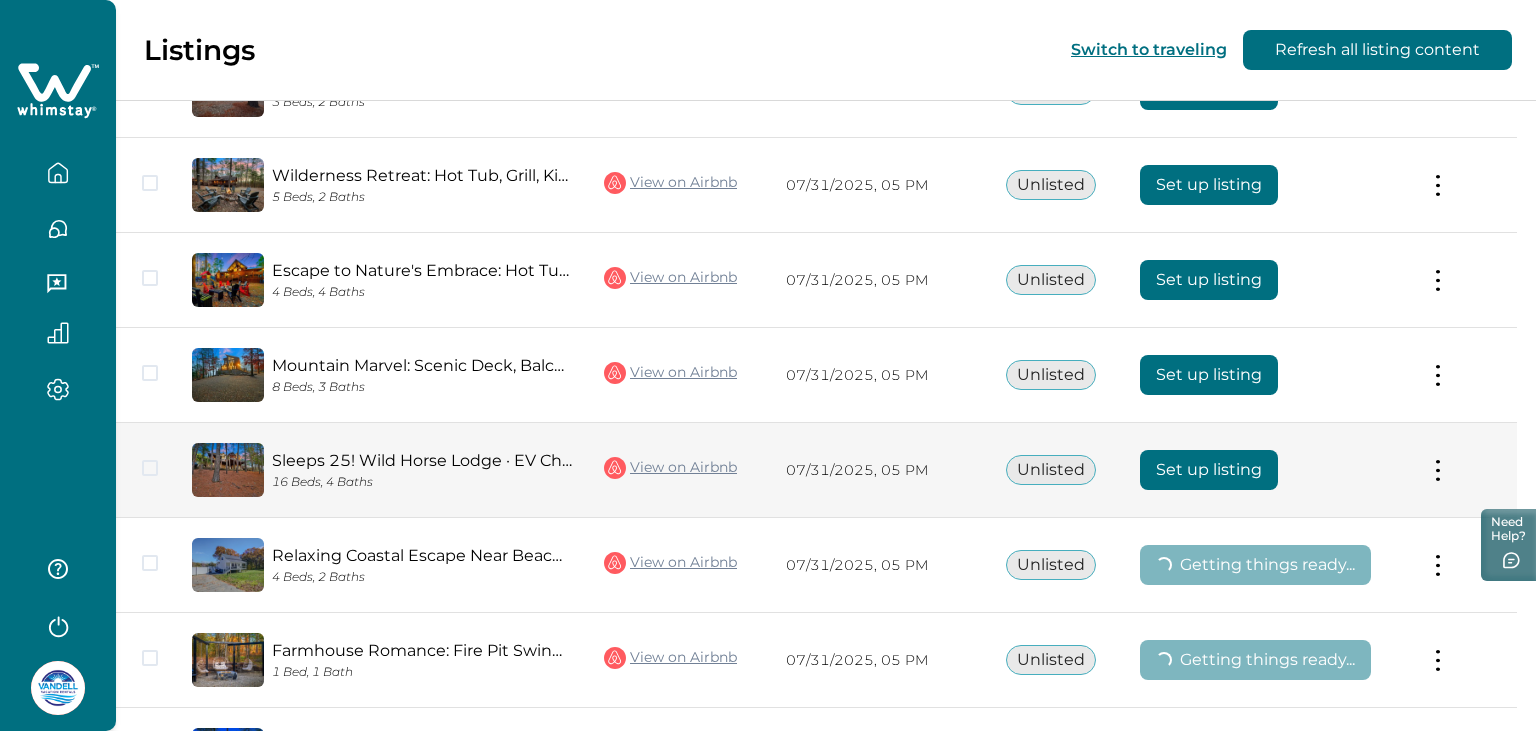 click on "Set up listing" at bounding box center [1209, 470] 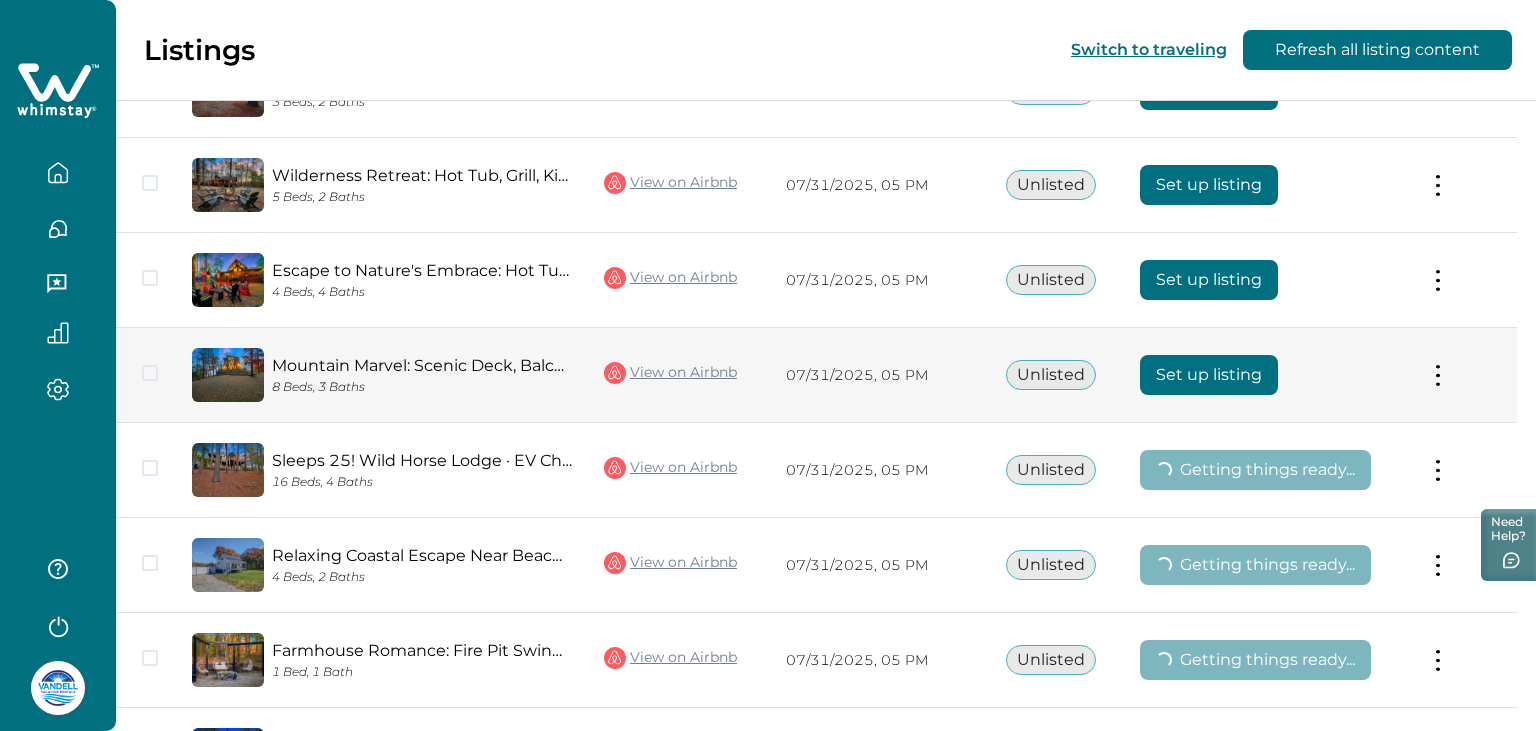 click on "Set up listing" at bounding box center [1209, 375] 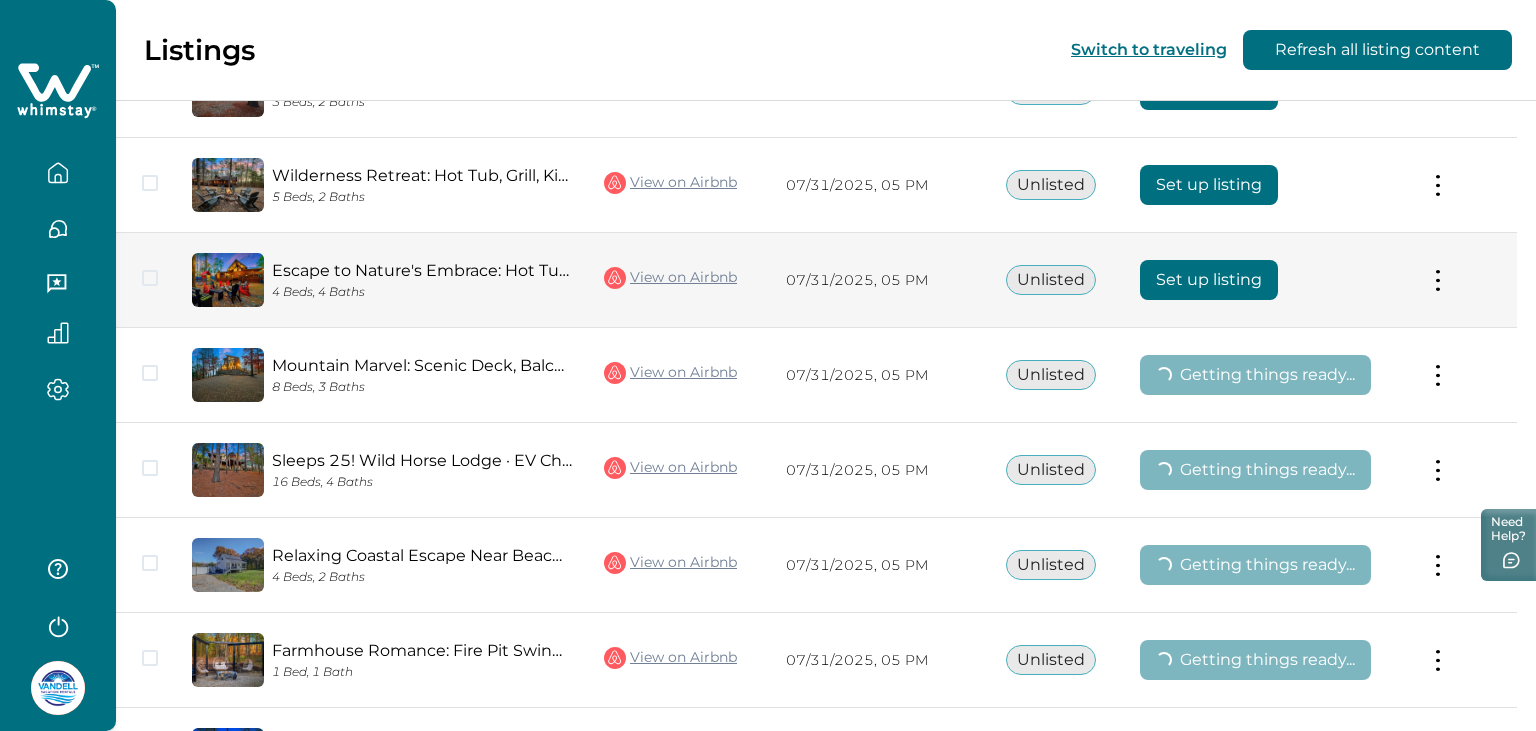 click on "Set up listing" at bounding box center [1209, 280] 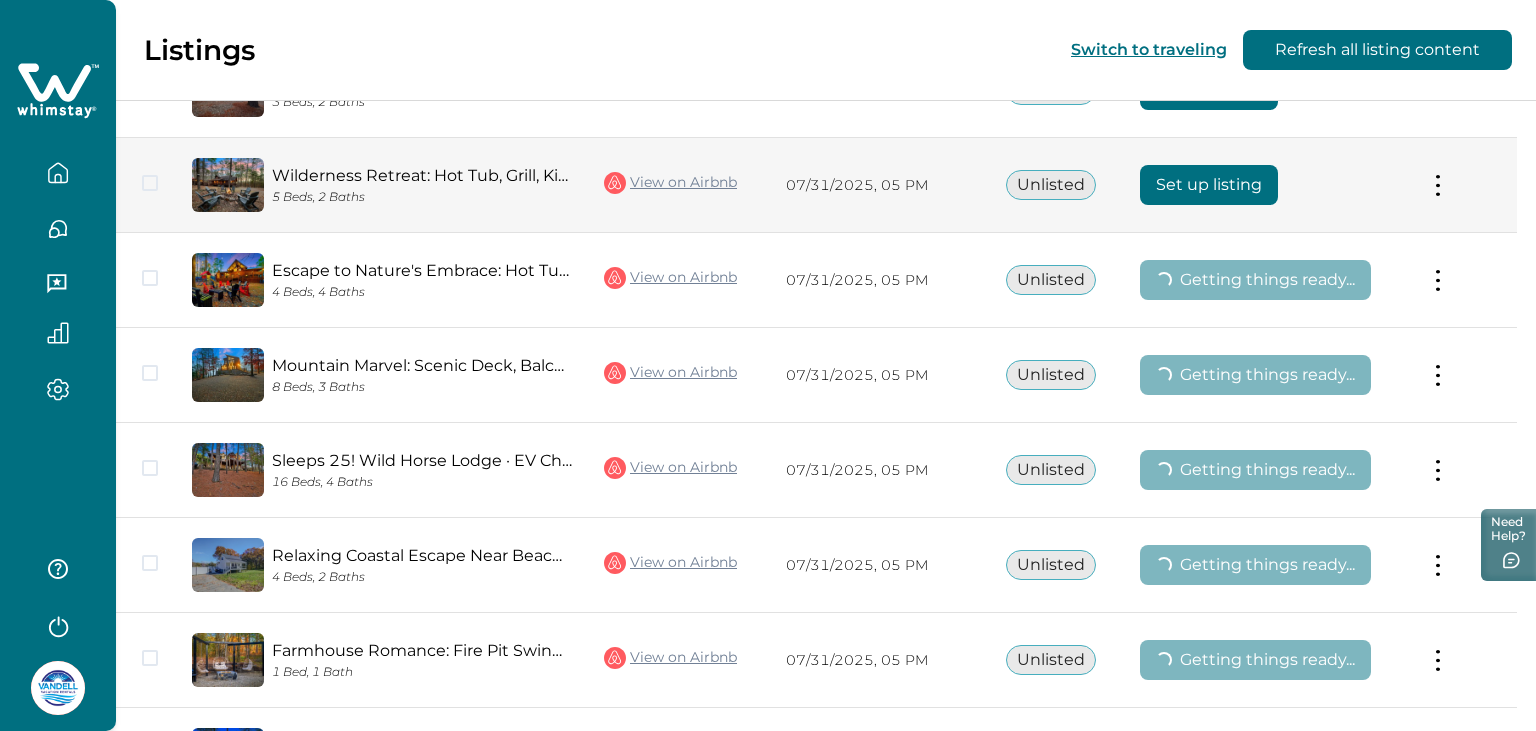 click on "Set up listing" at bounding box center (1209, 185) 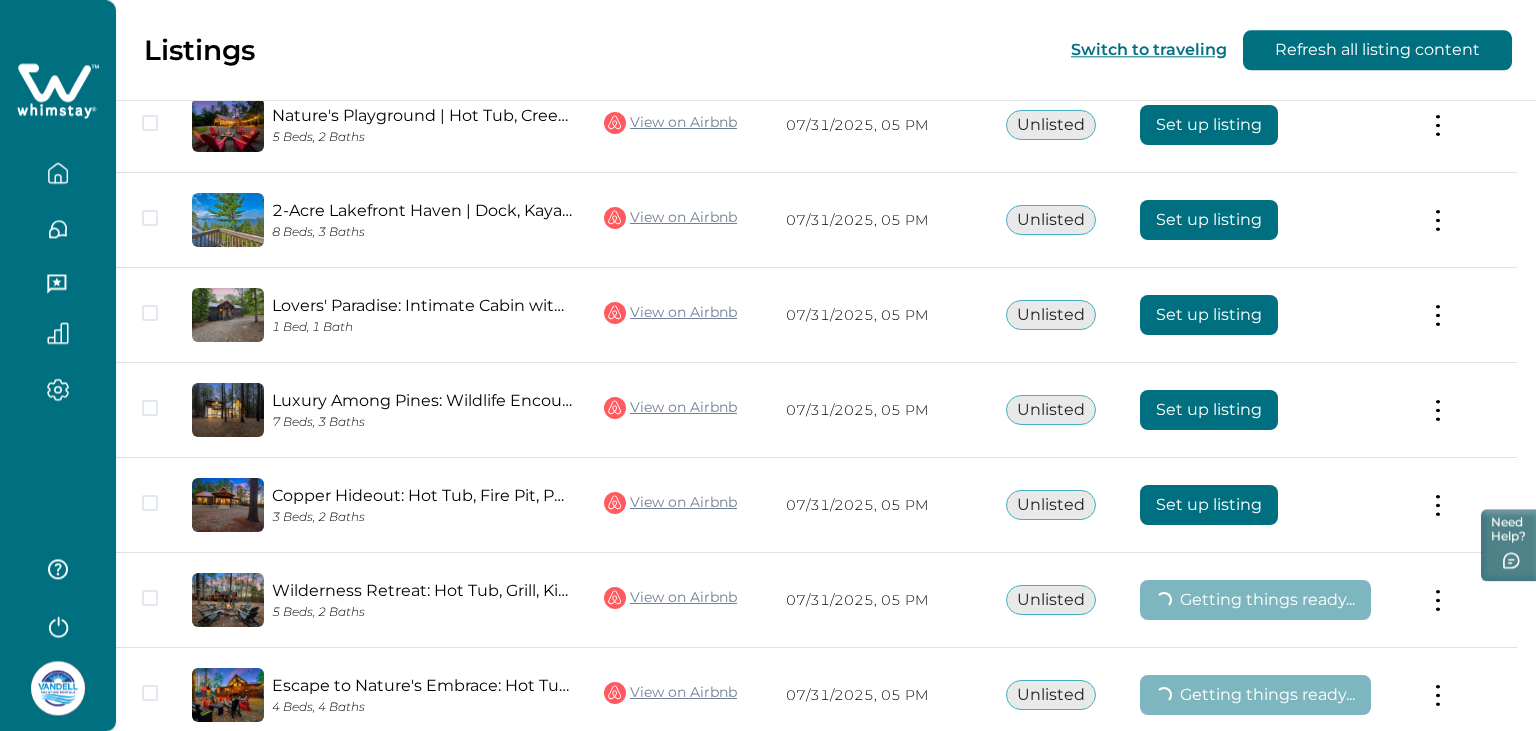 scroll, scrollTop: 6401, scrollLeft: 0, axis: vertical 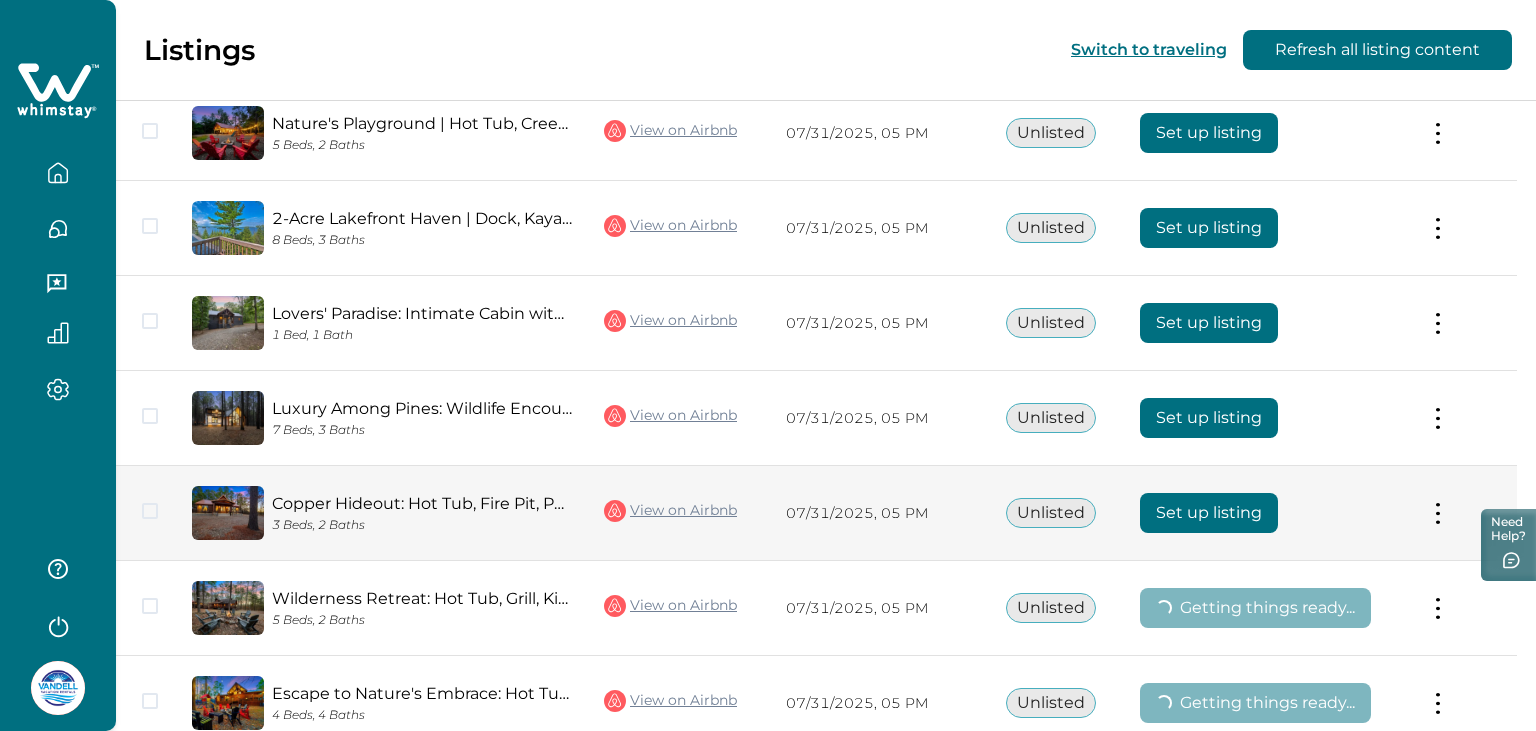 click on "Set up listing" at bounding box center [1209, 513] 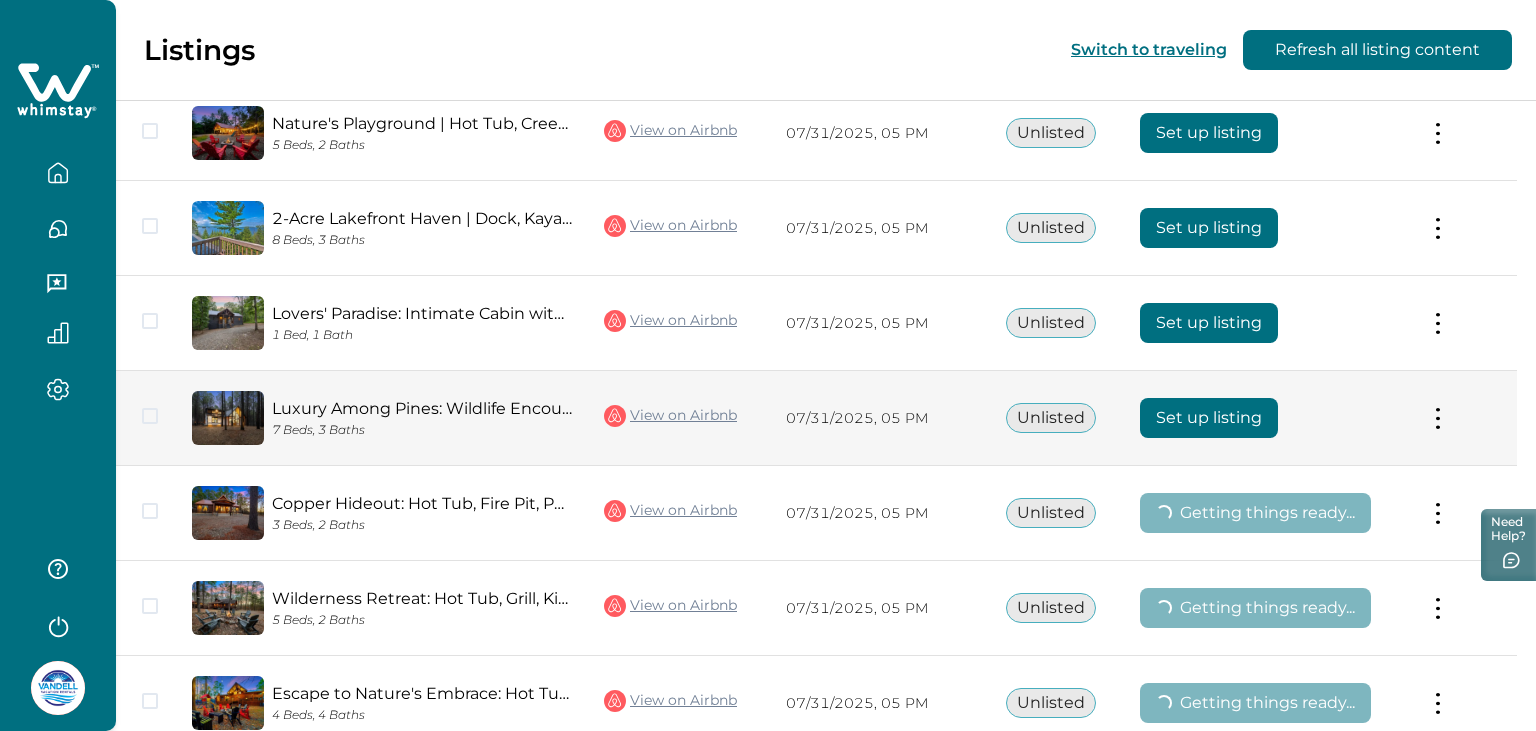 click on "Set up listing" at bounding box center [1209, 418] 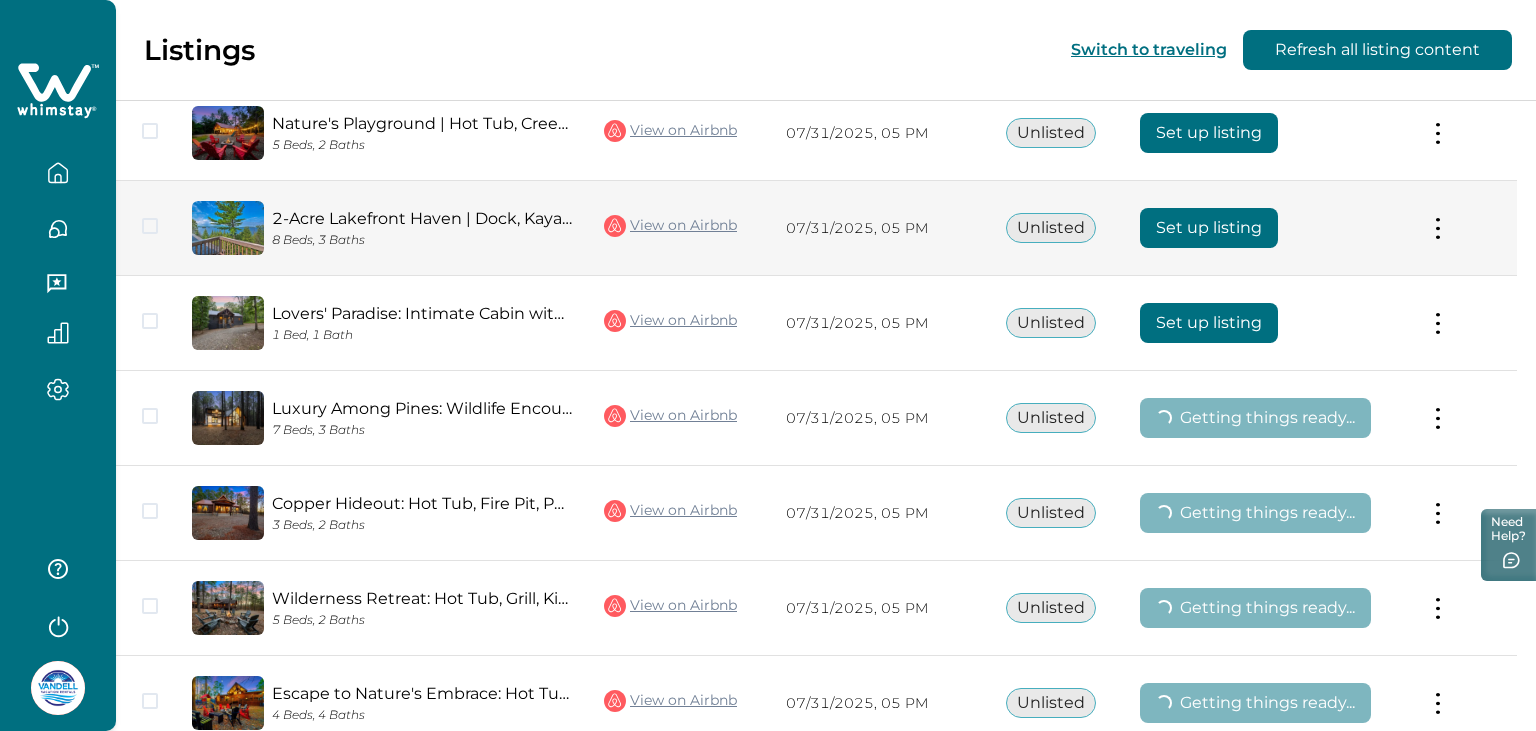 drag, startPoint x: 1183, startPoint y: 311, endPoint x: 1190, endPoint y: 258, distance: 53.460266 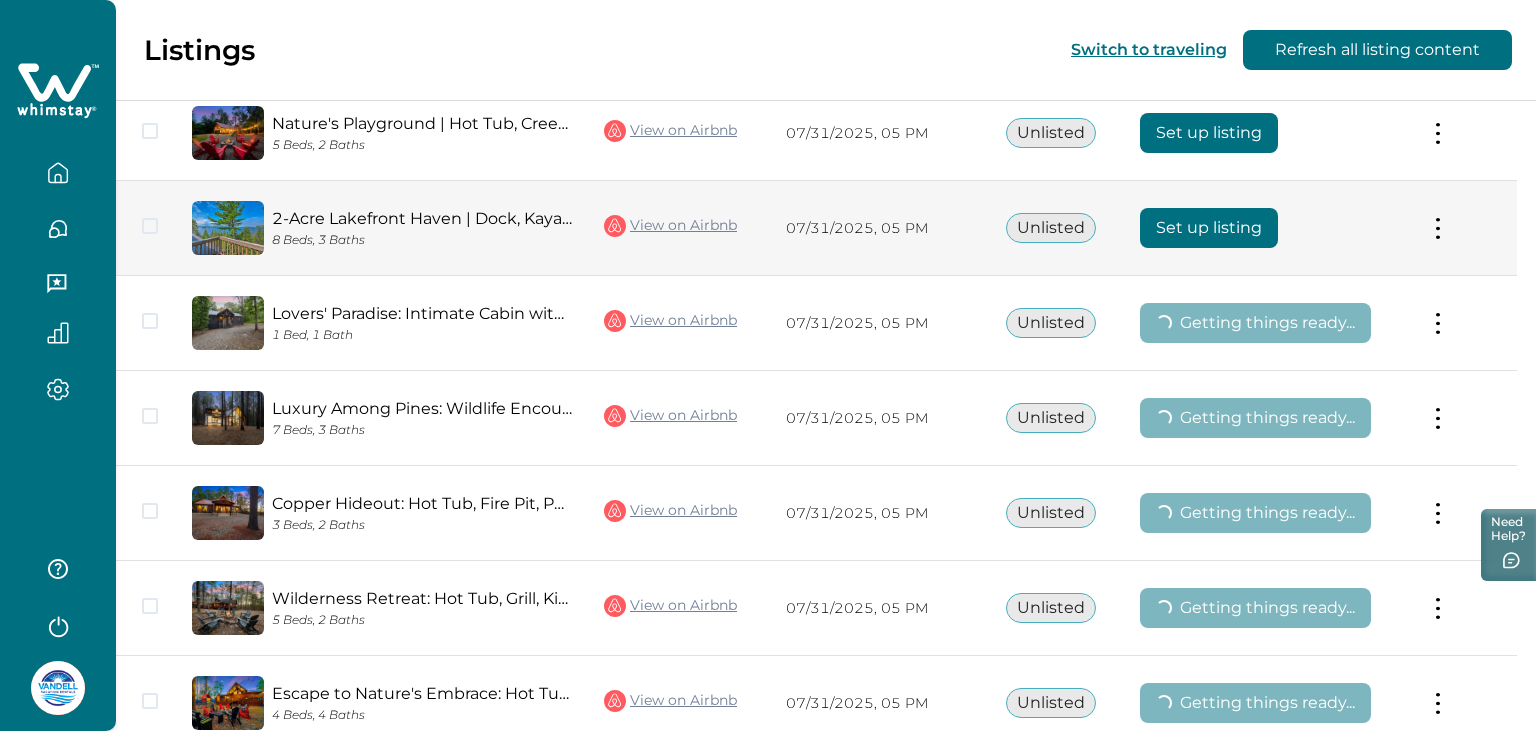 click on "Set up listing" at bounding box center (1209, 228) 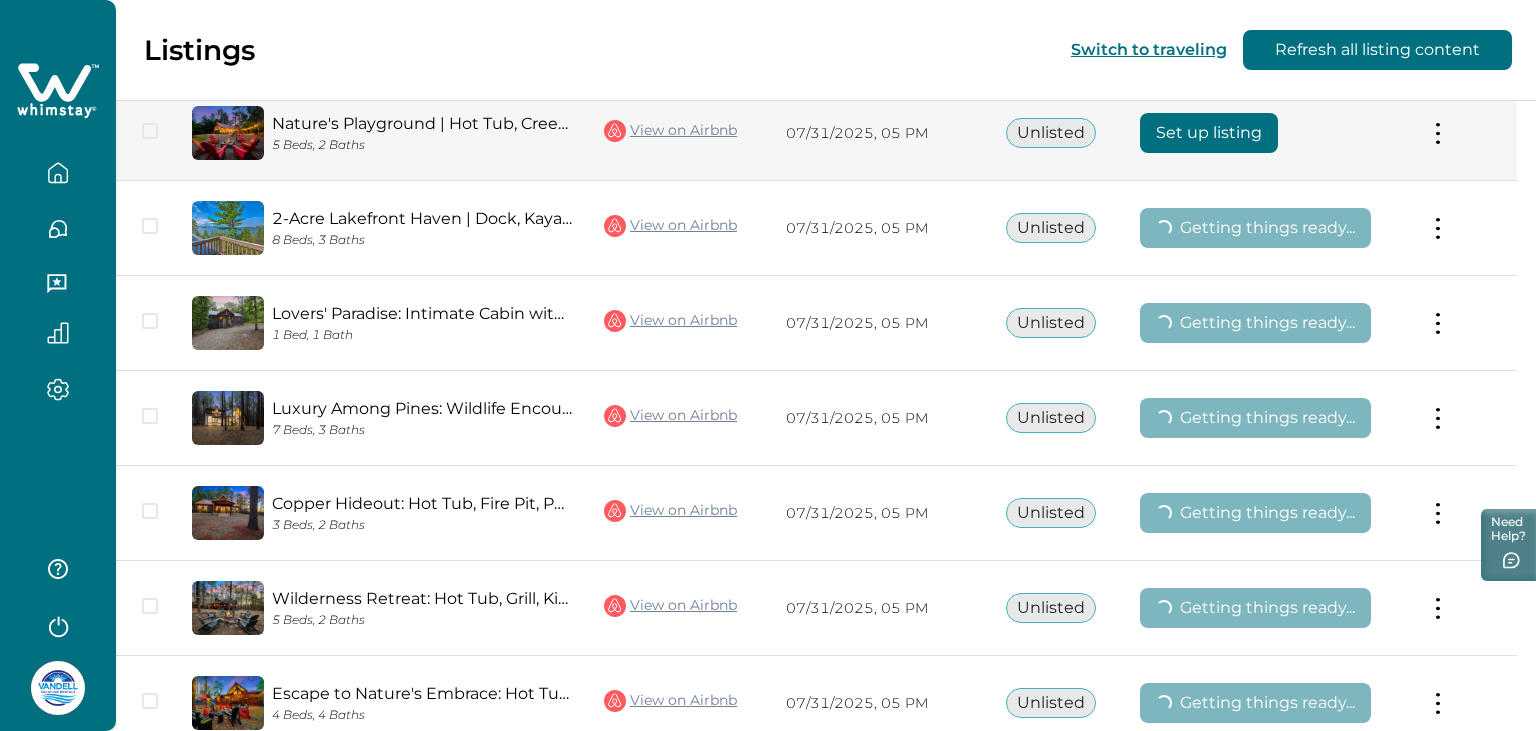 click on "Set up listing" at bounding box center (1209, 133) 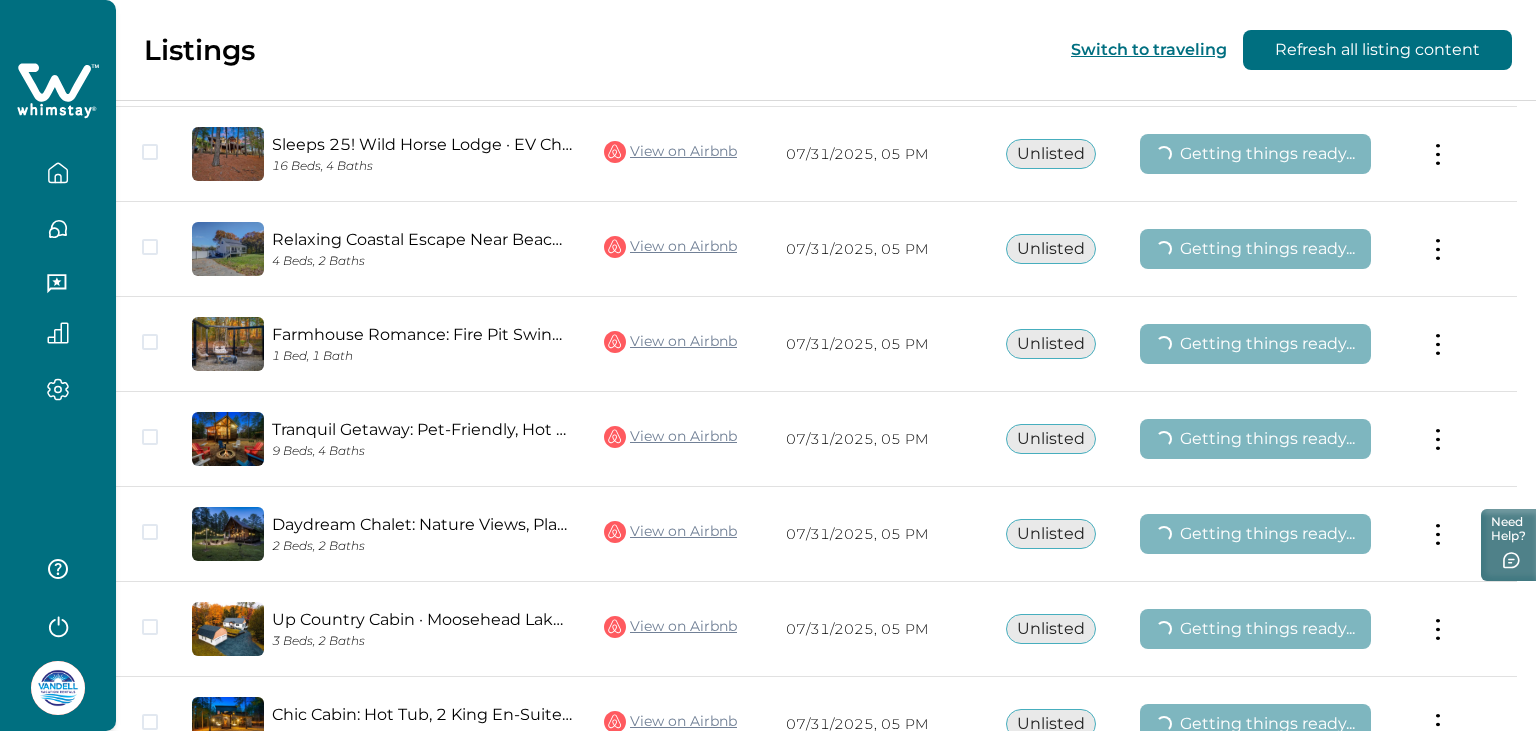 scroll, scrollTop: 7246, scrollLeft: 0, axis: vertical 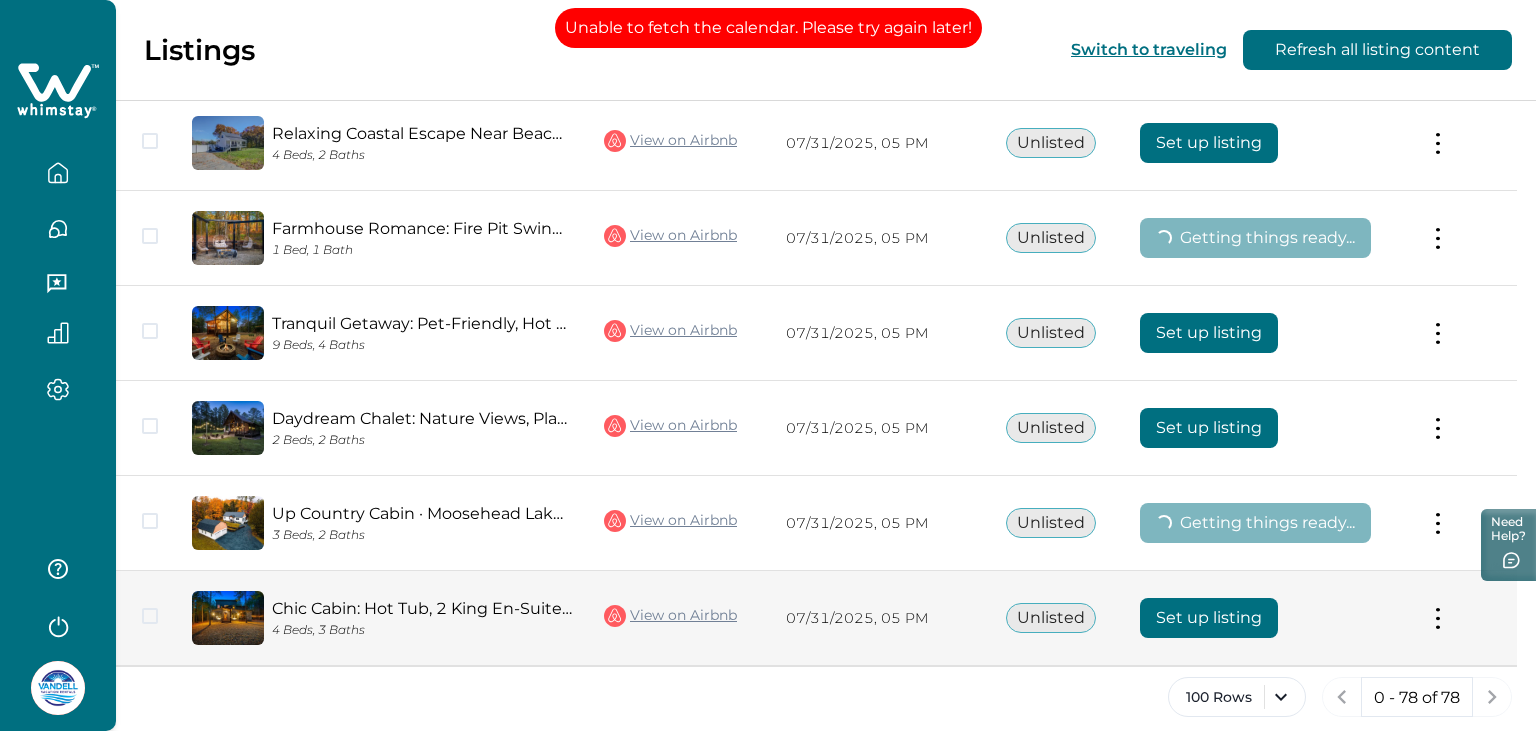 click on "Set up listing" at bounding box center (1209, 618) 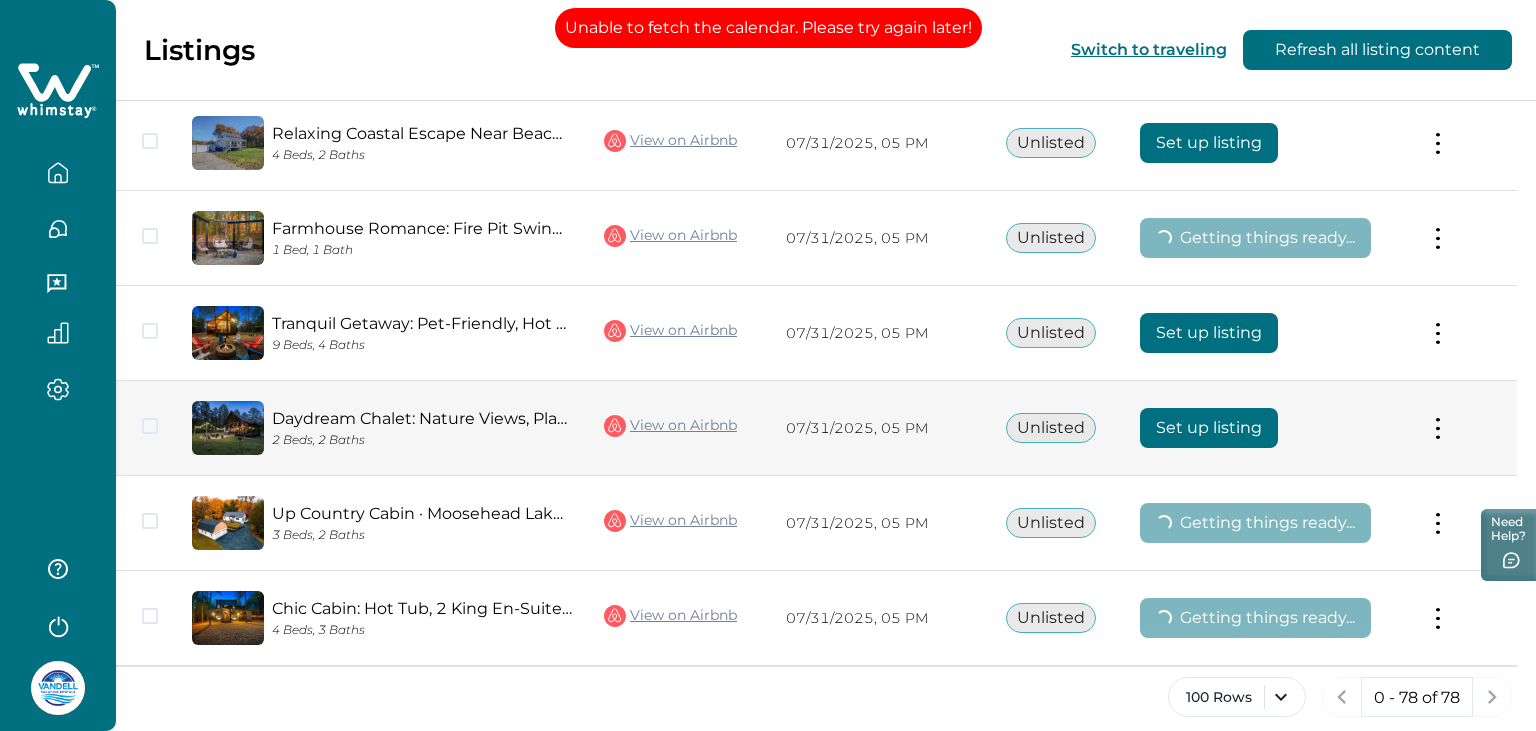 click on "Set up listing" at bounding box center [1209, 428] 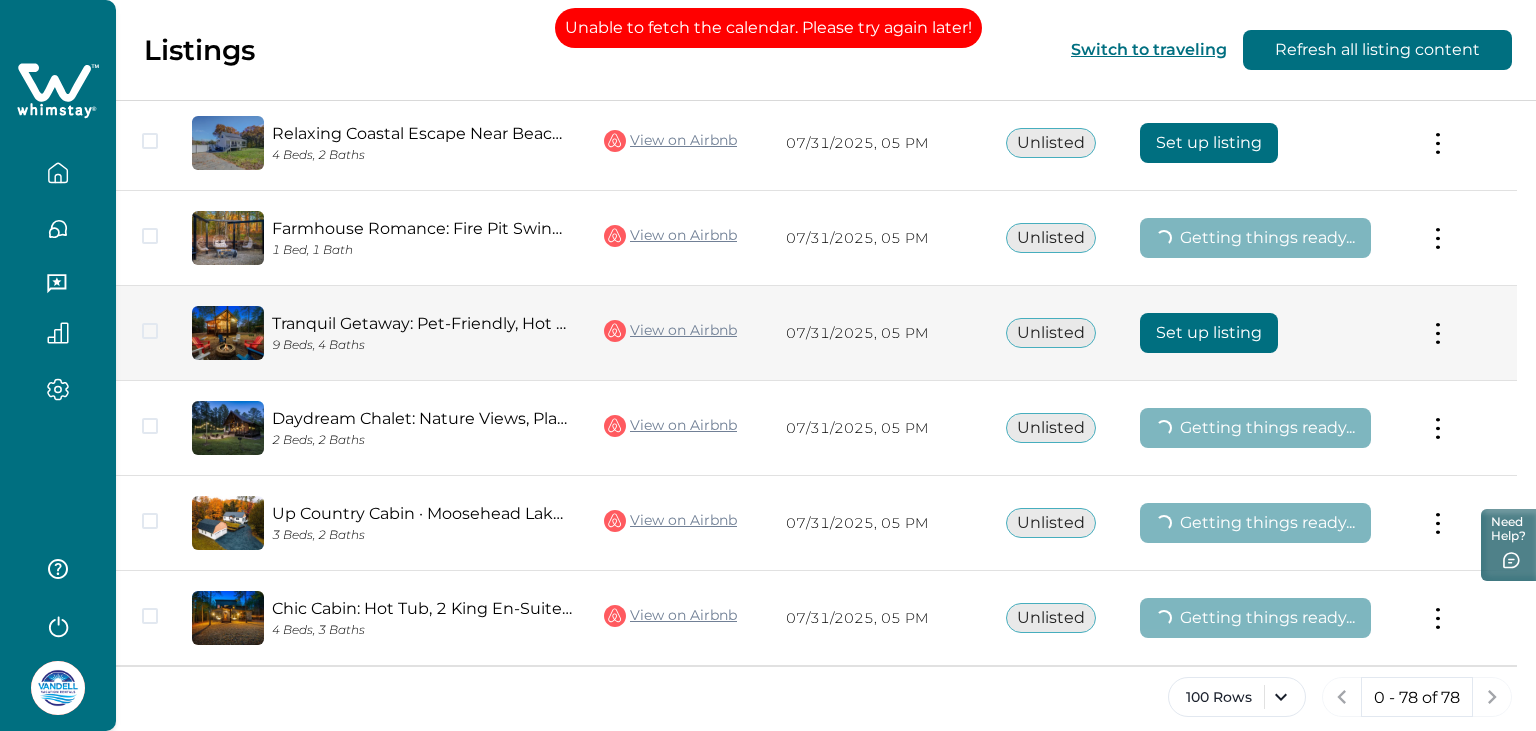 click on "Set up listing" at bounding box center (1209, 333) 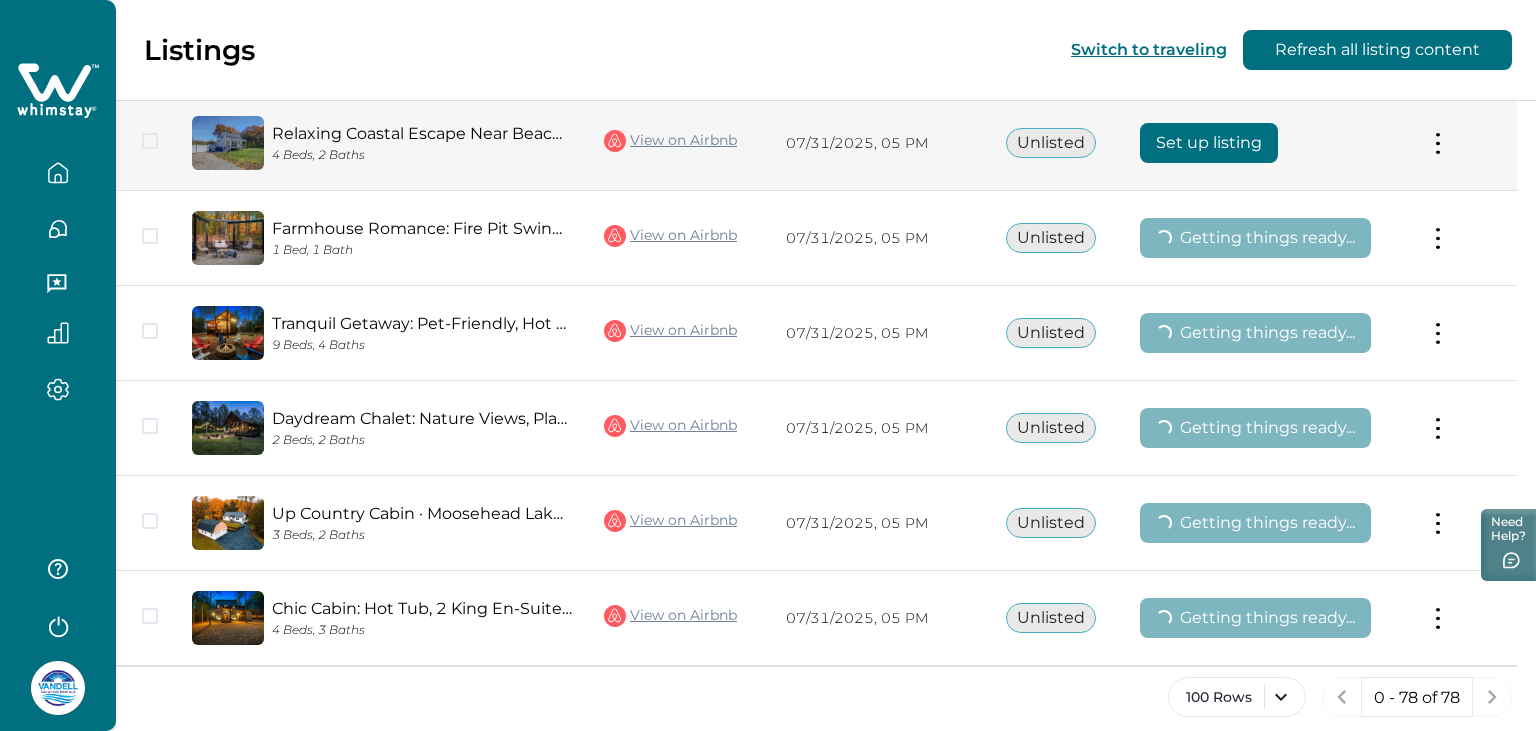 click on "Set up listing" at bounding box center [1209, 143] 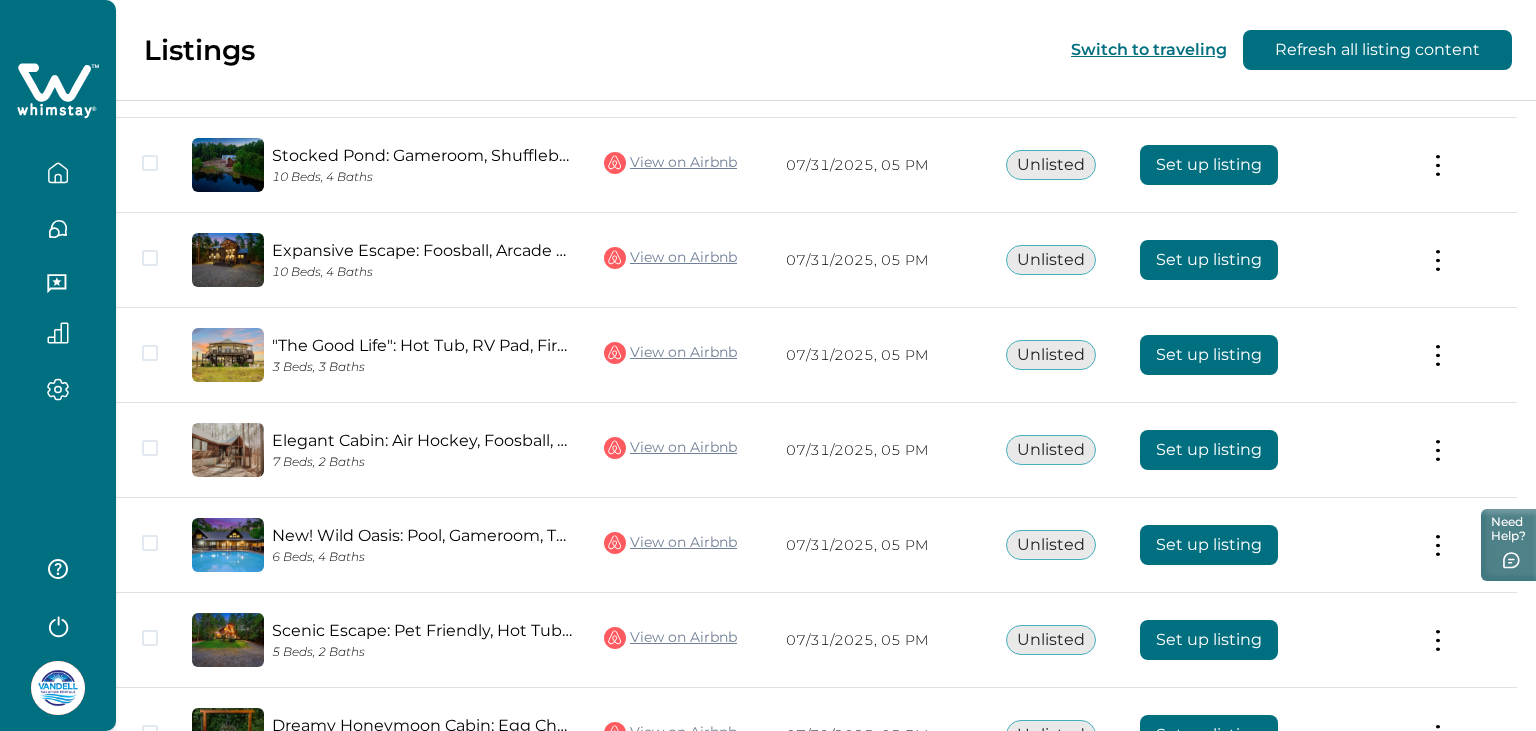 scroll, scrollTop: 4500, scrollLeft: 0, axis: vertical 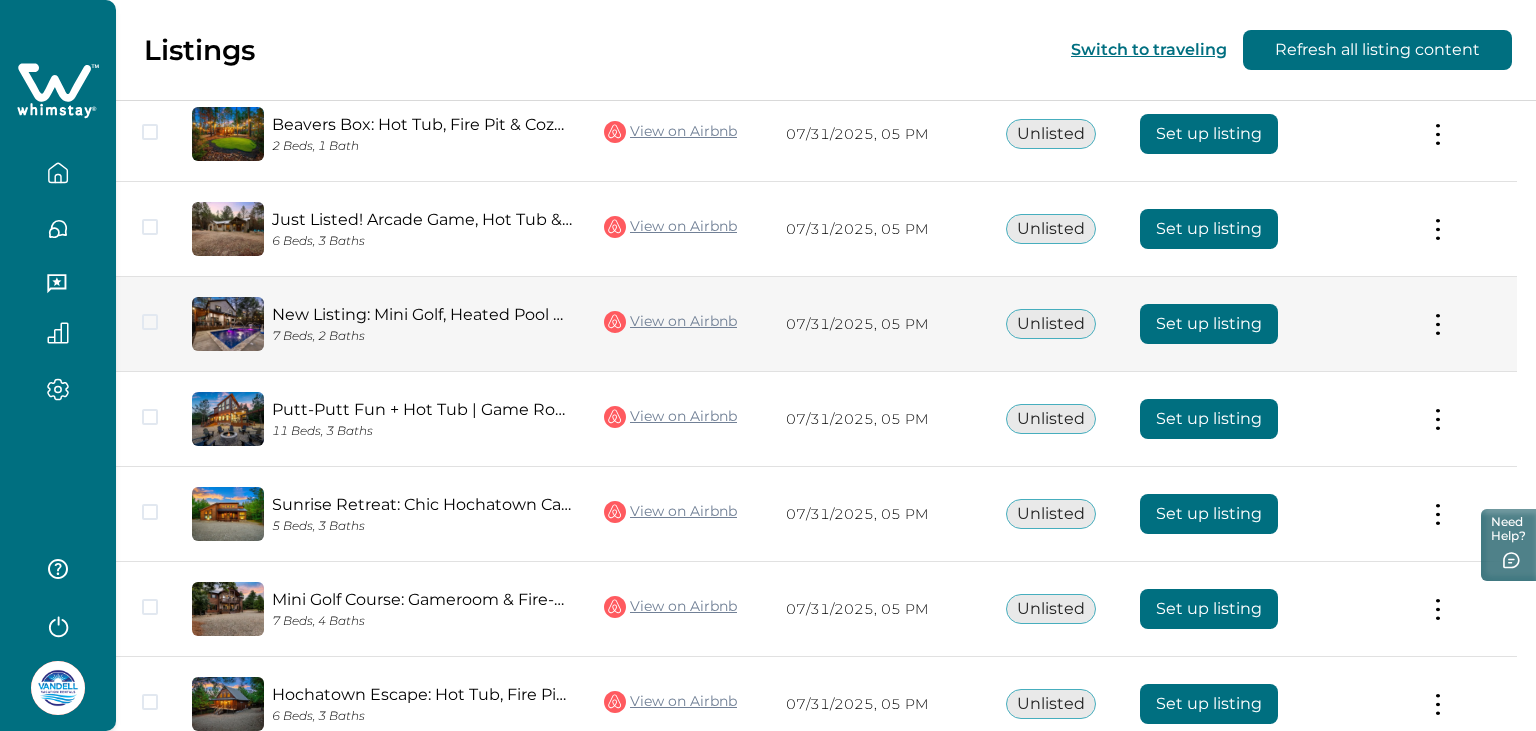 click on "Set up listing" at bounding box center [1209, 324] 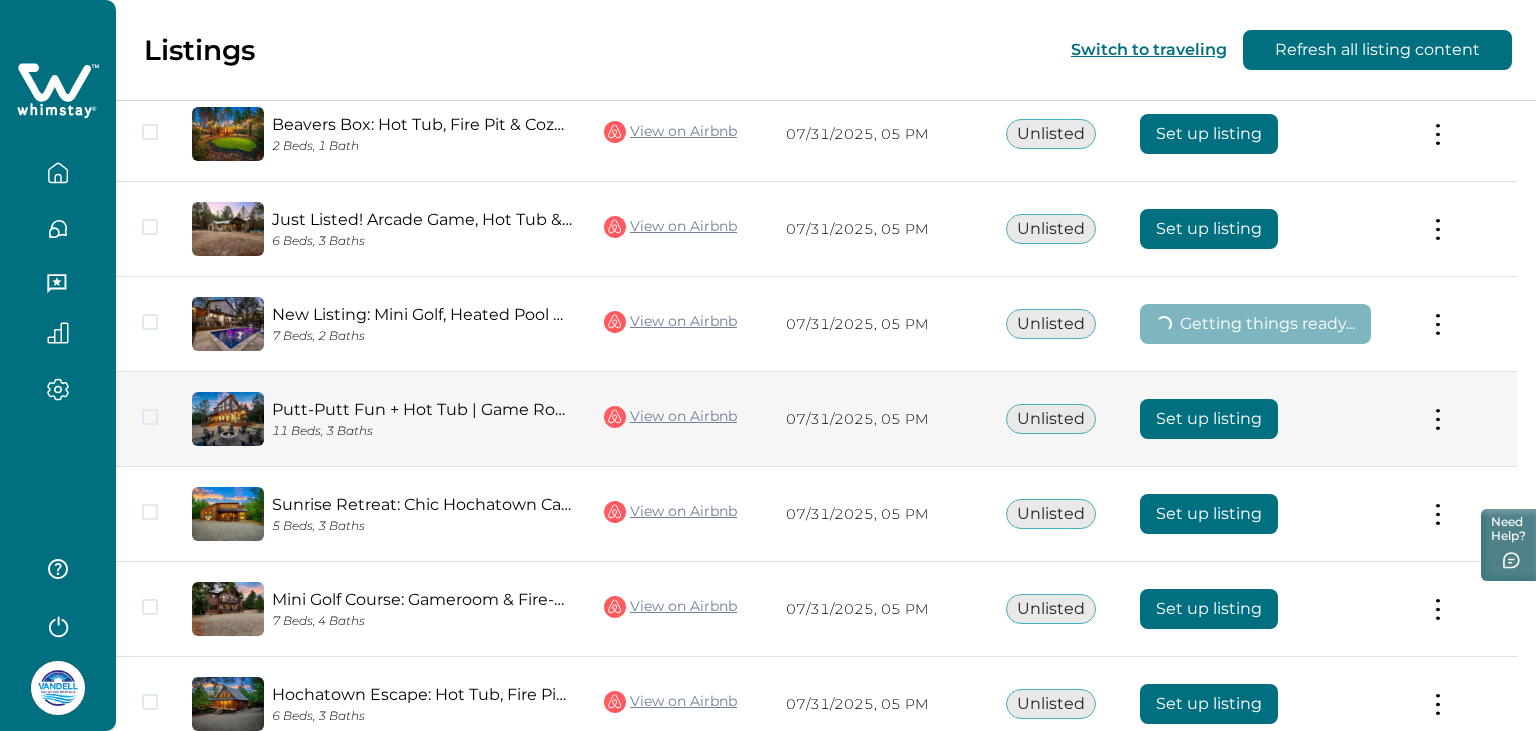 click on "Set up listing" at bounding box center [1268, 419] 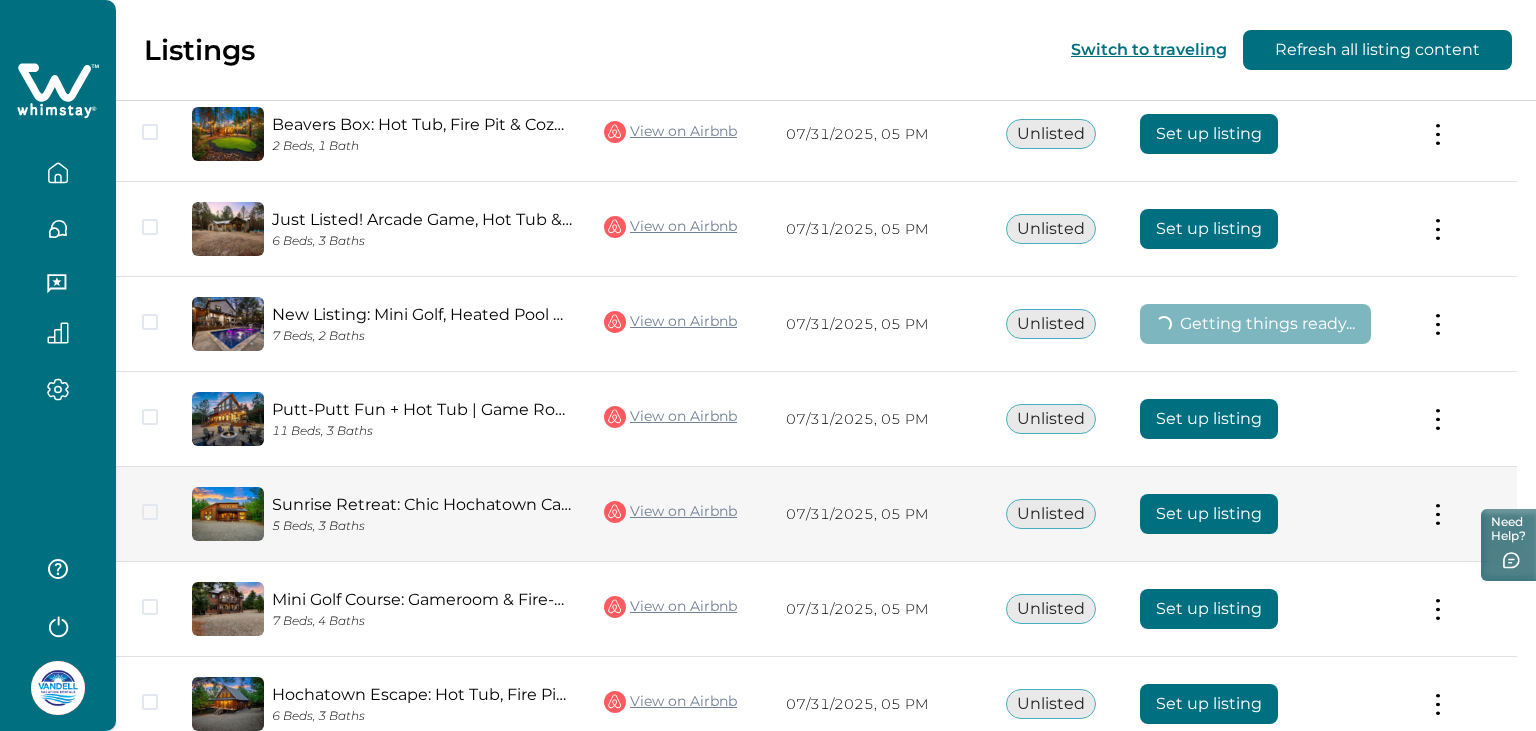 click on "Set up listing" at bounding box center [1209, 514] 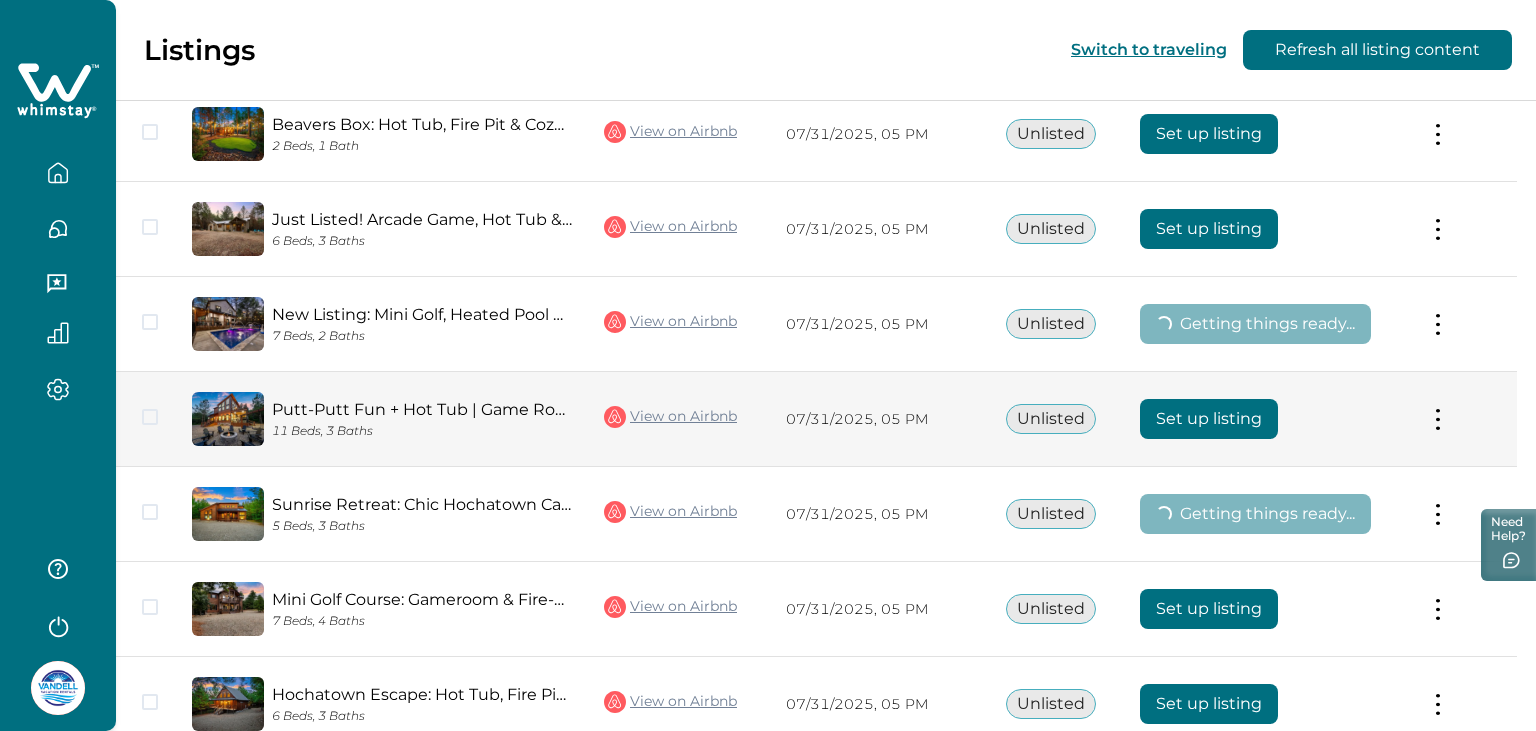 click on "Set up listing" at bounding box center [1209, 419] 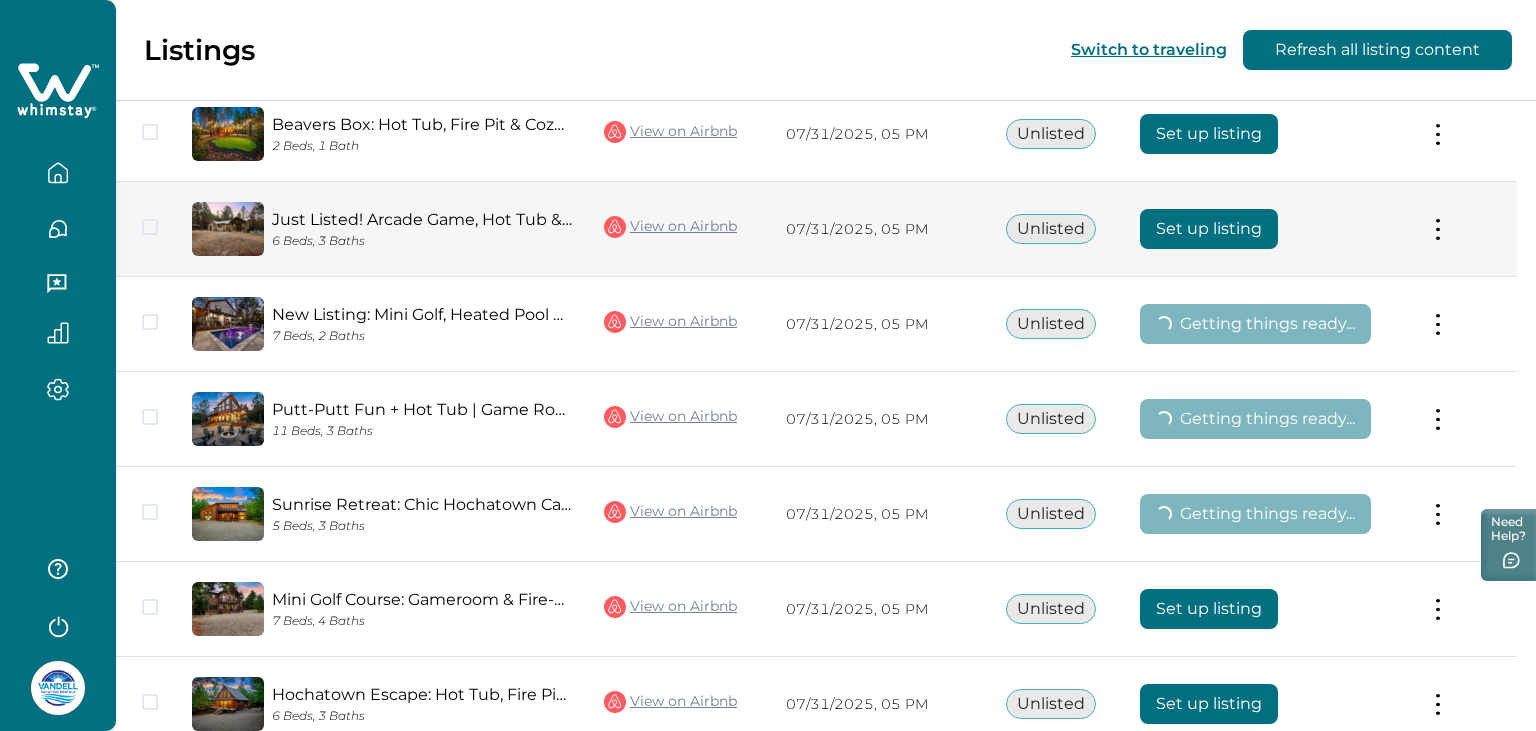 click on "Set up listing" at bounding box center [1209, 229] 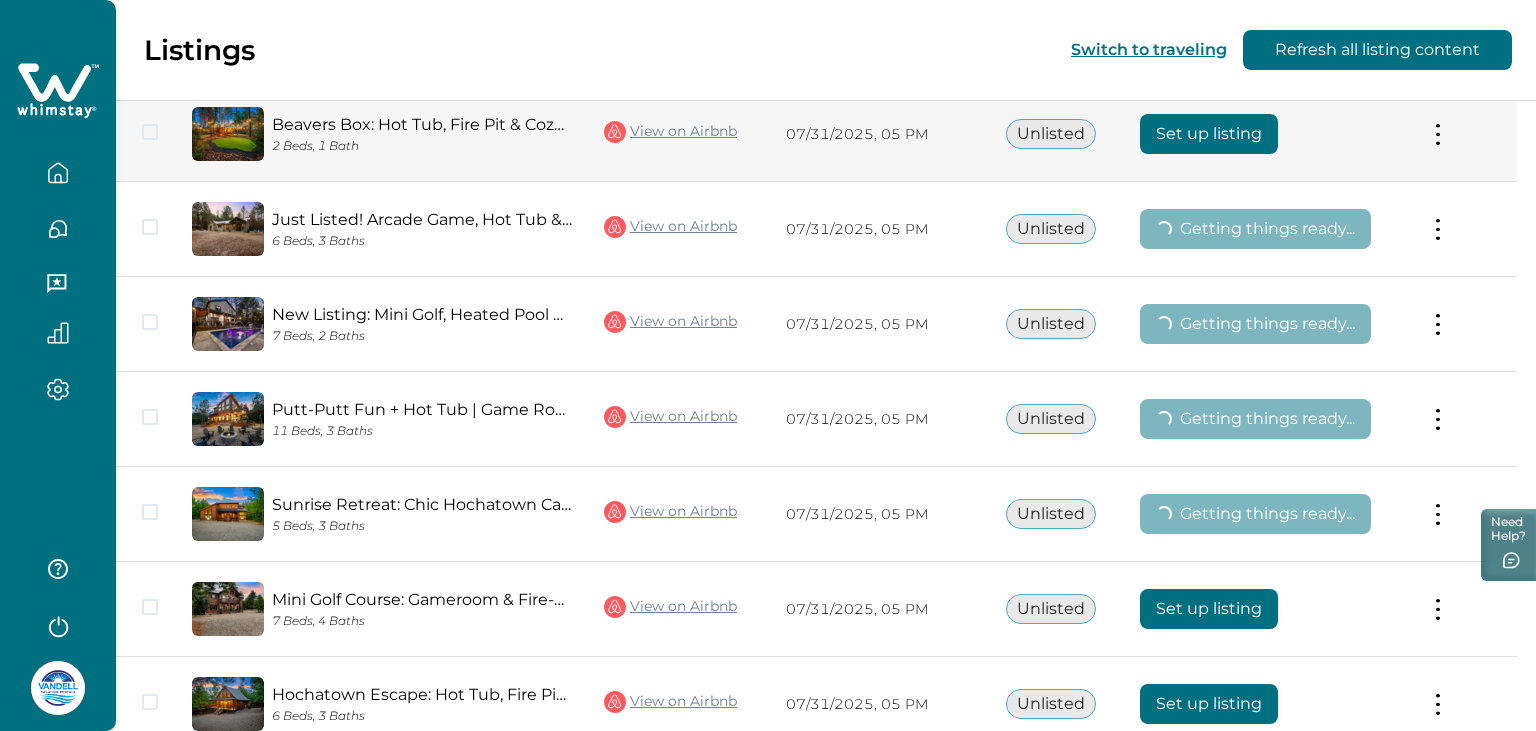 click on "Set up listing" at bounding box center [1209, 134] 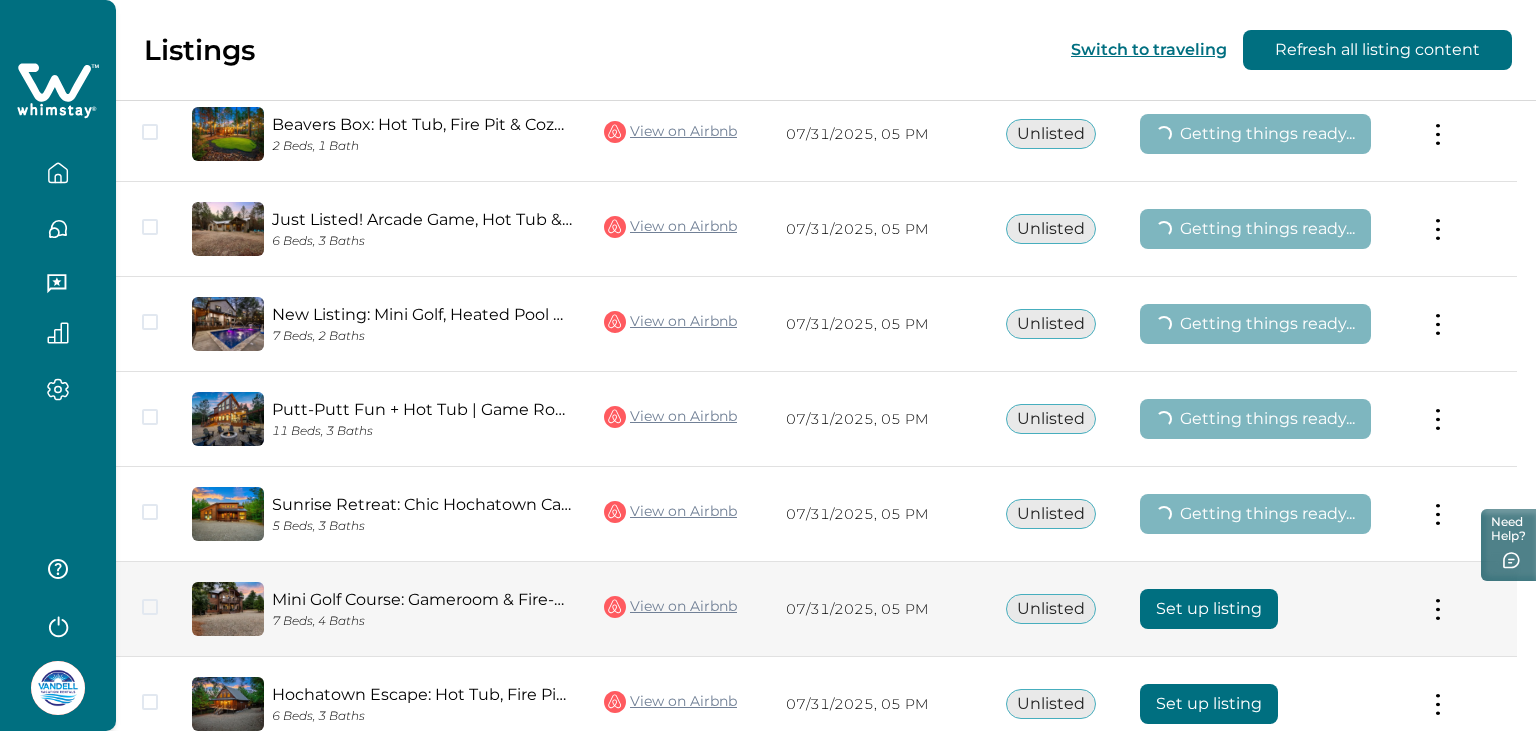 click on "Set up listing" at bounding box center [1209, 609] 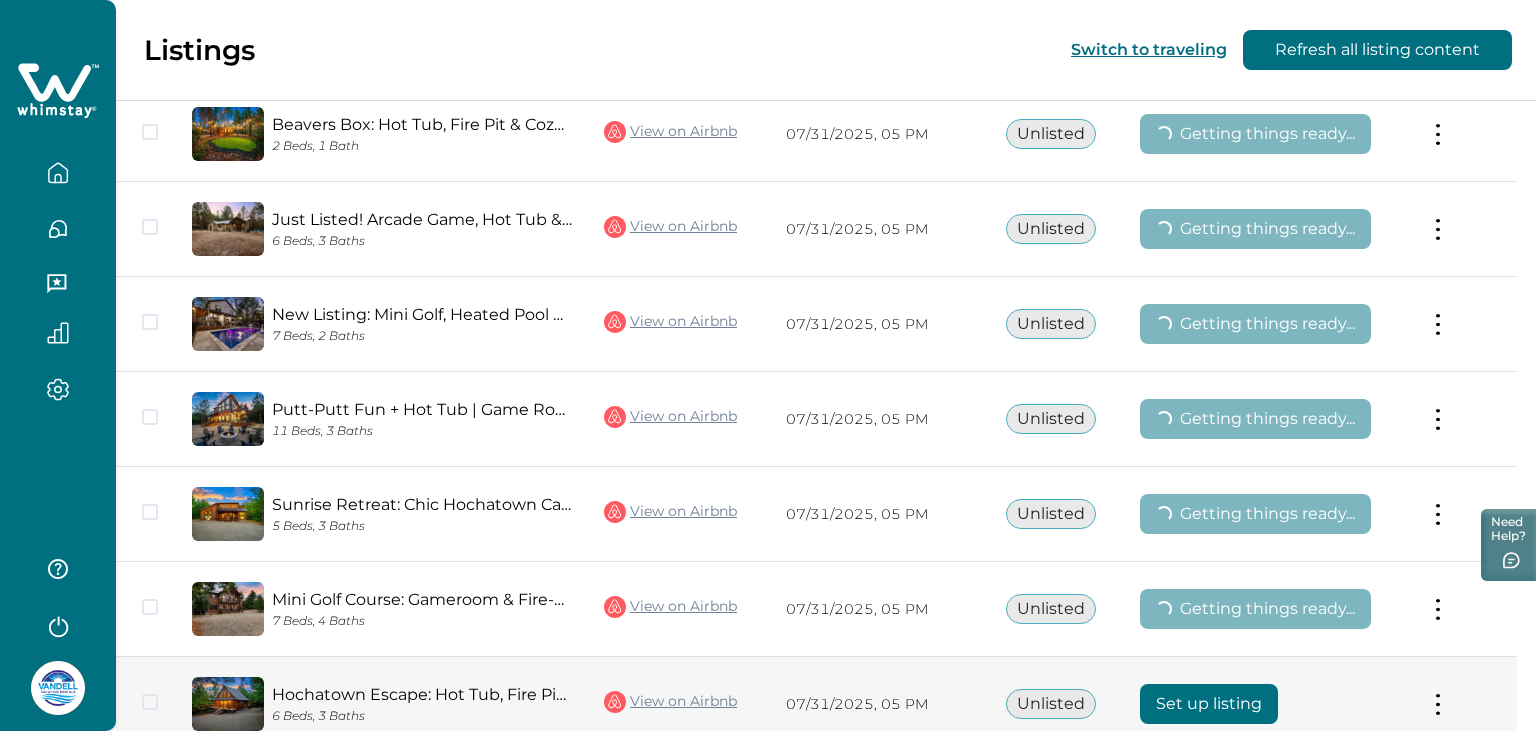 click on "Set up listing" at bounding box center (1209, 704) 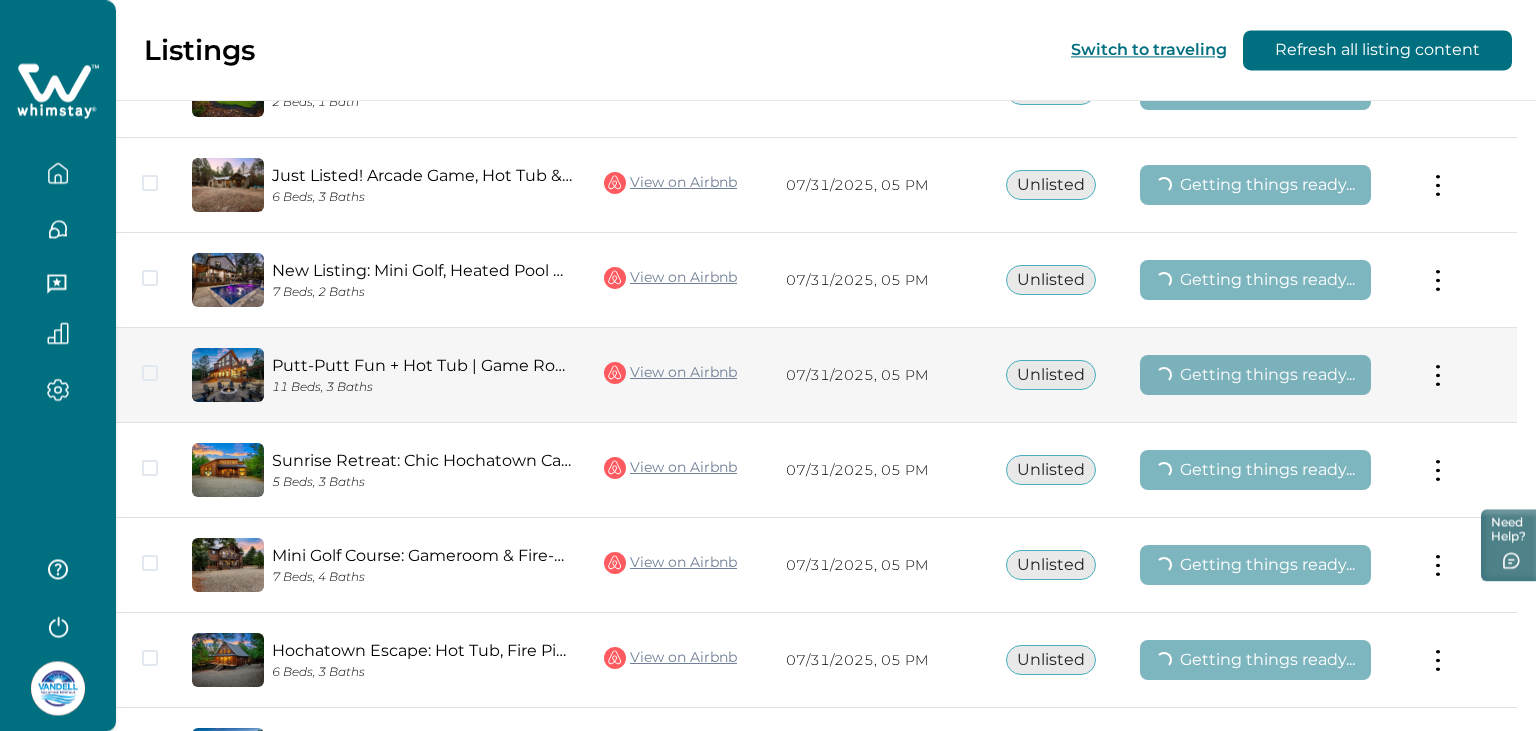scroll, scrollTop: 5028, scrollLeft: 0, axis: vertical 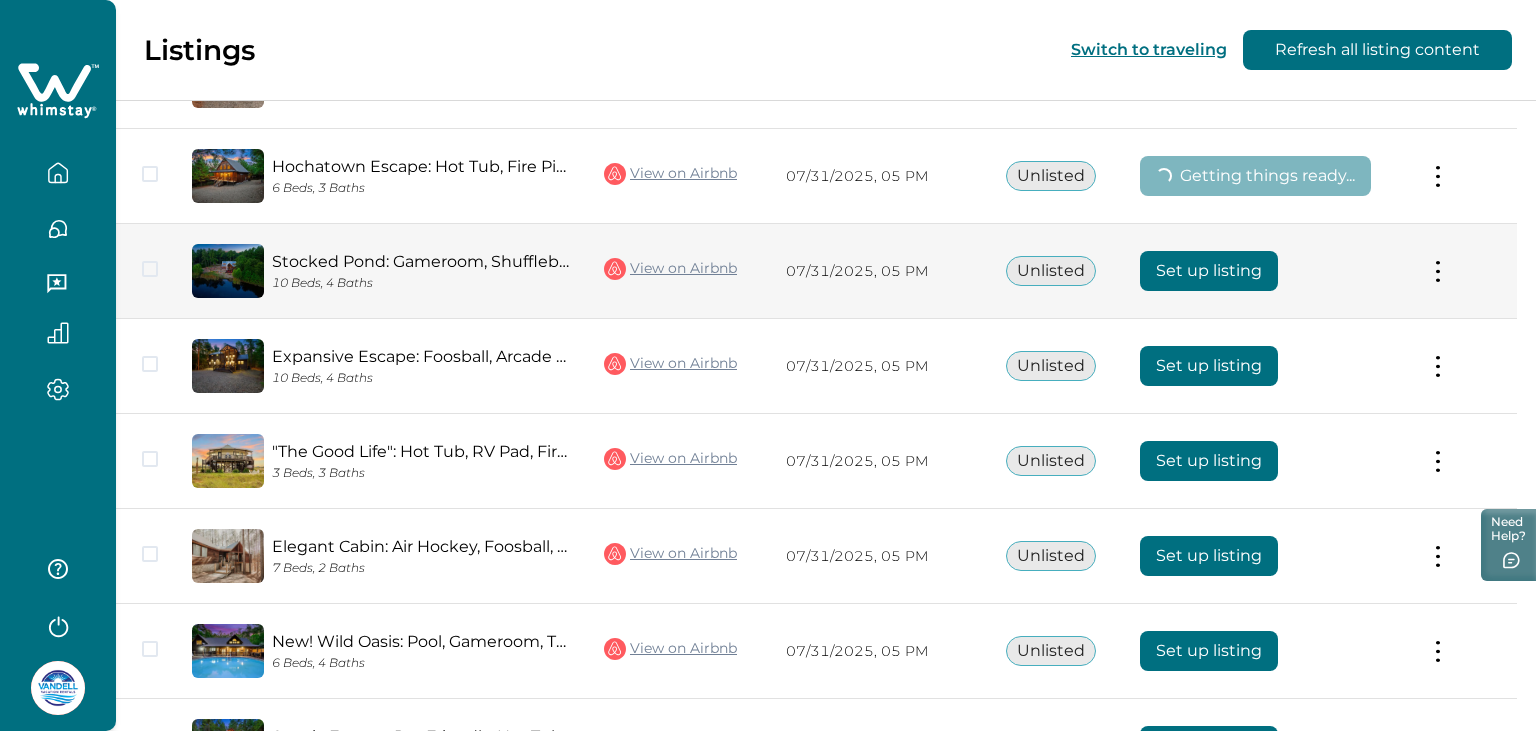 click on "Set up listing" at bounding box center [1209, 271] 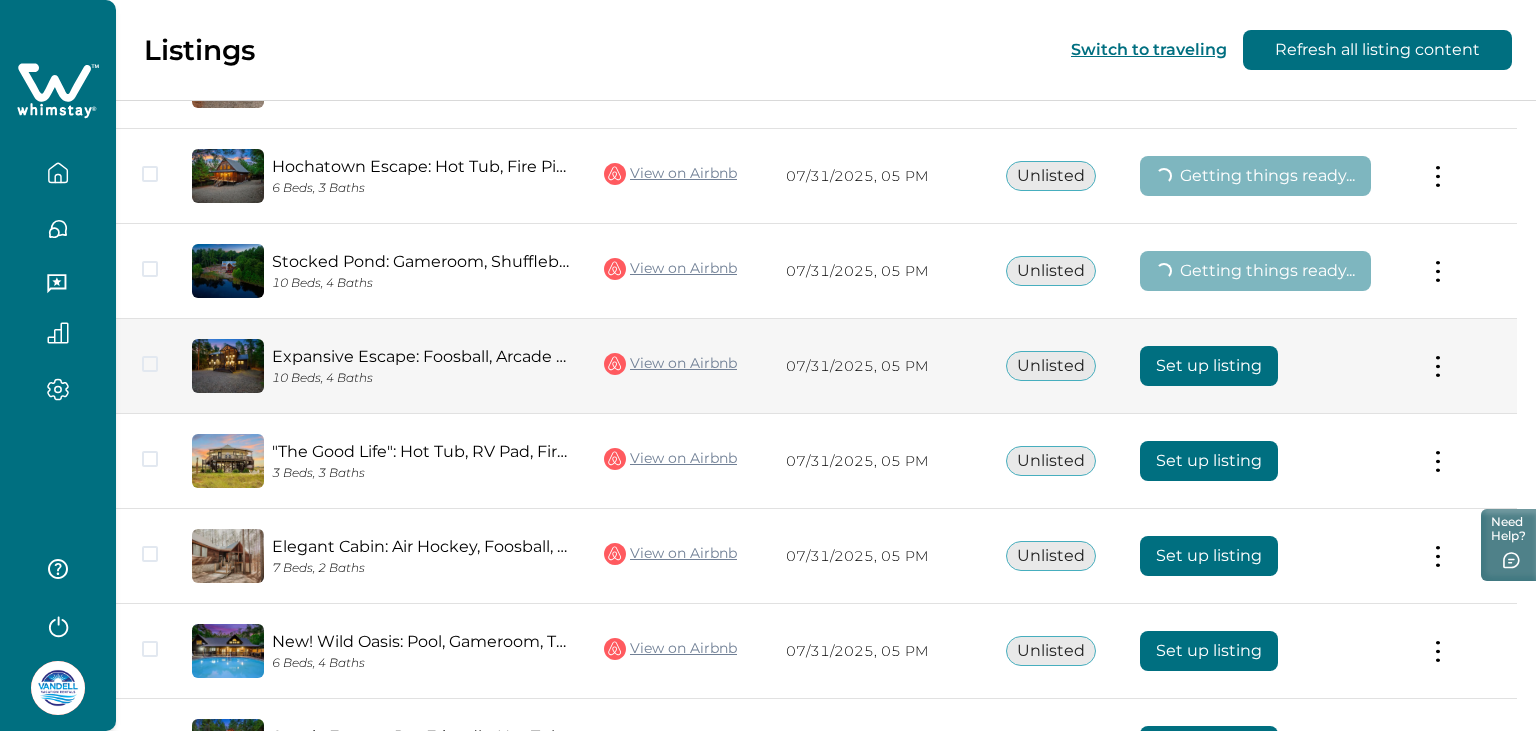 click on "Set up listing" at bounding box center (1209, 366) 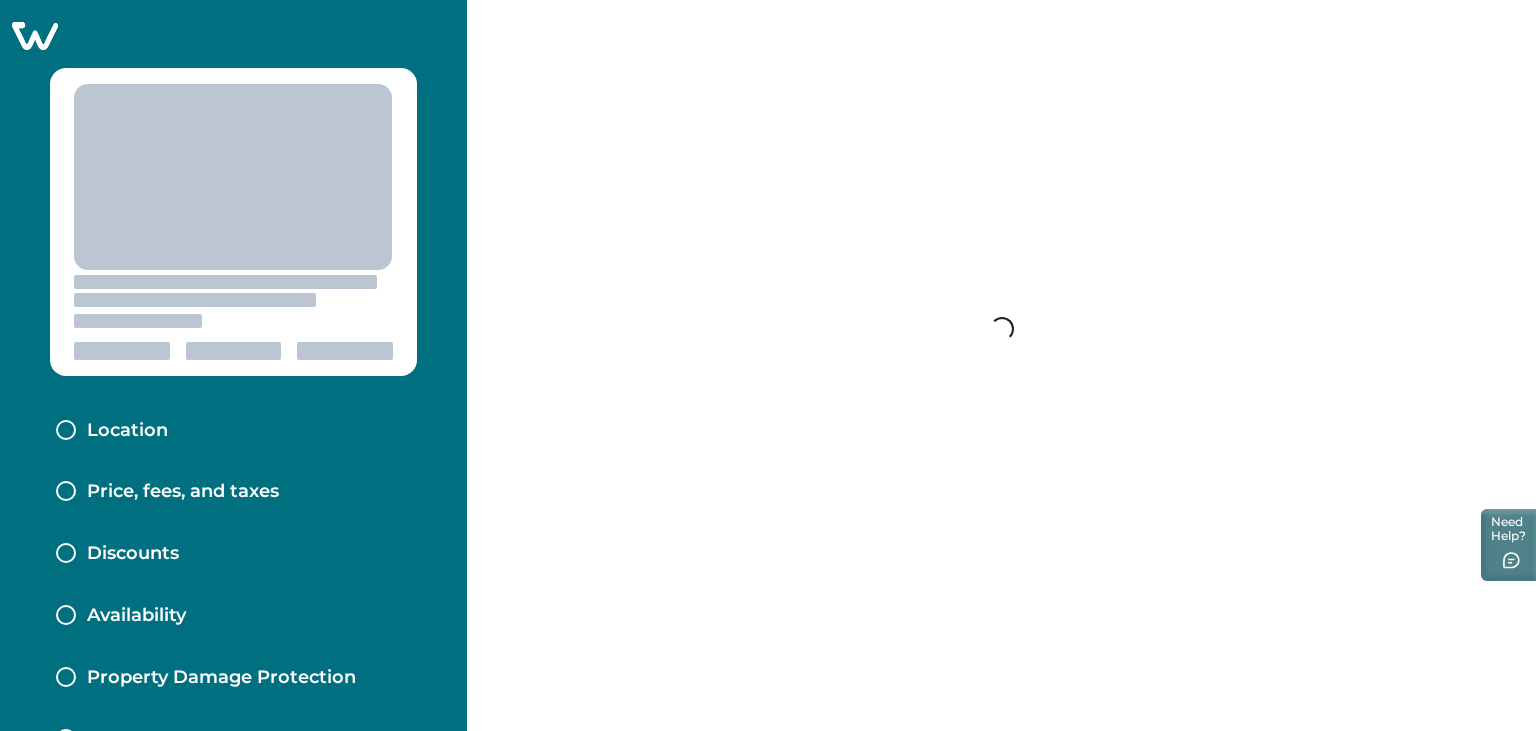 scroll, scrollTop: 0, scrollLeft: 0, axis: both 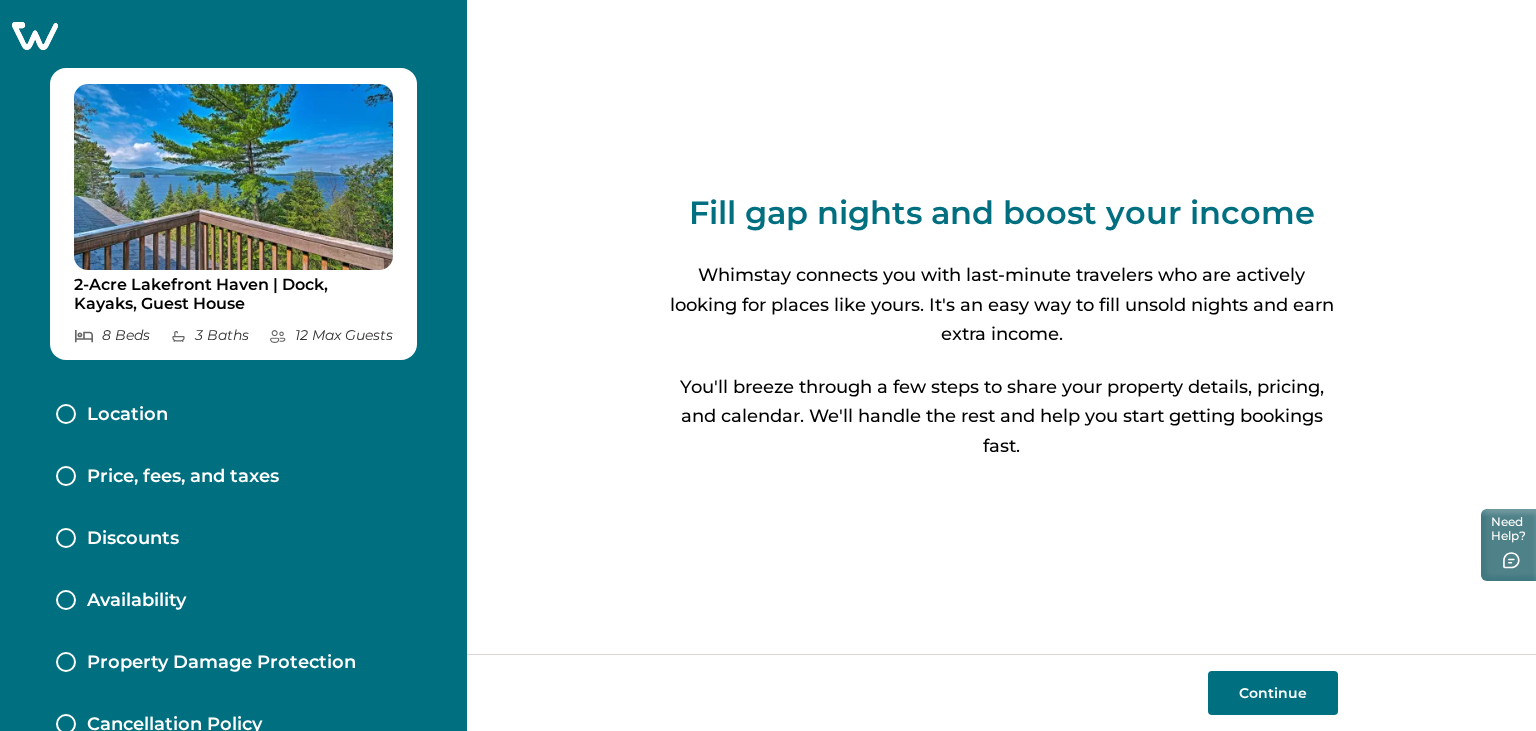click on "Continue" at bounding box center [1273, 693] 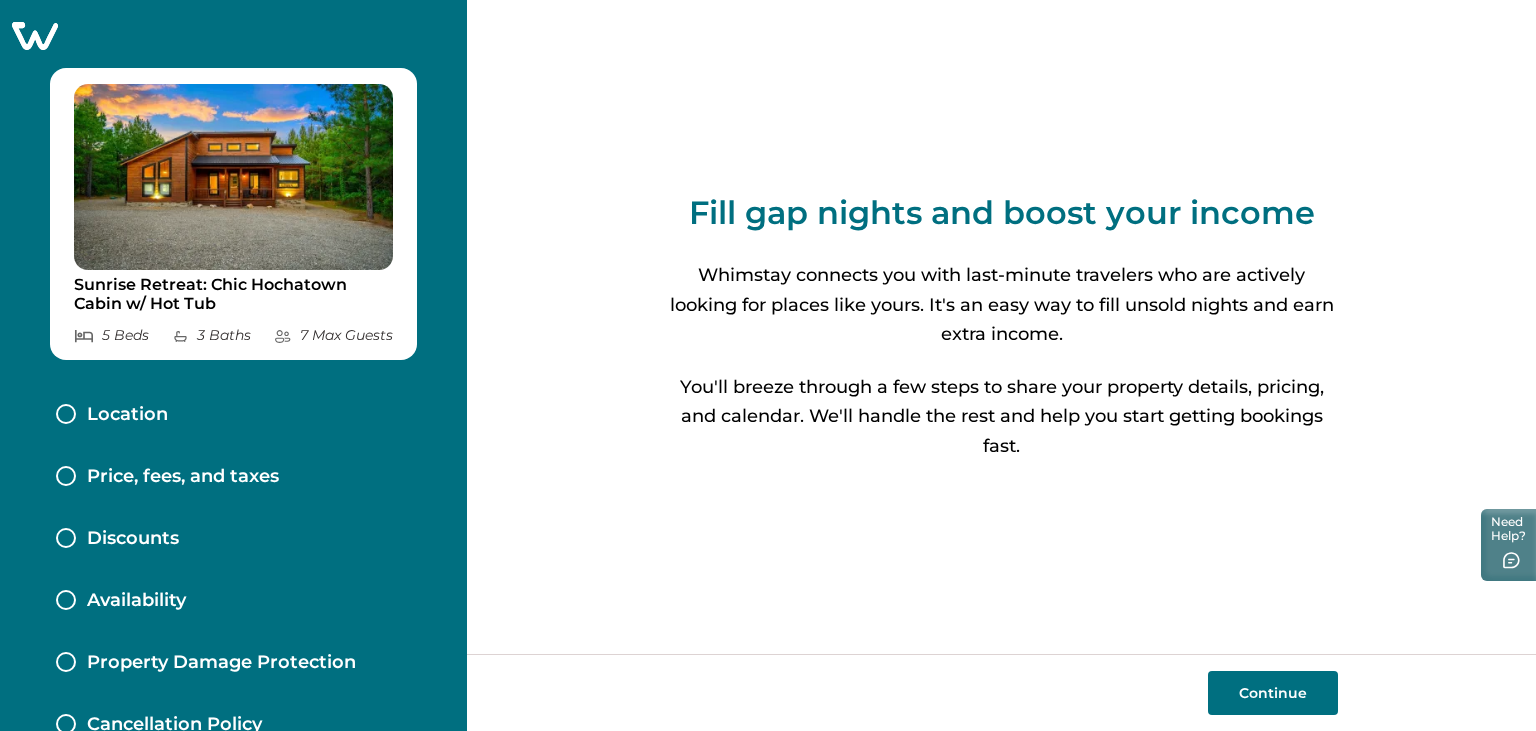 click 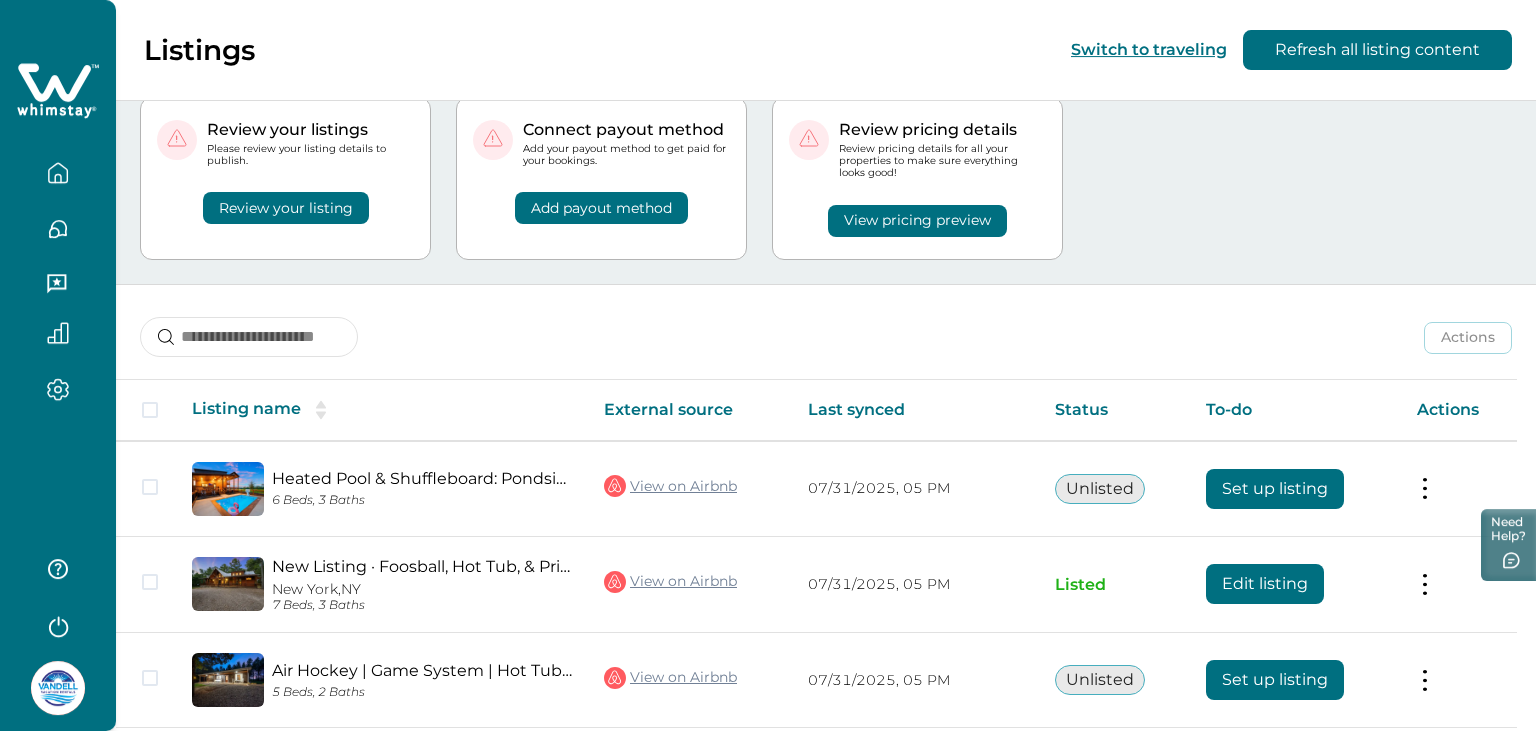 scroll, scrollTop: 326, scrollLeft: 0, axis: vertical 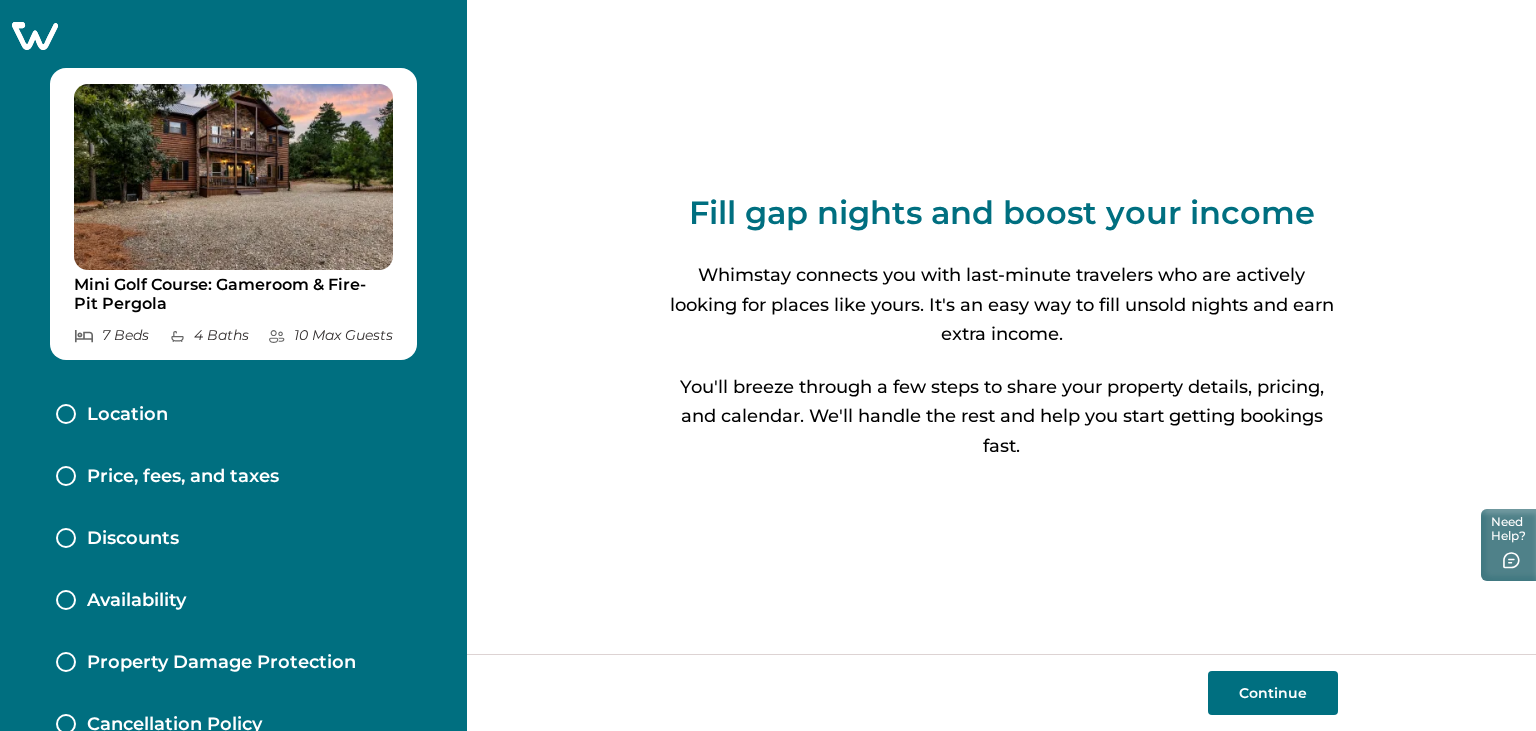click on "Location" at bounding box center (233, 415) 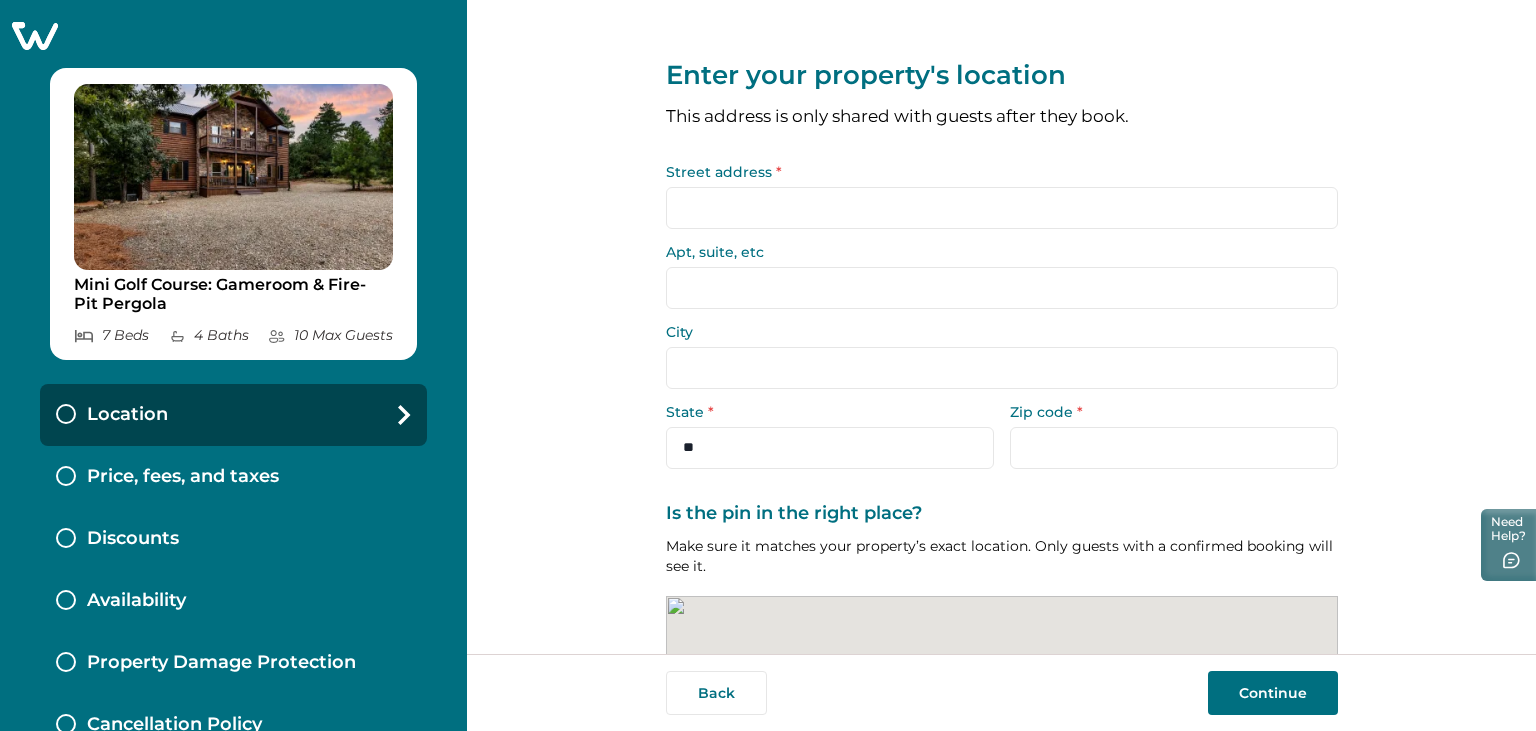 click on "Street address *" at bounding box center [1002, 208] 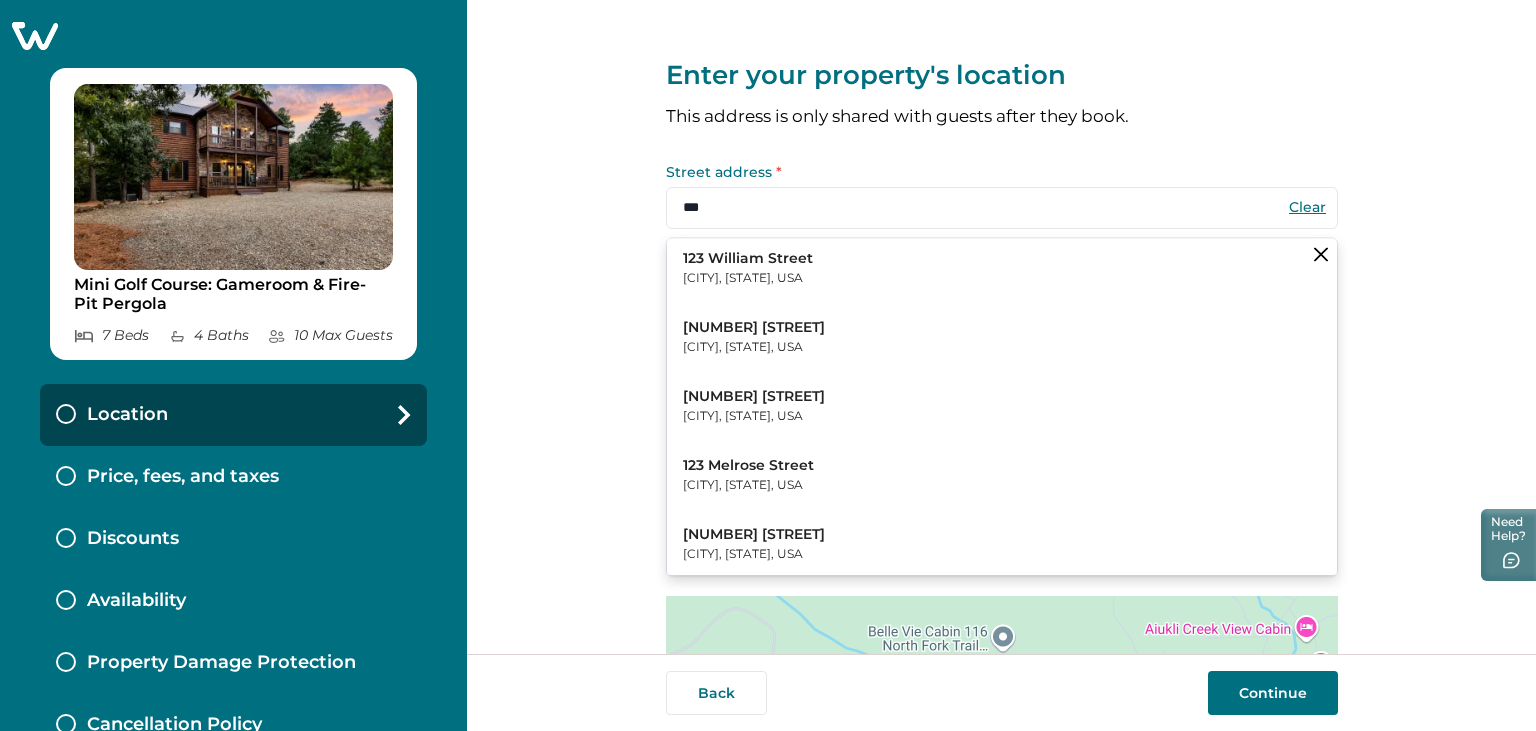 click on "123 William Street New York, NY, USA" at bounding box center [1002, 268] 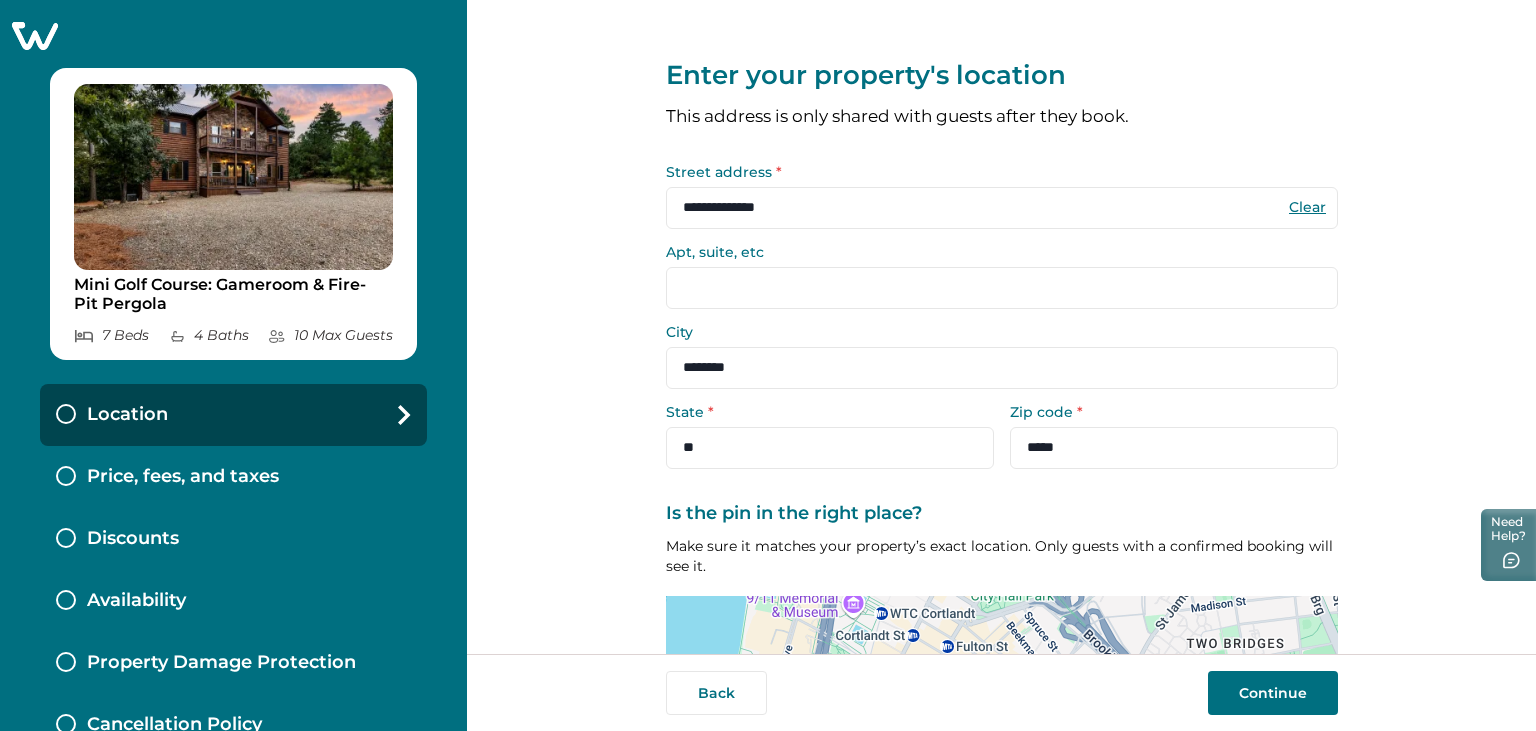 click on "Continue" at bounding box center [1273, 693] 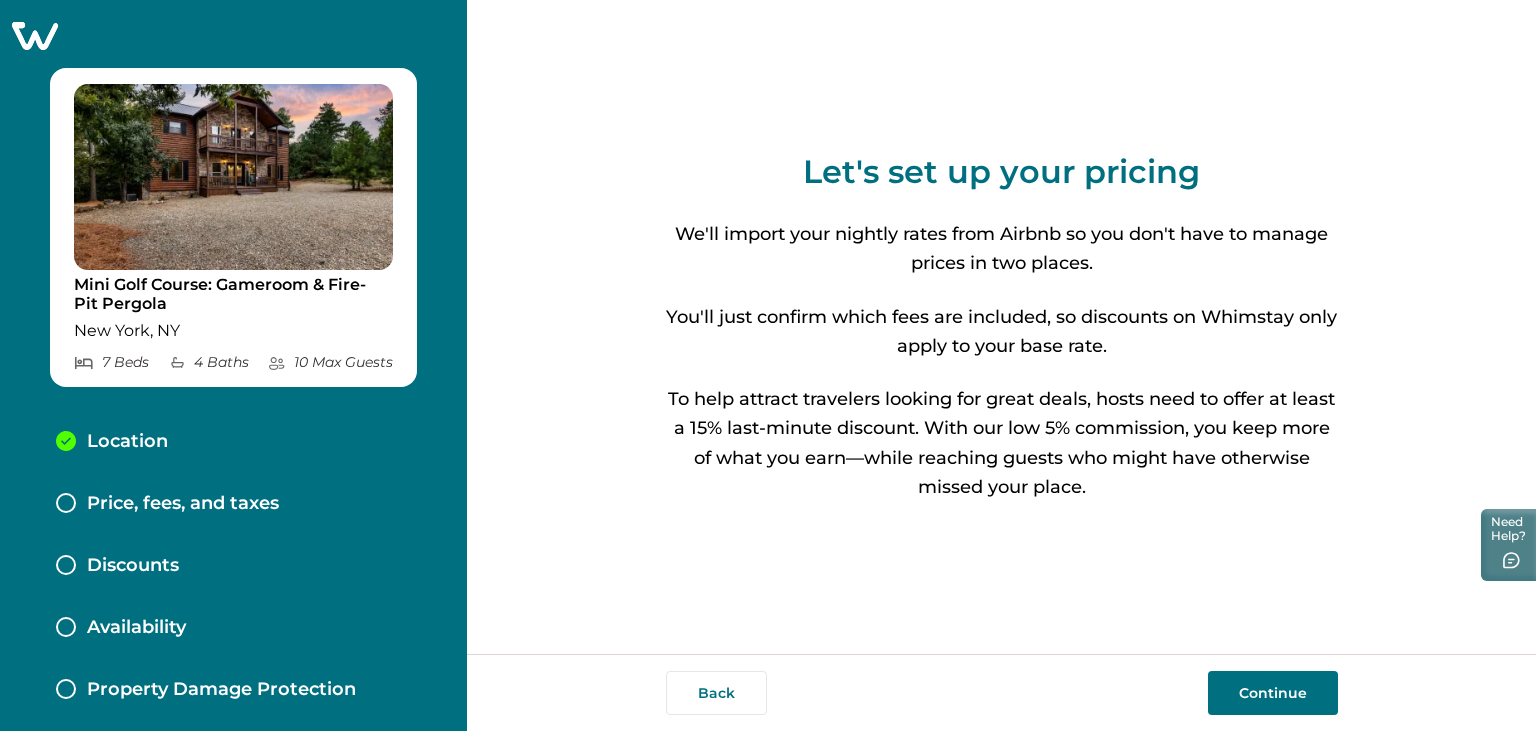 click on "Continue" at bounding box center [1273, 693] 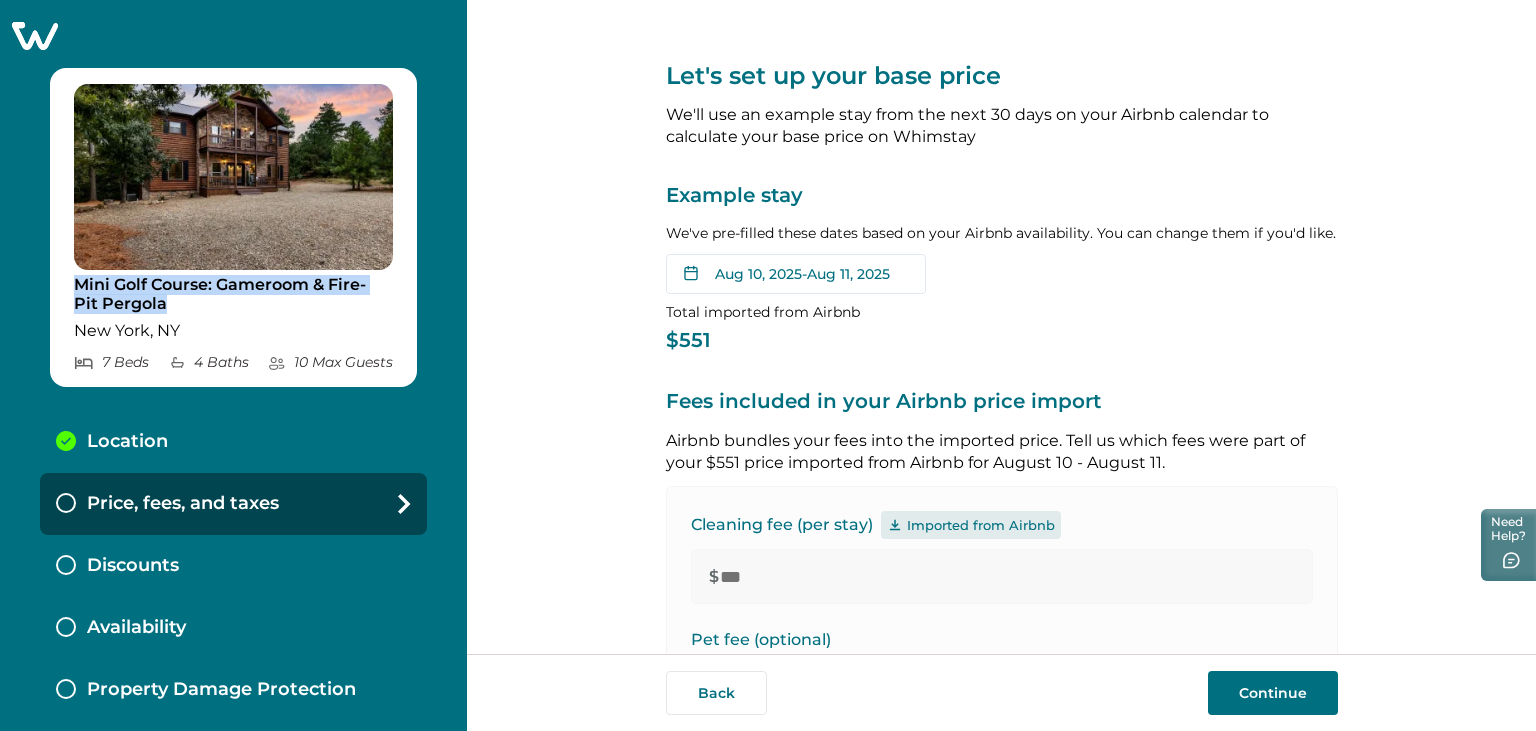 drag, startPoint x: 73, startPoint y: 282, endPoint x: 178, endPoint y: 303, distance: 107.07941 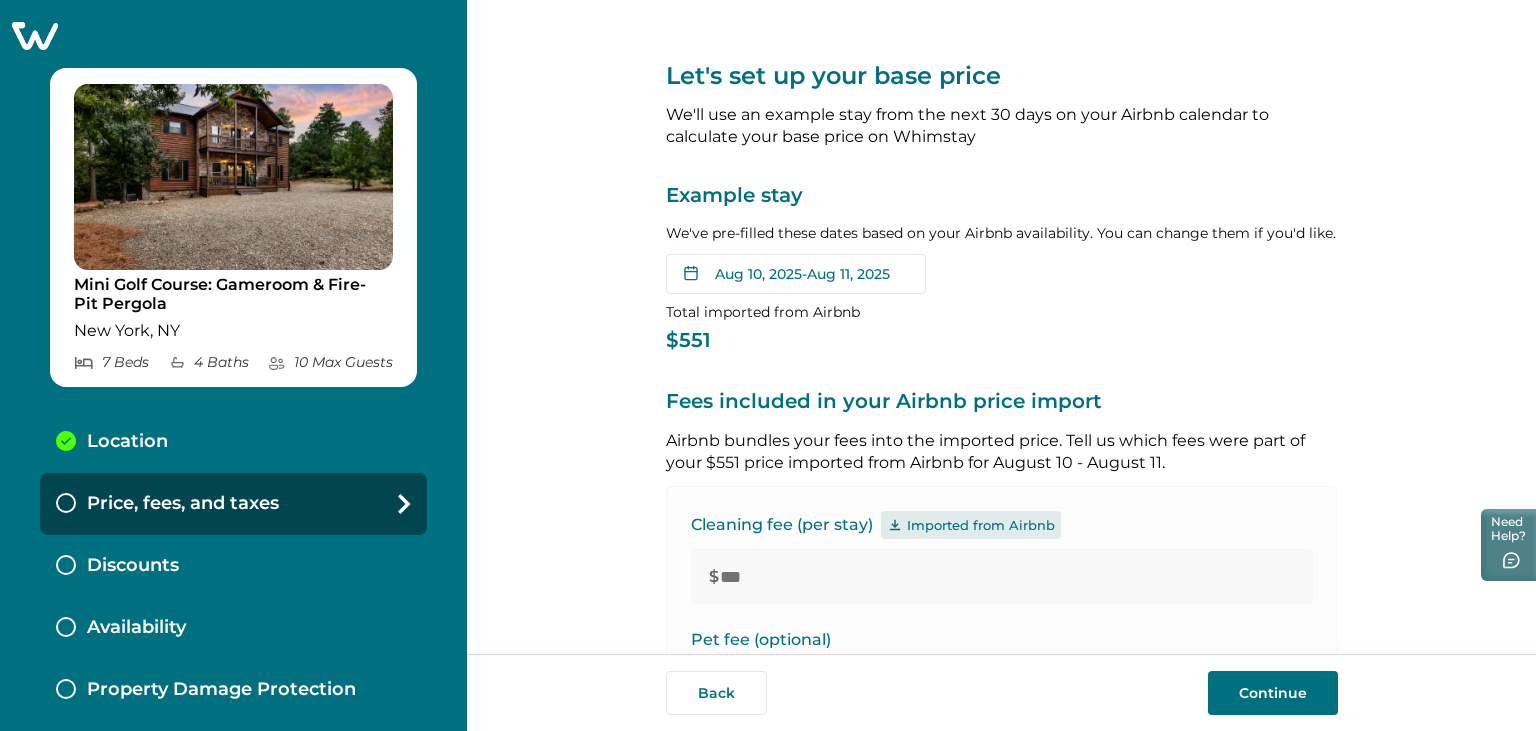 click on "Let's set up your base price We'll use an example stay from the next 30 days on your Airbnb calendar to calculate your base price on Whimstay Example stay We've pre-filled these dates based on your Airbnb availability. You can change them if you'd like. Aug 10, 2025  -  Aug 11, 2025 Su Mo Tu We Th Fr Sa Su Mo Tu We Th Fr Sa August 2025 Su Mo Tu We Th Fr Sa 1 2 3 4 5 6 7 8 9 10 11 12 13 14 15 16 17 18 19 20 21 22 23 24 25 26 27 28 29 30 31 September 2025 Su Mo Tu We Th Fr Sa 1 2 3 4 5 6 7 8 9 10 11 12 13 14 15 16 17 18 19 20 21 22 23 24 25 26 27 28 29 30 Clear dates Minimum nights vary Total imported from Airbnb $551 Fees included in your Airbnb price import Airbnb bundles your fees into the imported price. Tell us which fees
were part of your $551 price imported from Airbnb for August 10 - August 11. Cleaning fee (per stay) Imported from Airbnb $ *** Pet fee (optional) If you charge a pet fee on Airbnb, add it here Maximum number of pets allowed: 1 Fee per stay Fee per night $ * per stay 1 $ * Taxes *" at bounding box center [1001, 327] 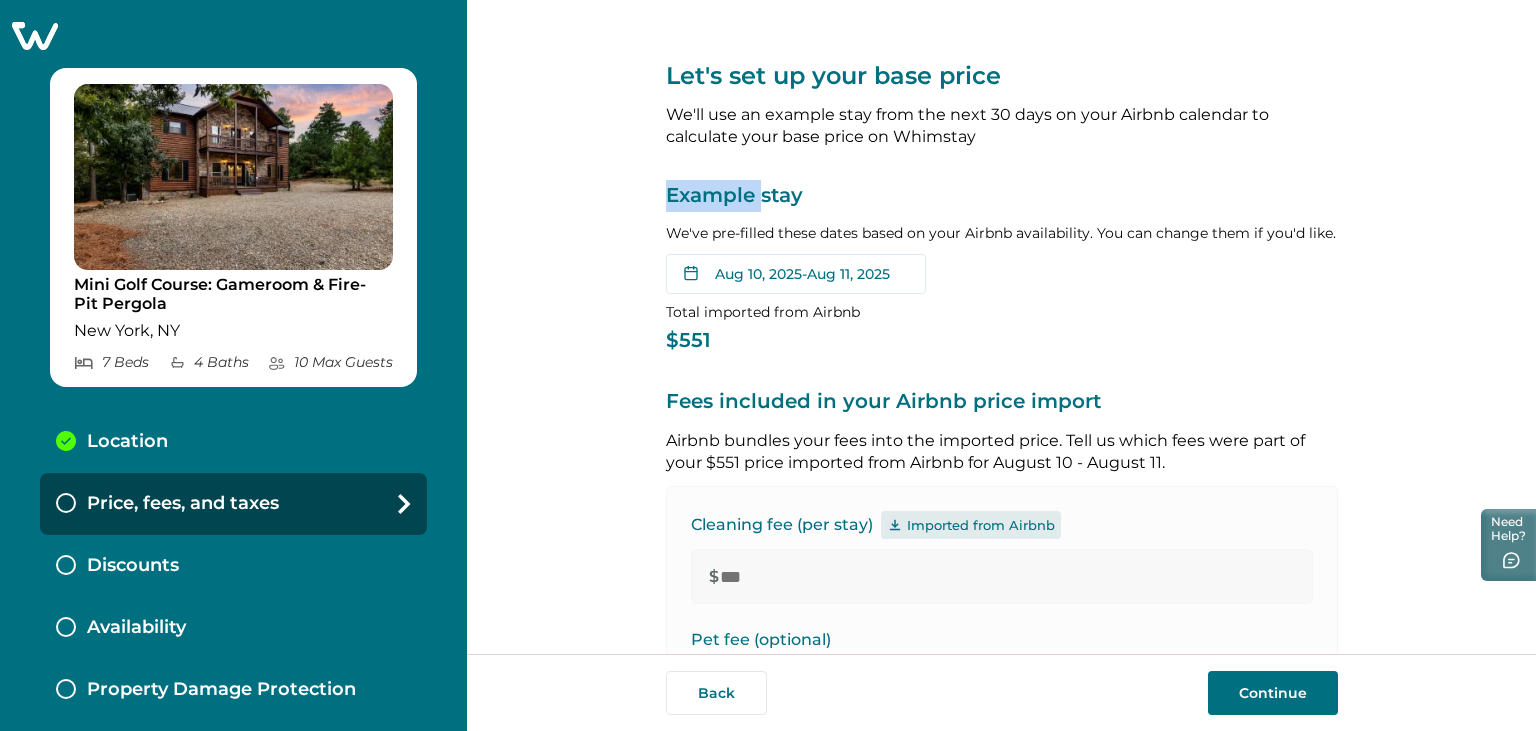 click on "Let's set up your base price We'll use an example stay from the next 30 days on your Airbnb calendar to calculate your base price on Whimstay Example stay We've pre-filled these dates based on your Airbnb availability. You can change them if you'd like. Aug 10, 2025  -  Aug 11, 2025 Su Mo Tu We Th Fr Sa Su Mo Tu We Th Fr Sa August 2025 Su Mo Tu We Th Fr Sa 1 2 3 4 5 6 7 8 9 10 11 12 13 14 15 16 17 18 19 20 21 22 23 24 25 26 27 28 29 30 31 September 2025 Su Mo Tu We Th Fr Sa 1 2 3 4 5 6 7 8 9 10 11 12 13 14 15 16 17 18 19 20 21 22 23 24 25 26 27 28 29 30 Clear dates Minimum nights vary Total imported from Airbnb $551 Fees included in your Airbnb price import Airbnb bundles your fees into the imported price. Tell us which fees
were part of your $551 price imported from Airbnb for August 10 - August 11. Cleaning fee (per stay) Imported from Airbnb $ *** Pet fee (optional) If you charge a pet fee on Airbnb, add it here Maximum number of pets allowed: 1 Fee per stay Fee per night $ * per stay 1 $ * Taxes *" at bounding box center (1001, 327) 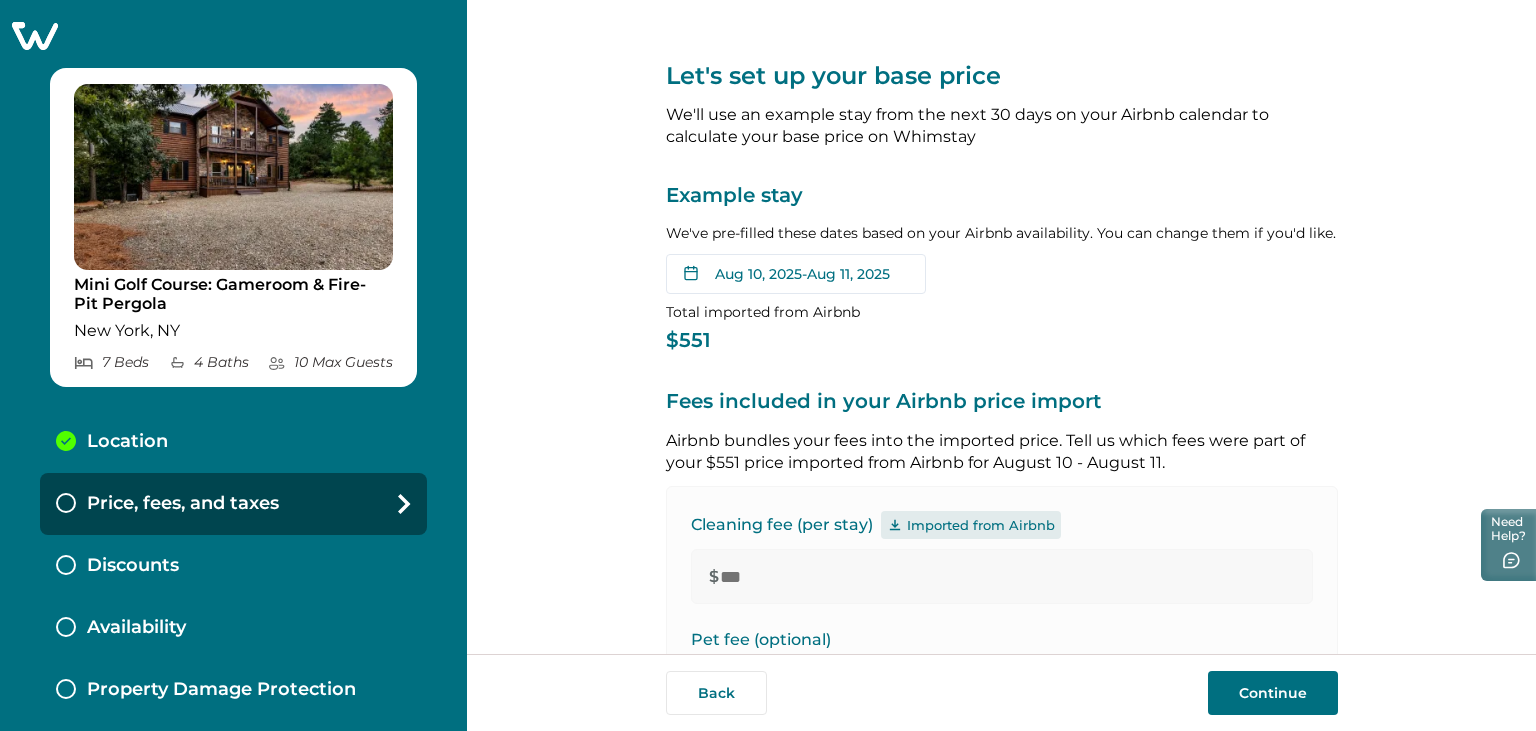 click on "Let's set up your base price We'll use an example stay from the next 30 days on your Airbnb calendar to calculate your base price on Whimstay Example stay We've pre-filled these dates based on your Airbnb availability. You can change them if you'd like. Aug 10, 2025  -  Aug 11, 2025 Su Mo Tu We Th Fr Sa Su Mo Tu We Th Fr Sa August 2025 Su Mo Tu We Th Fr Sa 1 2 3 4 5 6 7 8 9 10 11 12 13 14 15 16 17 18 19 20 21 22 23 24 25 26 27 28 29 30 31 September 2025 Su Mo Tu We Th Fr Sa 1 2 3 4 5 6 7 8 9 10 11 12 13 14 15 16 17 18 19 20 21 22 23 24 25 26 27 28 29 30 Clear dates Minimum nights vary Total imported from Airbnb $551 Fees included in your Airbnb price import Airbnb bundles your fees into the imported price. Tell us which fees
were part of your $551 price imported from Airbnb for August 10 - August 11. Cleaning fee (per stay) Imported from Airbnb $ *** Pet fee (optional) If you charge a pet fee on Airbnb, add it here Maximum number of pets allowed: 1 Fee per stay Fee per night $ * per stay 1 $ * Taxes *" at bounding box center [1001, 327] 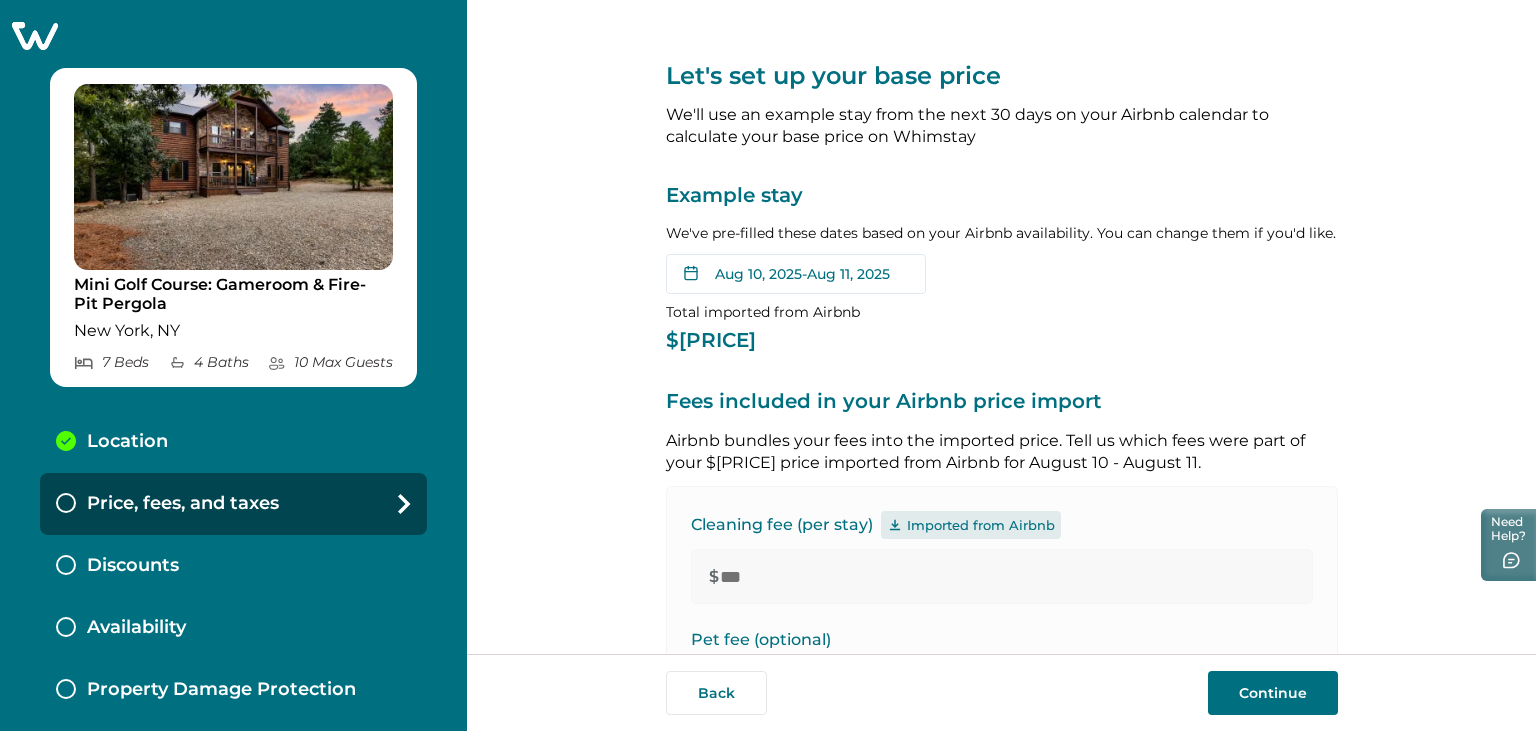 scroll, scrollTop: 0, scrollLeft: 0, axis: both 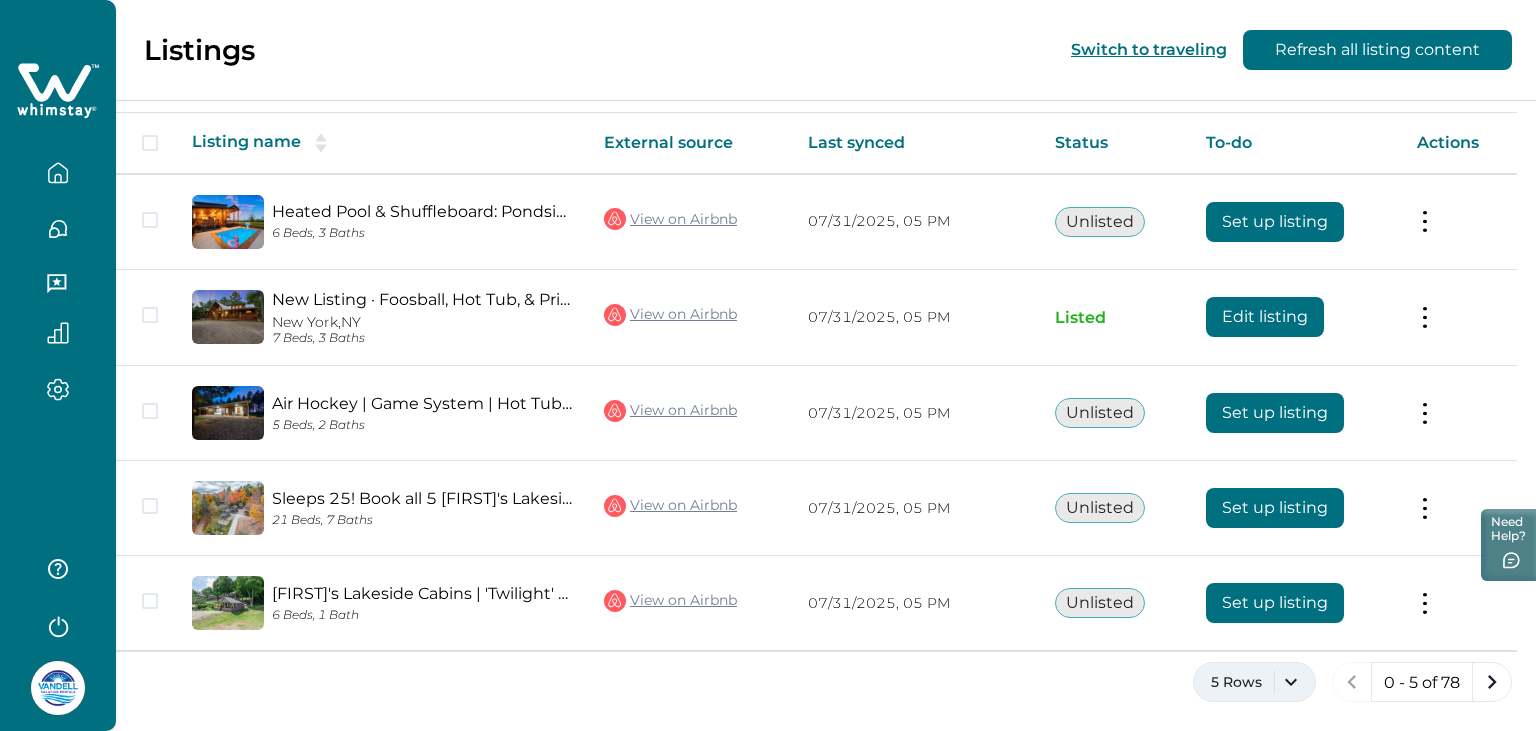 click on "5 Rows" at bounding box center (1254, 682) 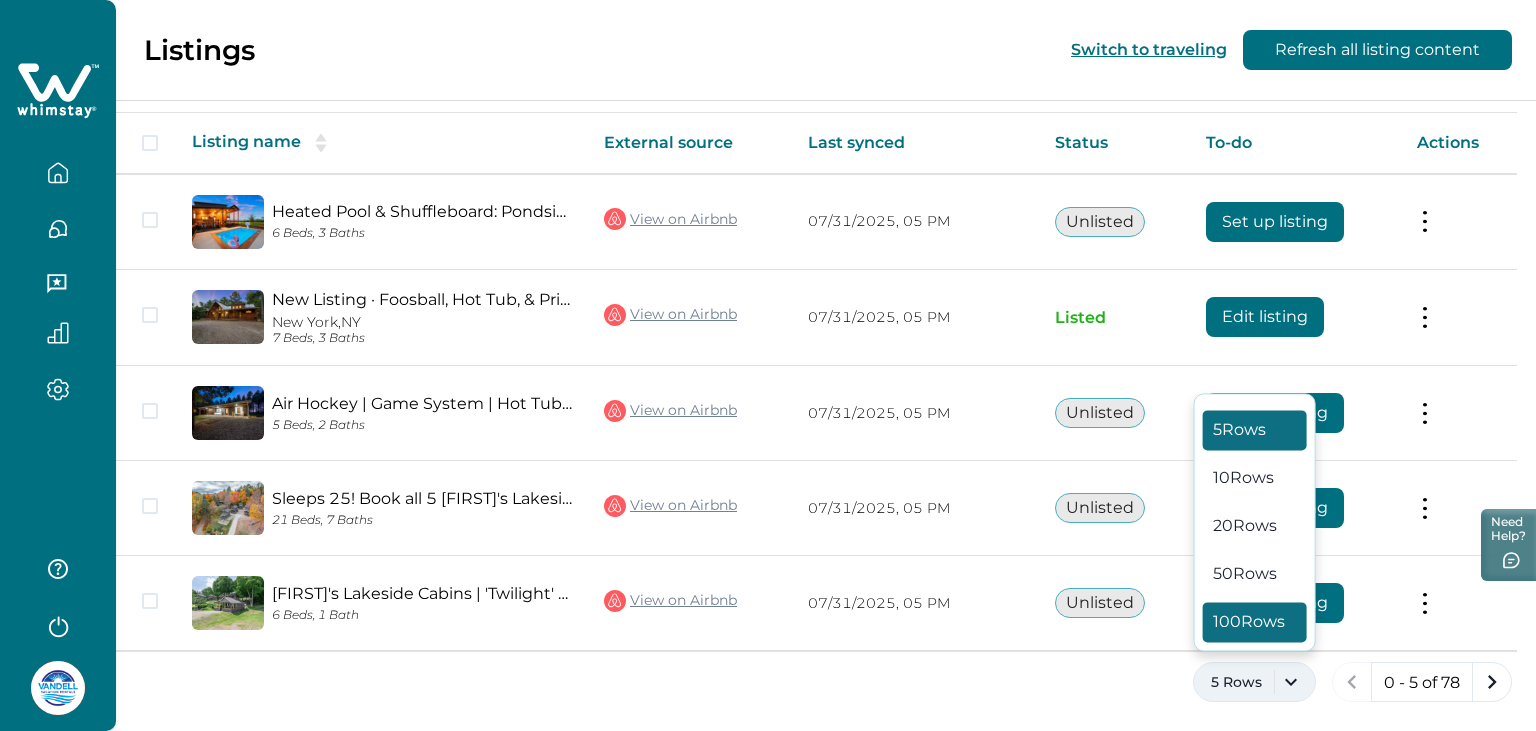click on "100  Rows" at bounding box center (1255, 622) 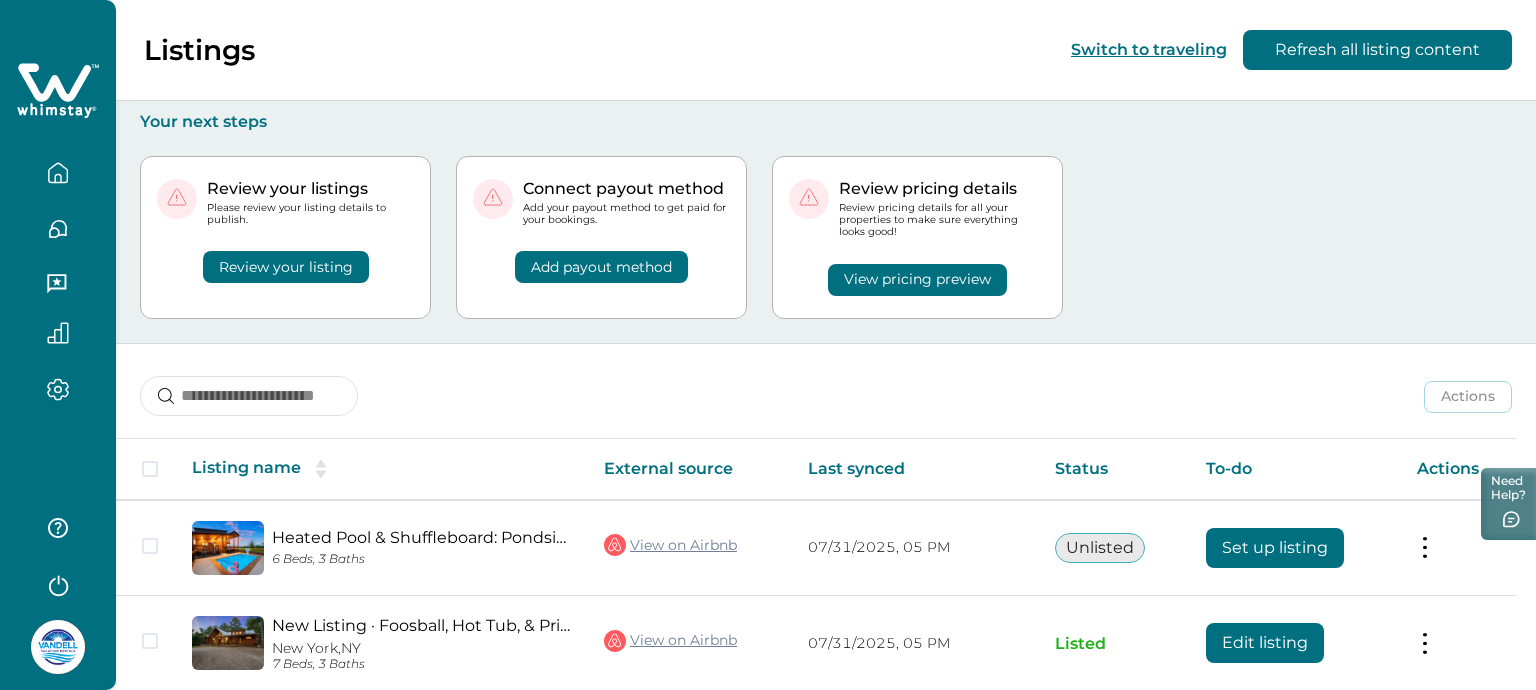 scroll, scrollTop: 4459, scrollLeft: 0, axis: vertical 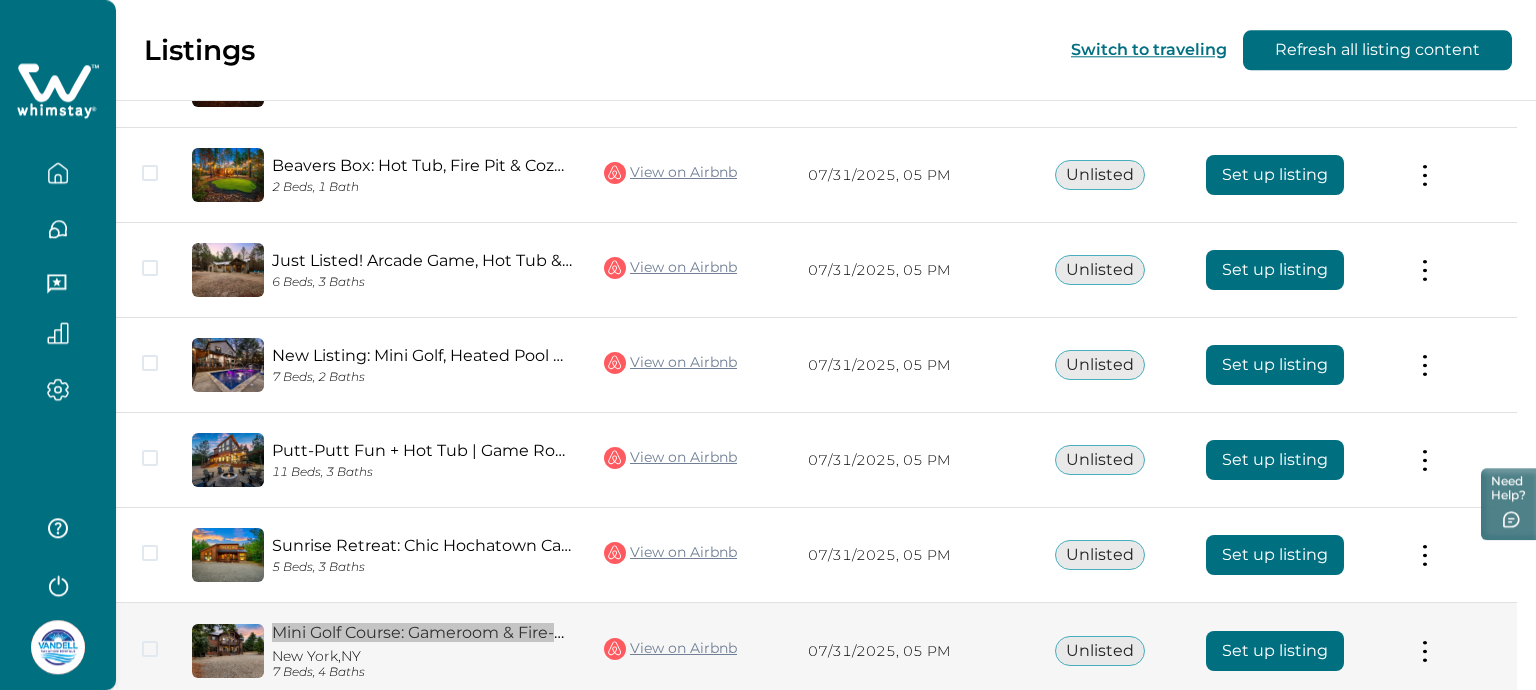 click on "View on Airbnb" at bounding box center (670, 649) 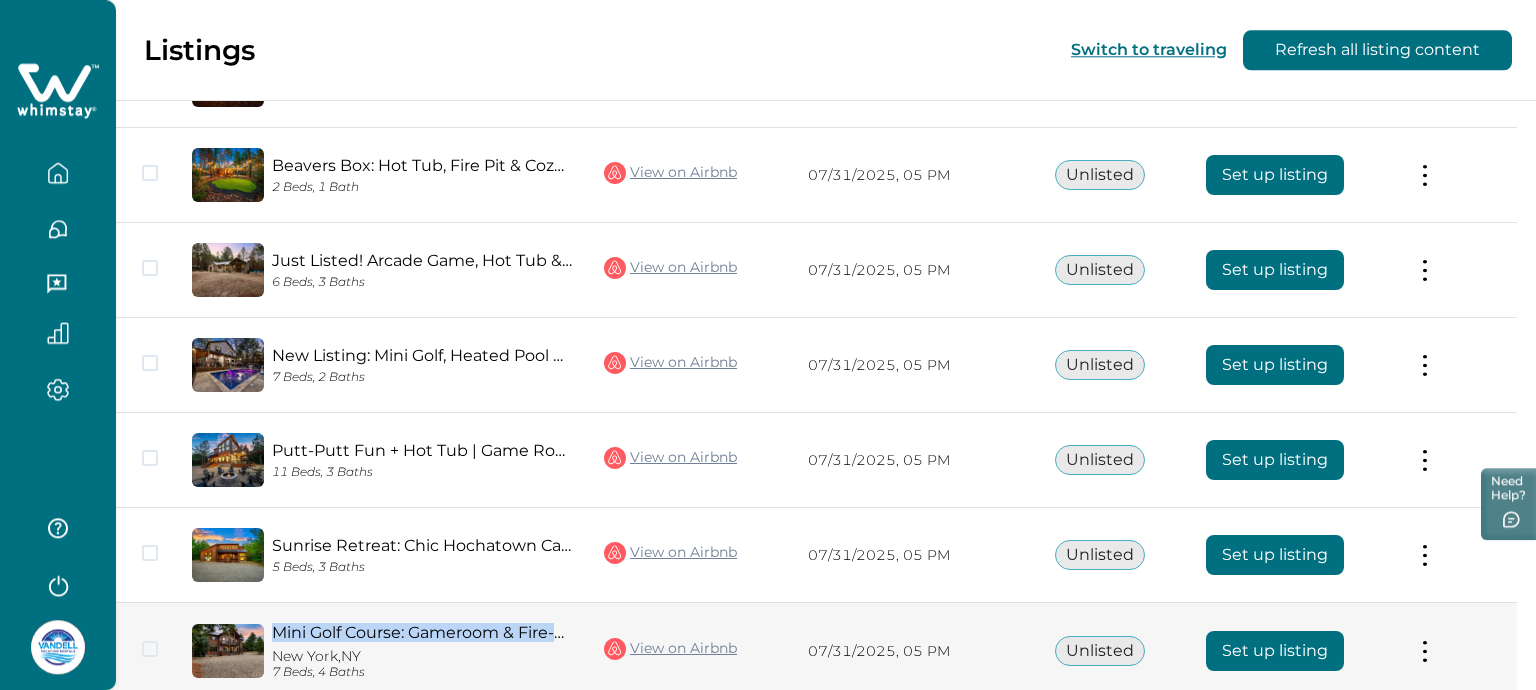 click on "Mini Golf Course: Gameroom & Fire-Pit Pergola" at bounding box center [422, 632] 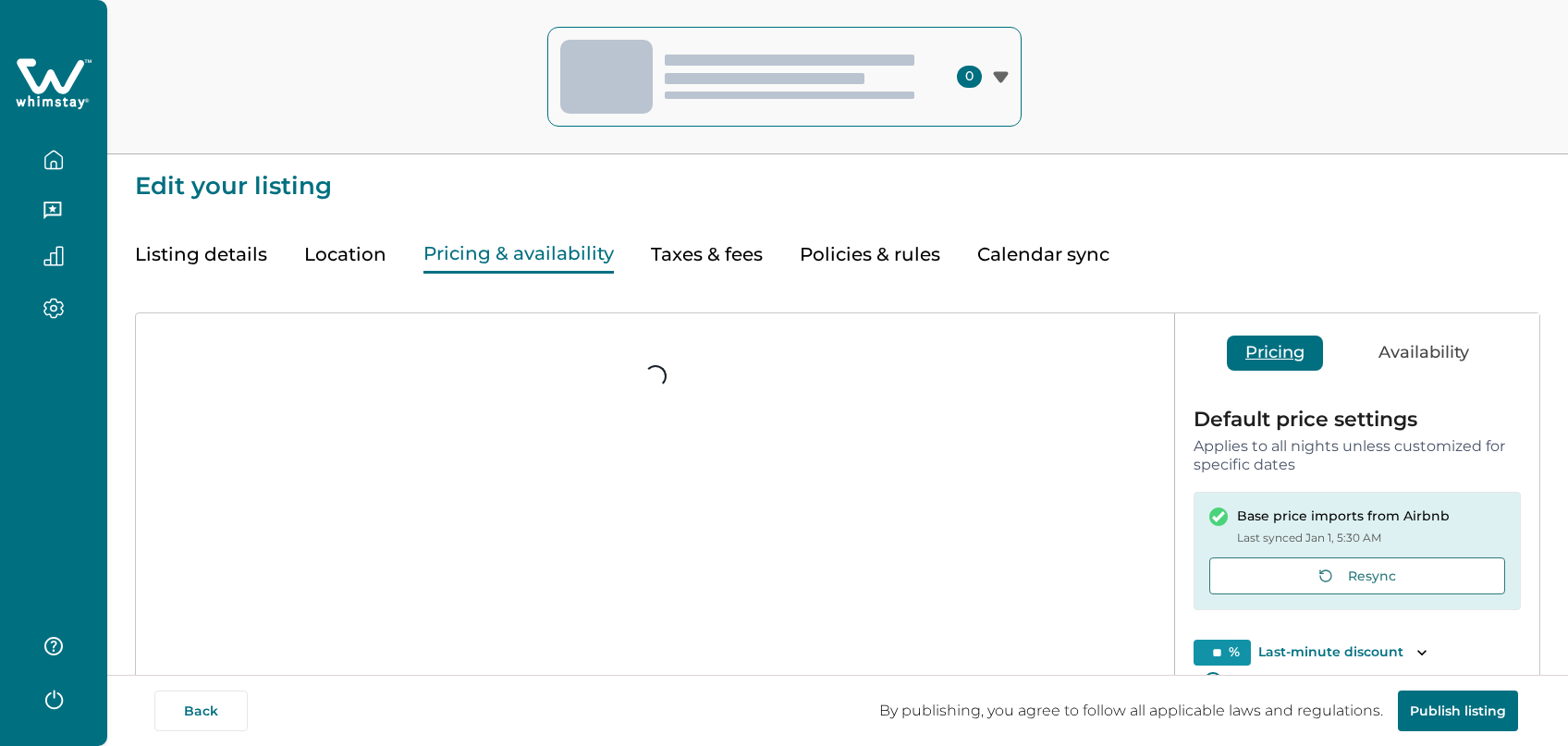 scroll, scrollTop: 0, scrollLeft: 0, axis: both 